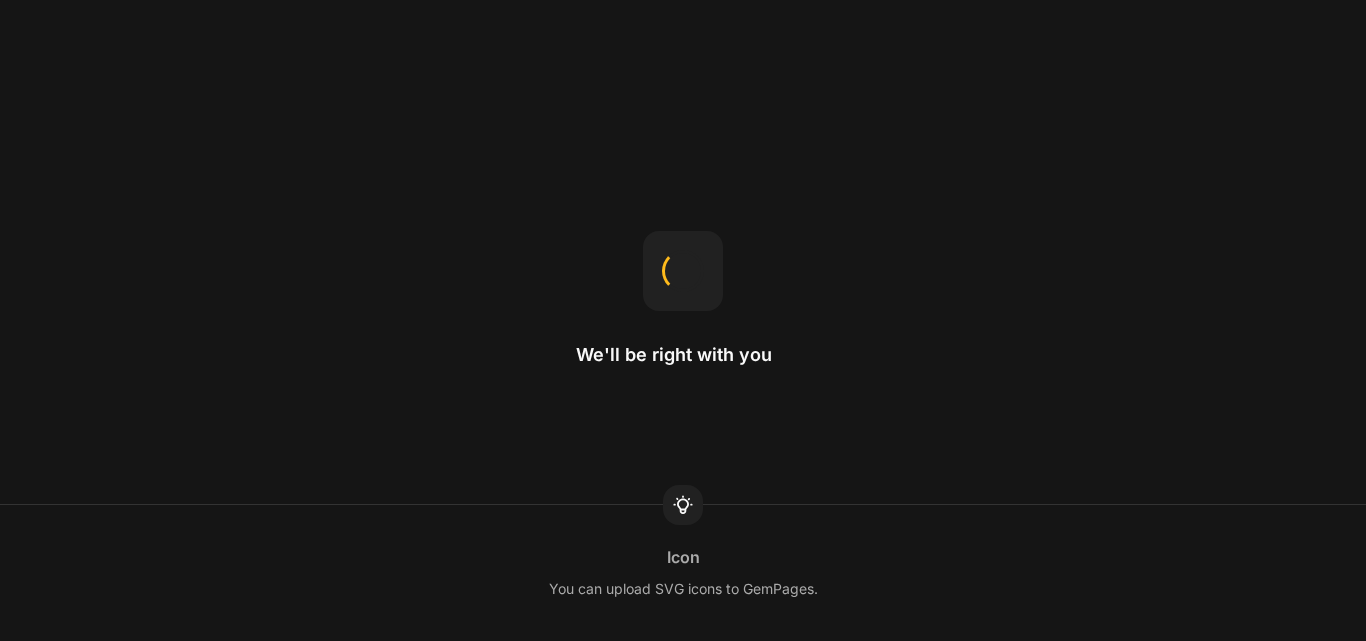 scroll, scrollTop: 0, scrollLeft: 0, axis: both 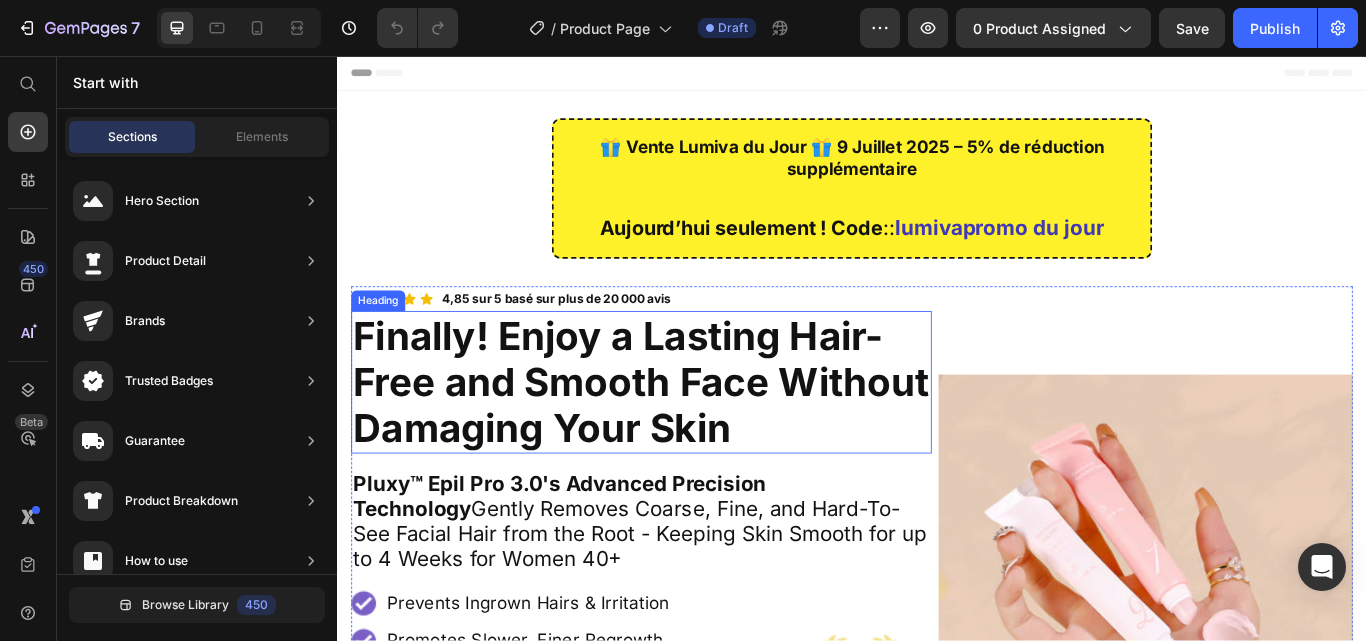 click on "Finally! Enjoy a Lasting Hair-Free and Smooth Face Without Damaging Your Skin" at bounding box center [690, 436] 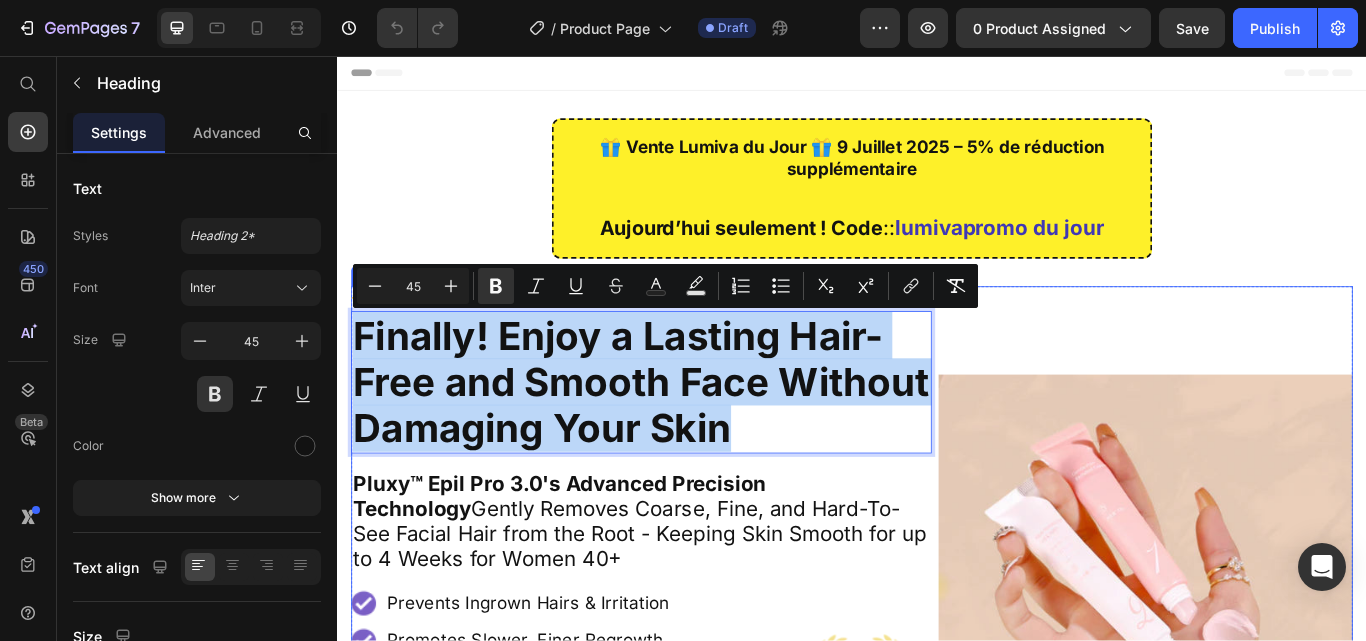 click on "Image" at bounding box center (1279, 669) 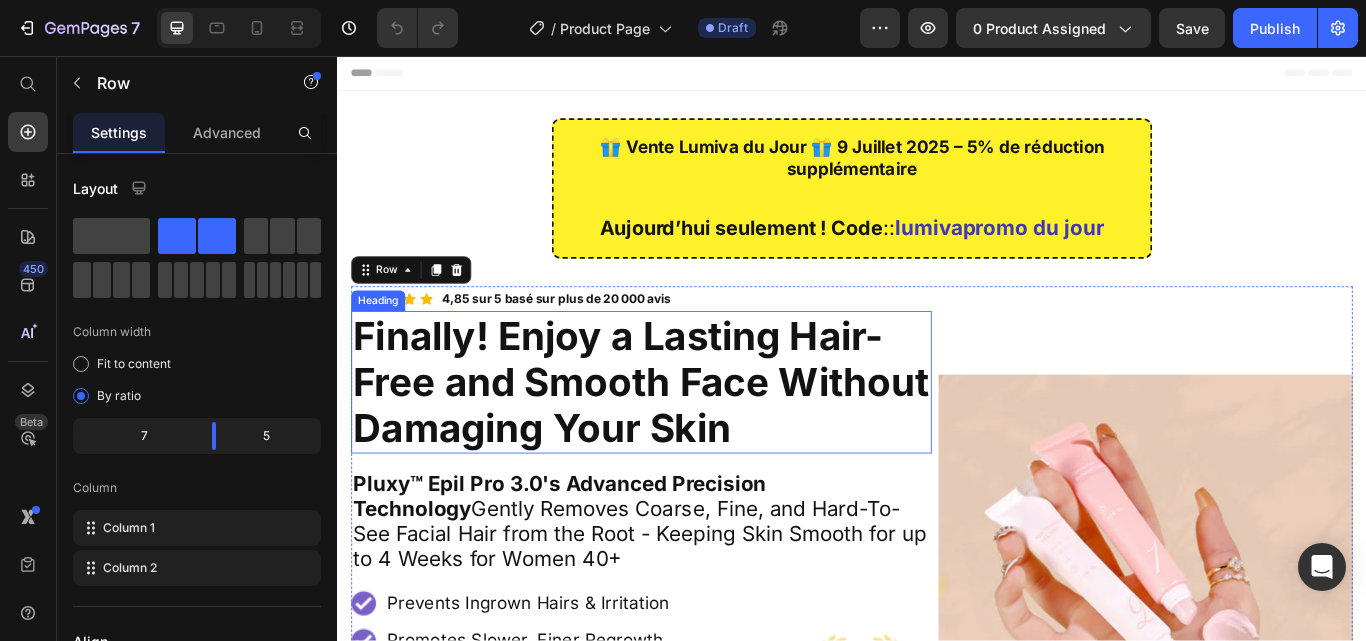click on "Finally! Enjoy a Lasting Hair-Free and Smooth Face Without Damaging Your Skin" at bounding box center (690, 436) 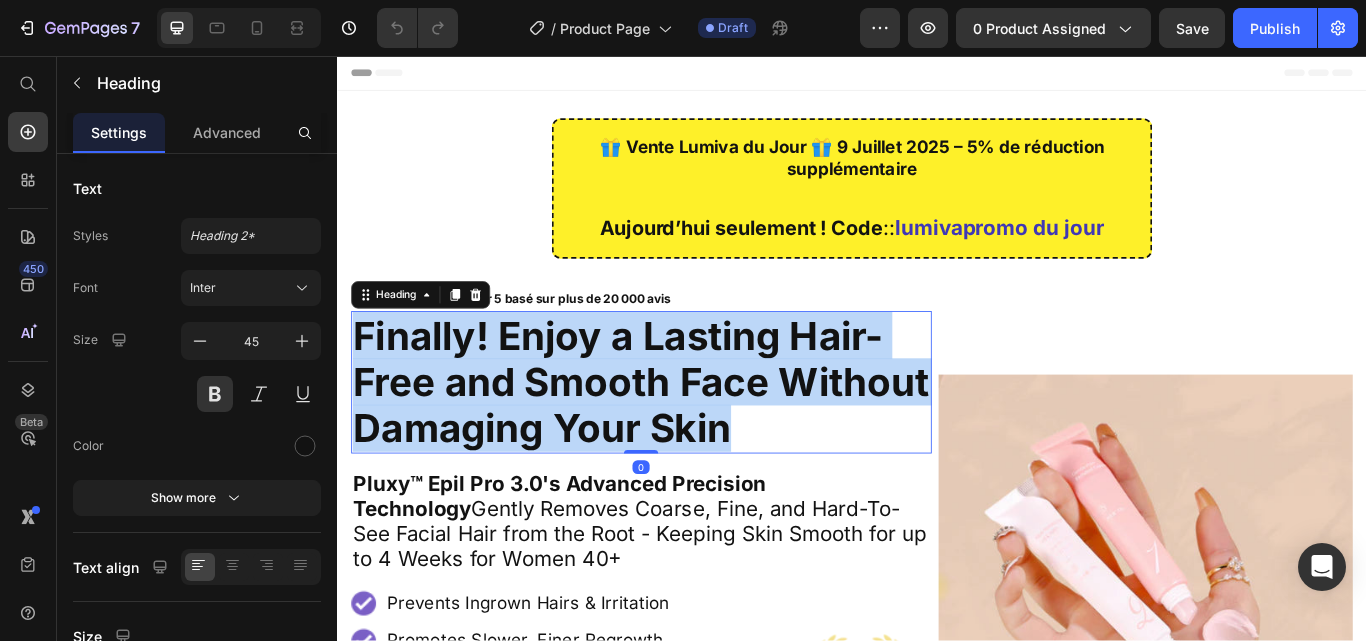 click on "Finally! Enjoy a Lasting Hair-Free and Smooth Face Without Damaging Your Skin" at bounding box center [690, 436] 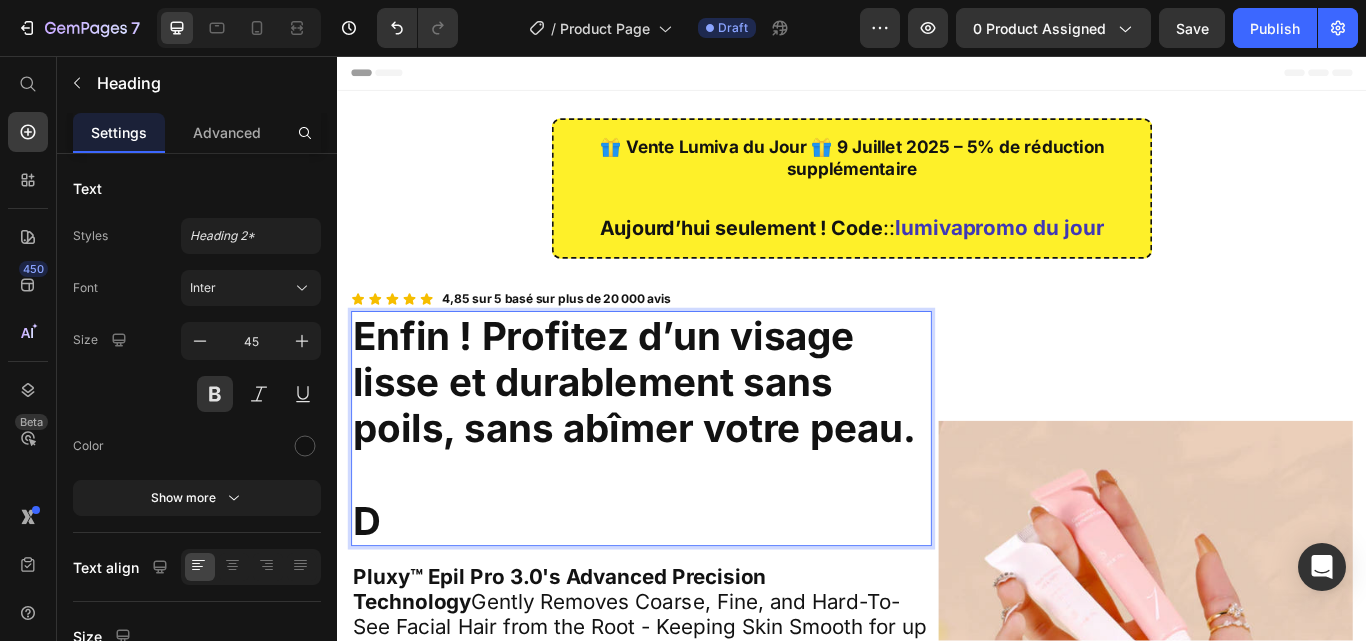 scroll, scrollTop: 95, scrollLeft: 0, axis: vertical 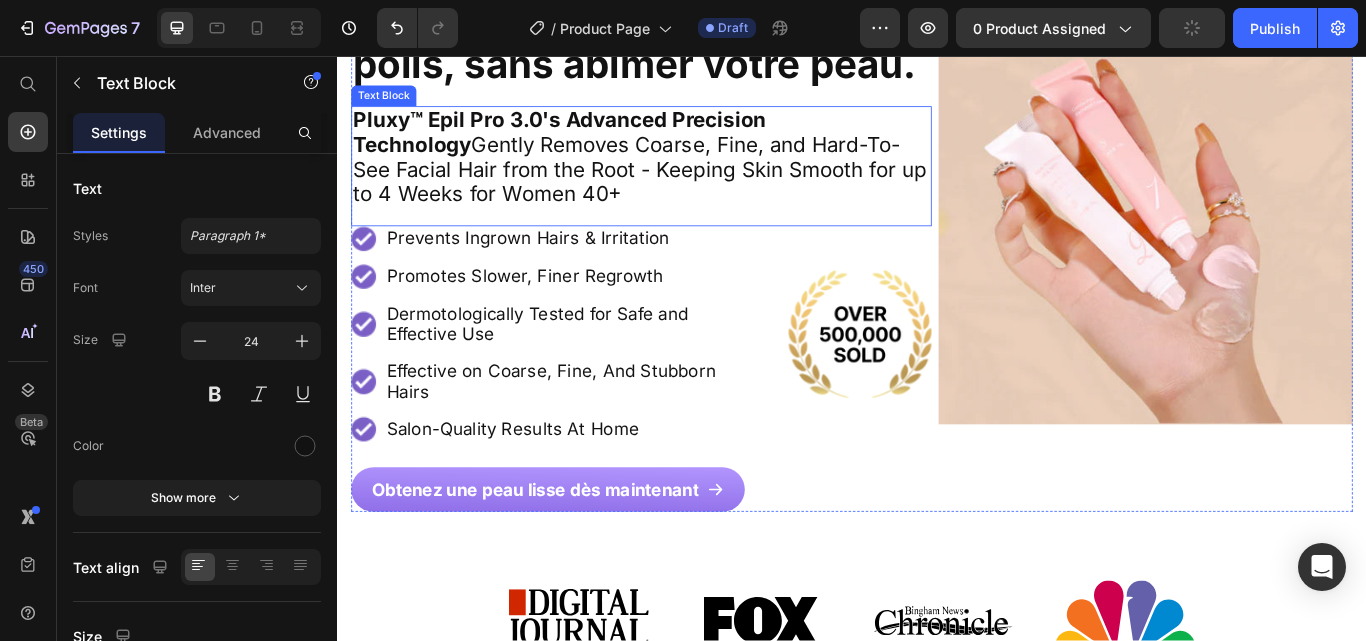 click on "Pluxy™ Epil Pro 3.0's Advanced Precision Technology Gently Removes Coarse, Fine, and Hard-To-See Facial Hair from the Root - Keeping Skin Smooth for up to 4 Weeks for Women 40+" at bounding box center [691, 174] 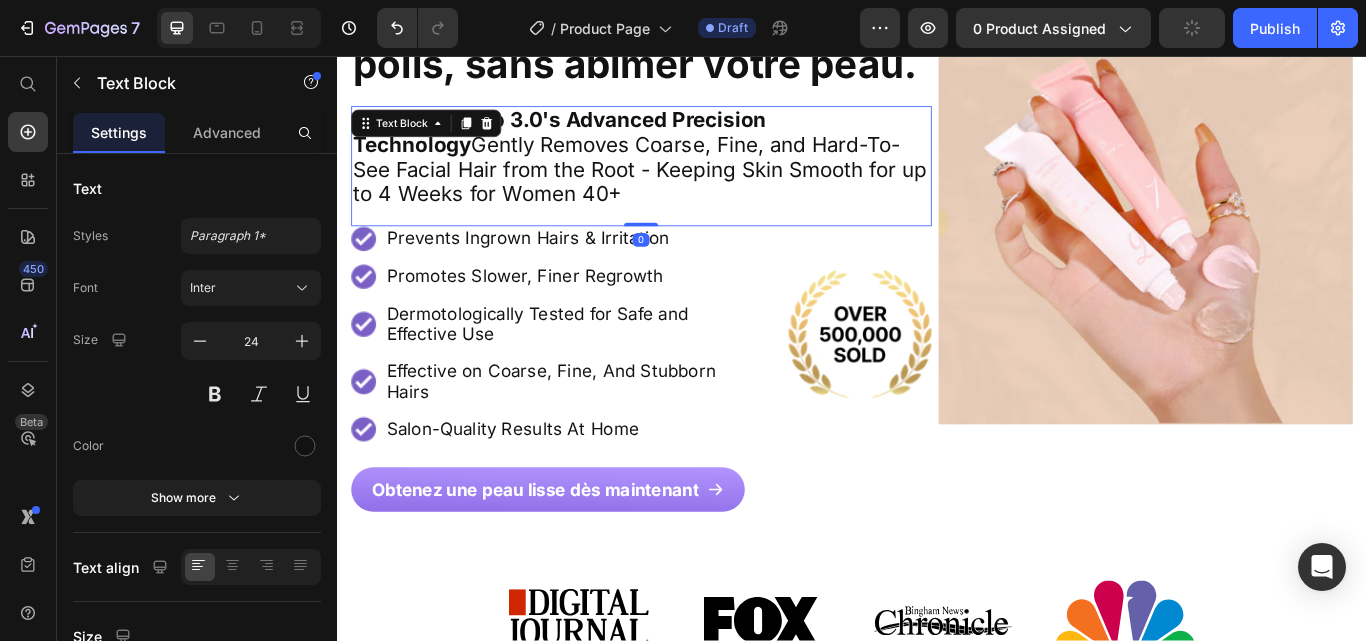 click on "Pluxy™ Epil Pro 3.0's Advanced Precision Technology Gently Removes Coarse, Fine, and Hard-To-See Facial Hair from the Root - Keeping Skin Smooth for up to 4 Weeks for Women 40+" at bounding box center [691, 174] 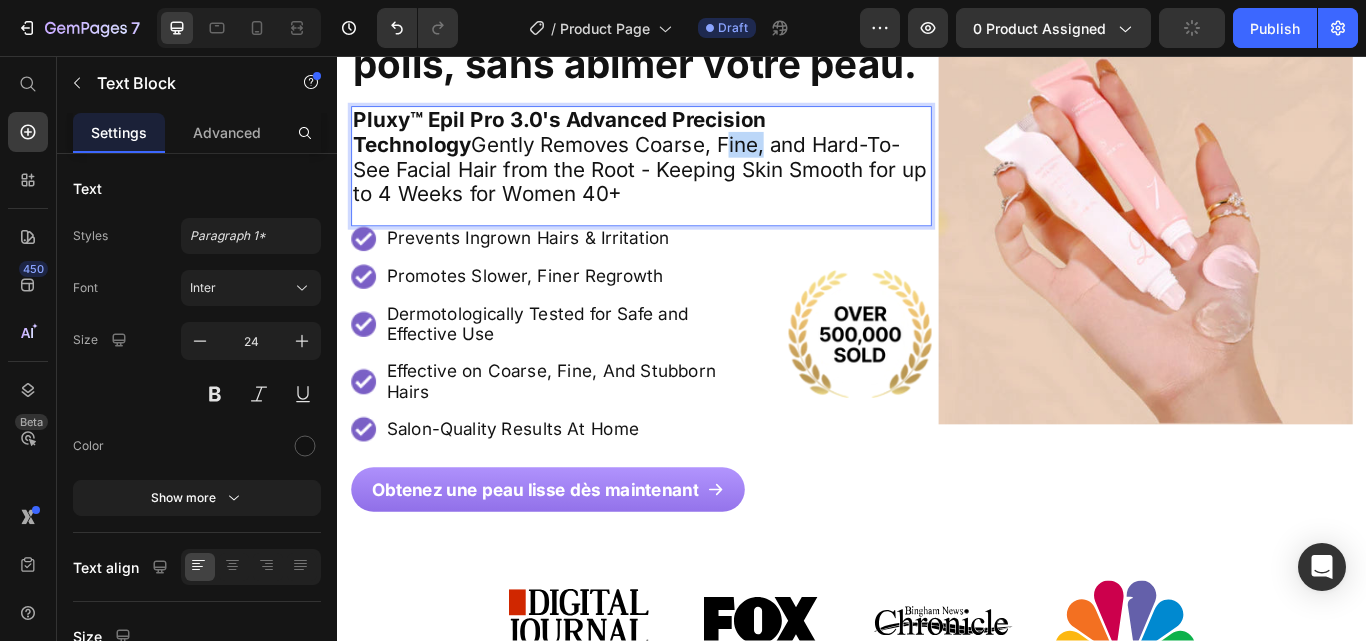 click on "Pluxy™ Epil Pro 3.0's Advanced Precision Technology Gently Removes Coarse, Fine, and Hard-To-See Facial Hair from the Root - Keeping Skin Smooth for up to 4 Weeks for Women 40+" at bounding box center [691, 174] 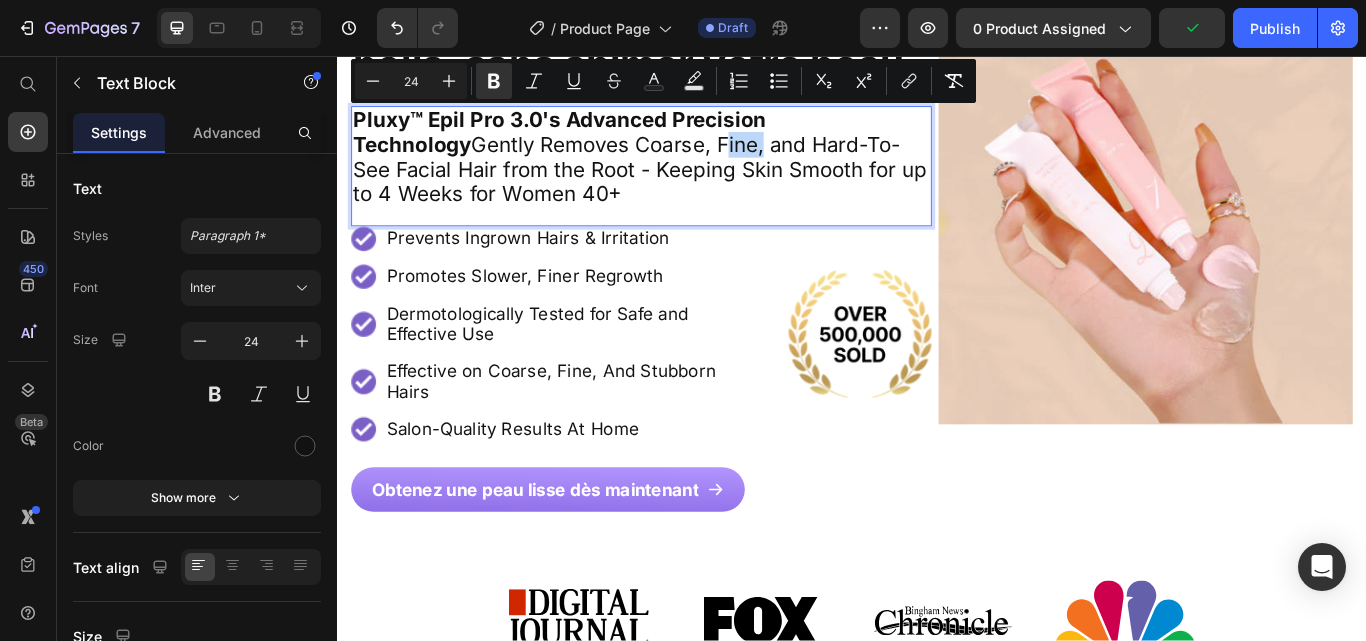 click on "Pluxy™ Epil Pro 3.0's Advanced Precision Technology Gently Removes Coarse, Fine, and Hard-To-See Facial Hair from the Root - Keeping Skin Smooth for up to 4 Weeks for Women 40+" at bounding box center (691, 174) 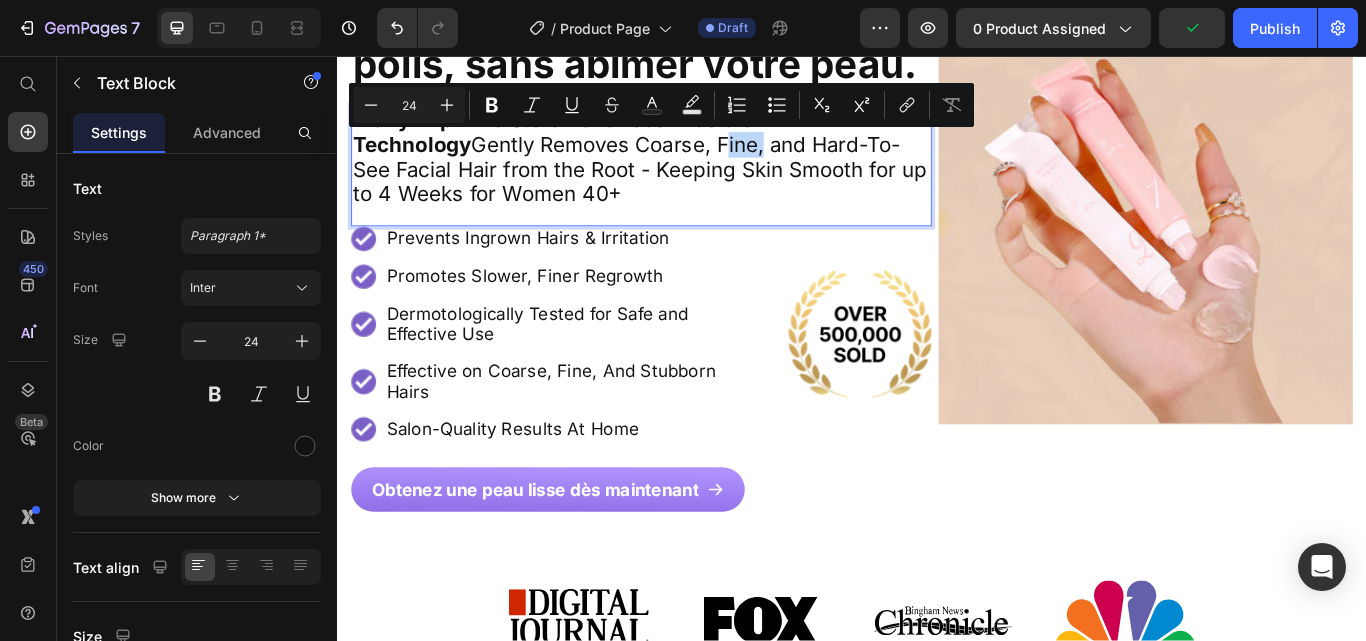 click on "Pluxy™ Epil Pro 3.0's Advanced Precision Technology Gently Removes Coarse, Fine, and Hard-To-See Facial Hair from the Root - Keeping Skin Smooth for up to 4 Weeks for Women 40+" at bounding box center (691, 174) 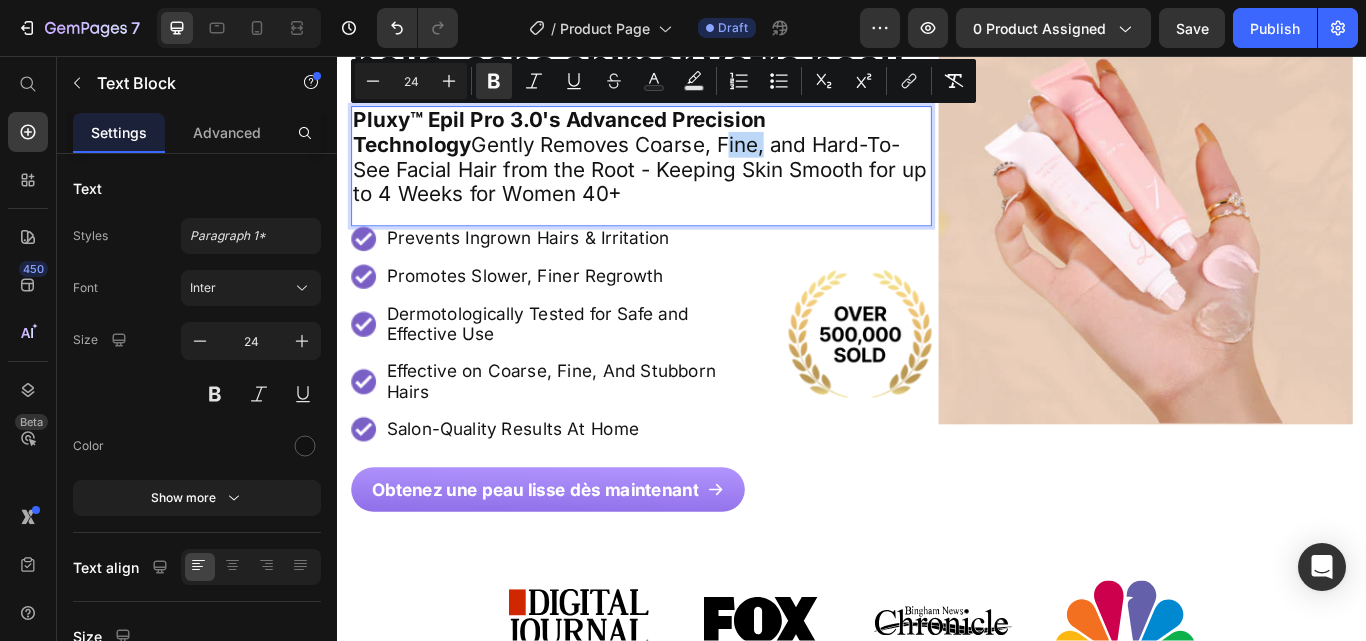 copy on "Pluxy™ Epil Pro 3.0's Advanced Precision Technology Gently Removes Coarse, Fine, and Hard-To-See Facial Hair from the Root - Keeping Skin Smooth for up to 4 Weeks for Women 40+" 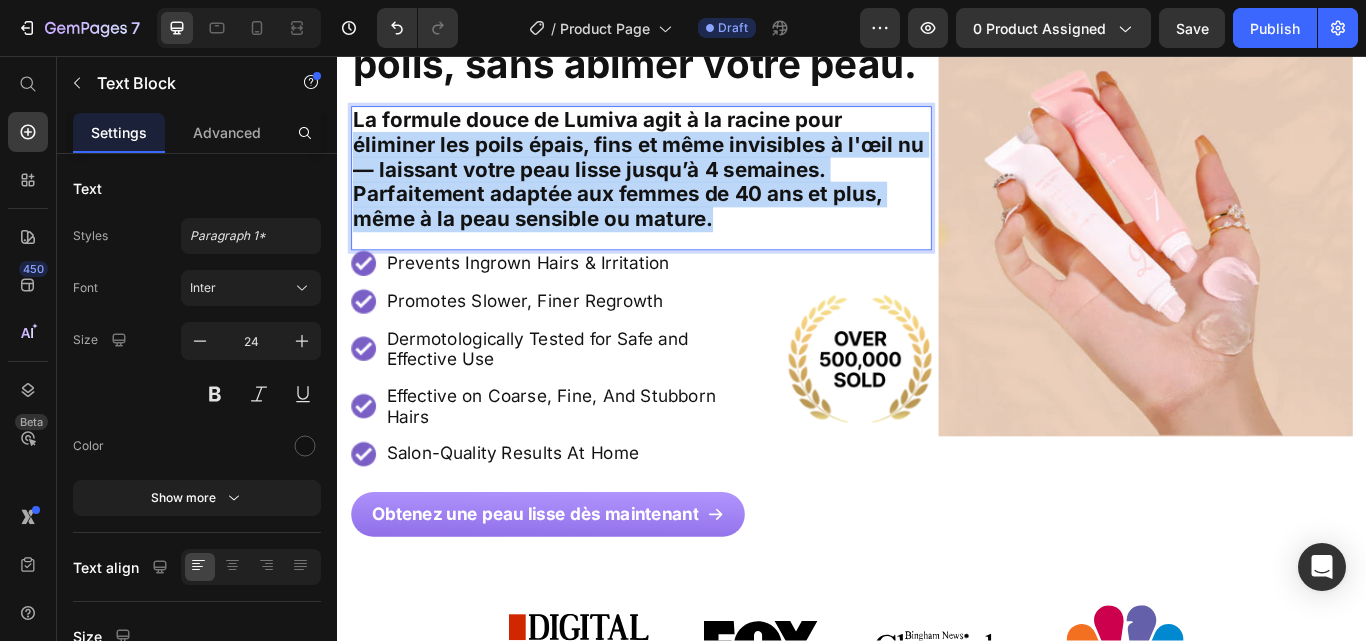 drag, startPoint x: 359, startPoint y: 153, endPoint x: 794, endPoint y: 249, distance: 445.46716 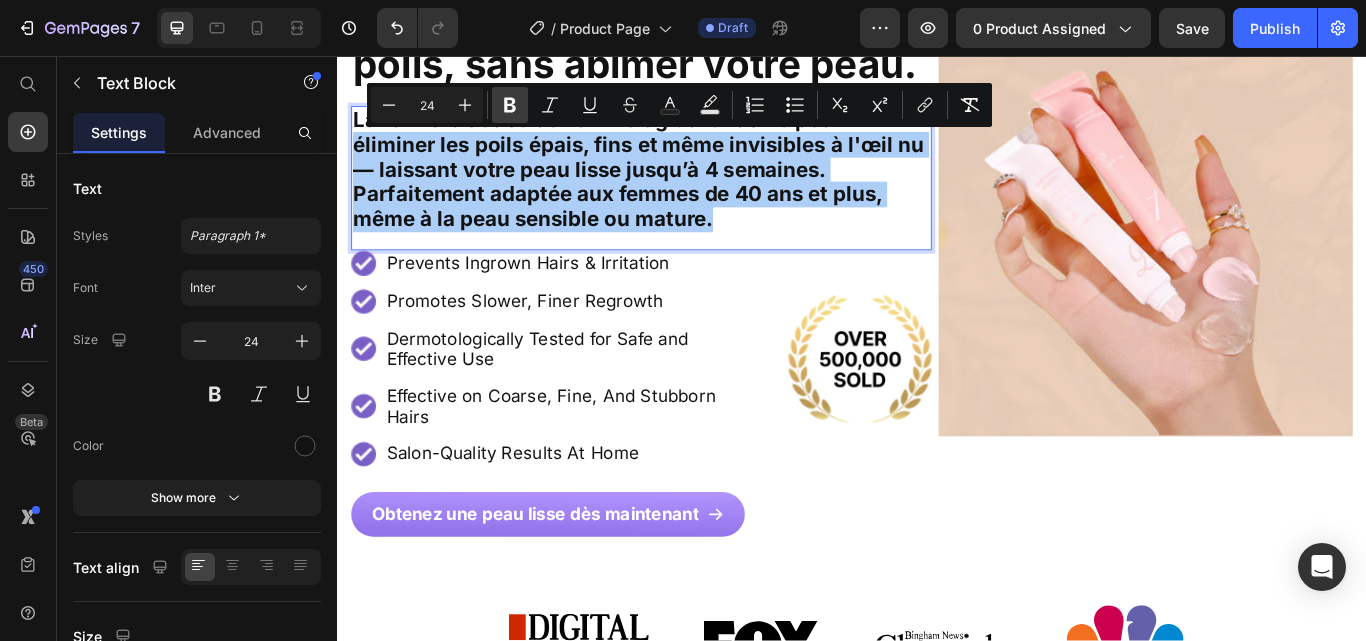 click 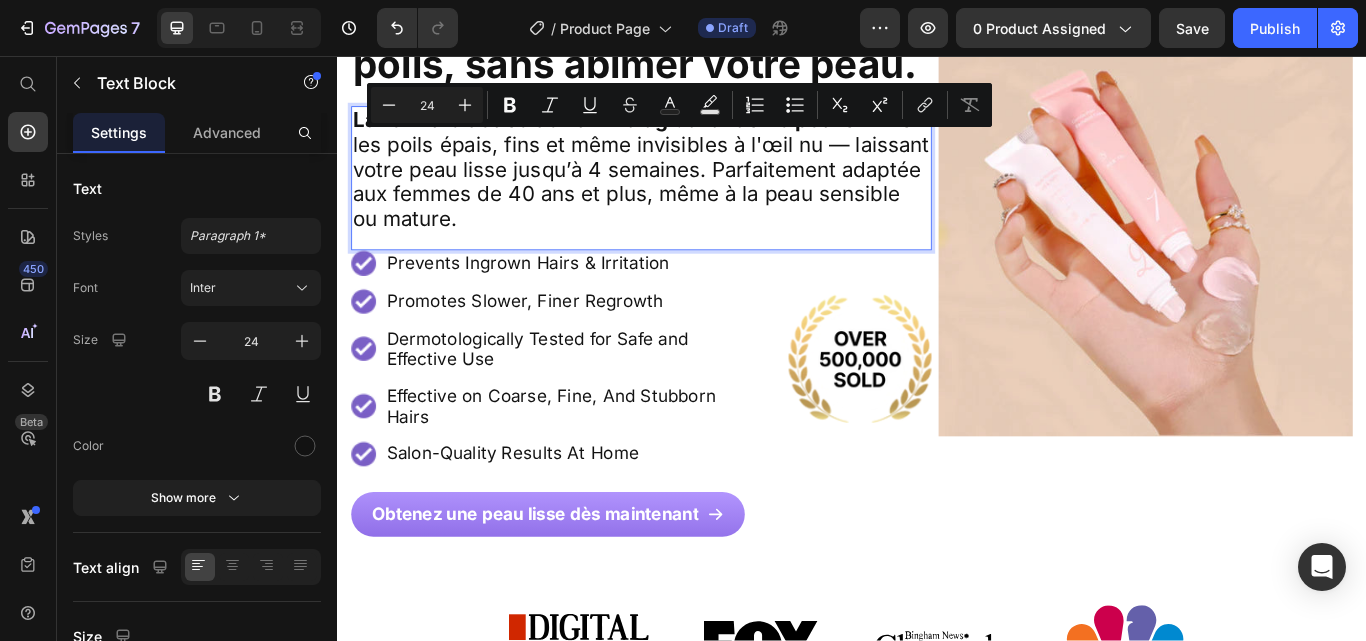 click on "La formule douce de Lumiva agit à la racine pour  éliminer les poils épais, fins et même invisibles à l'œil nu — laissant votre peau lisse jusqu’à 4 semaines. Parfaitement adaptée aux femmes de 40 ans et plus, même à la peau sensible ou mature." at bounding box center (691, 189) 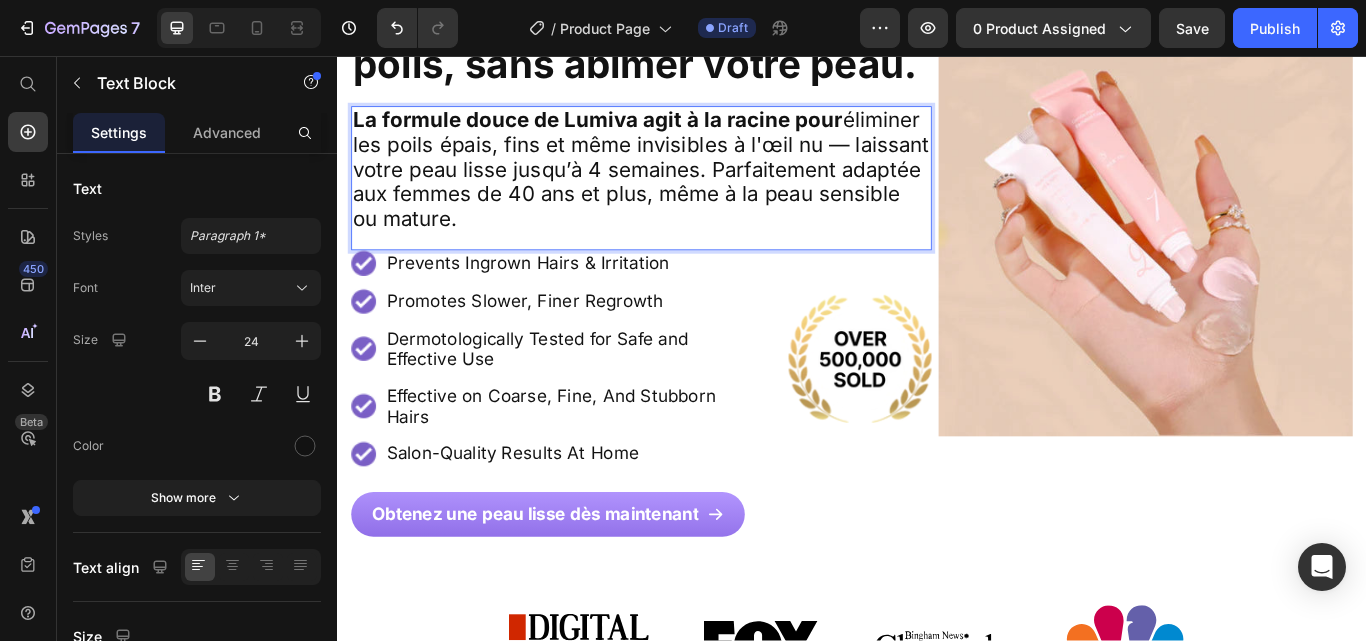 click on "La formule douce de Lumiva agit à la racine pour  éliminer les poils épais, fins et même invisibles à l'œil nu — laissant votre peau lisse jusqu’à 4 semaines. Parfaitement adaptée aux femmes de 40 ans et plus, même à la peau sensible ou mature. Text Block   0" at bounding box center [691, 199] 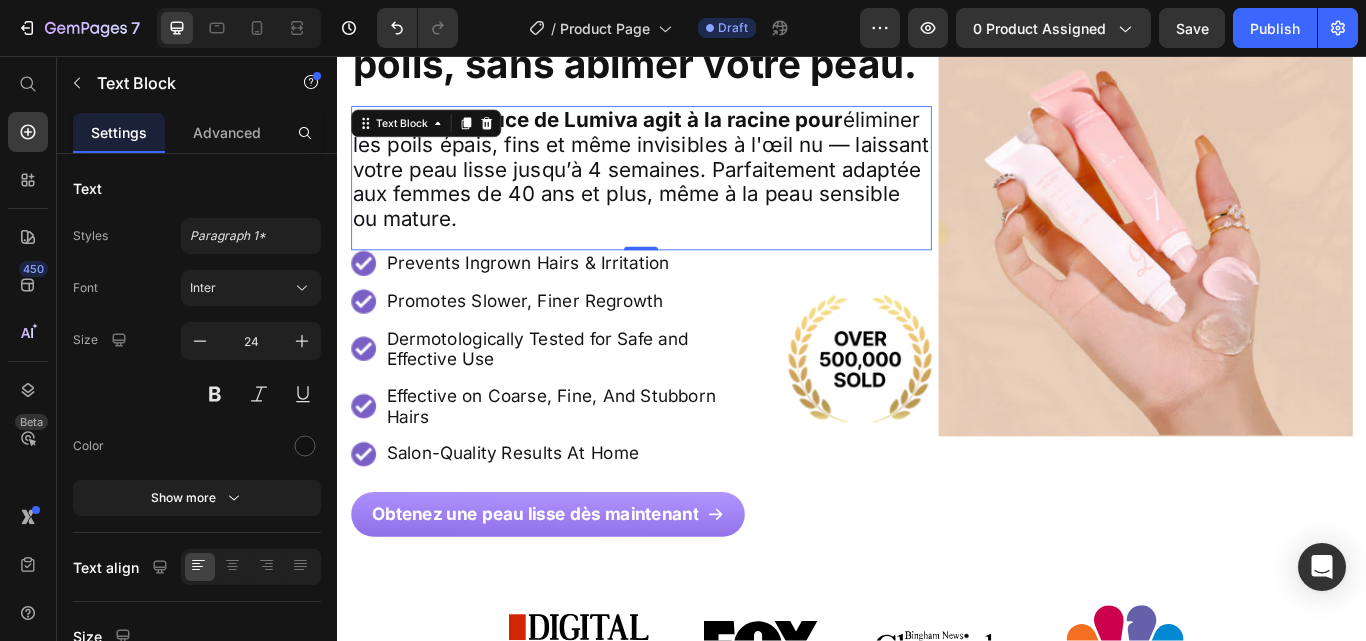 click on "La formule douce de Lumiva agit à la racine pour  éliminer les poils épais, fins et même invisibles à l'œil nu — laissant votre peau lisse jusqu’à 4 semaines. Parfaitement adaptée aux femmes de 40 ans et plus, même à la peau sensible ou mature. Text Block   0" at bounding box center (691, 199) 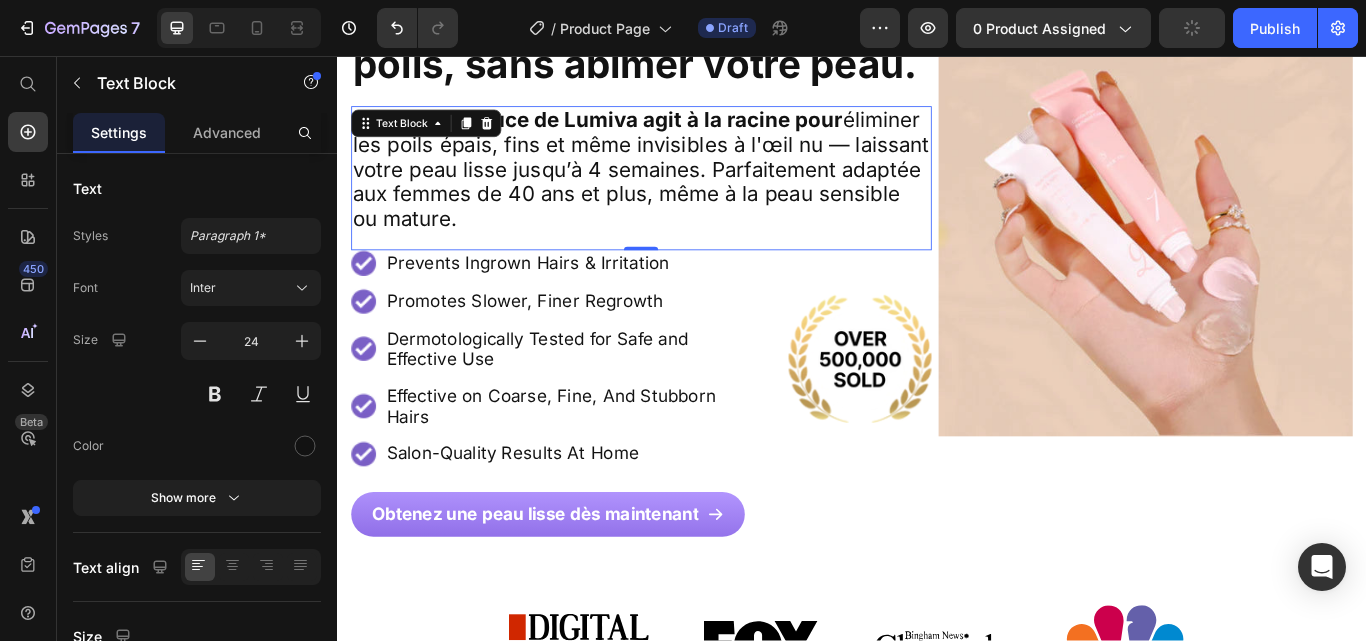 click on "La formule douce de Lumiva agit à la racine pour  éliminer les poils épais, fins et même invisibles à l'œil nu — laissant votre peau lisse jusqu’à 4 semaines. Parfaitement adaptée aux femmes de 40 ans et plus, même à la peau sensible ou mature." at bounding box center [691, 189] 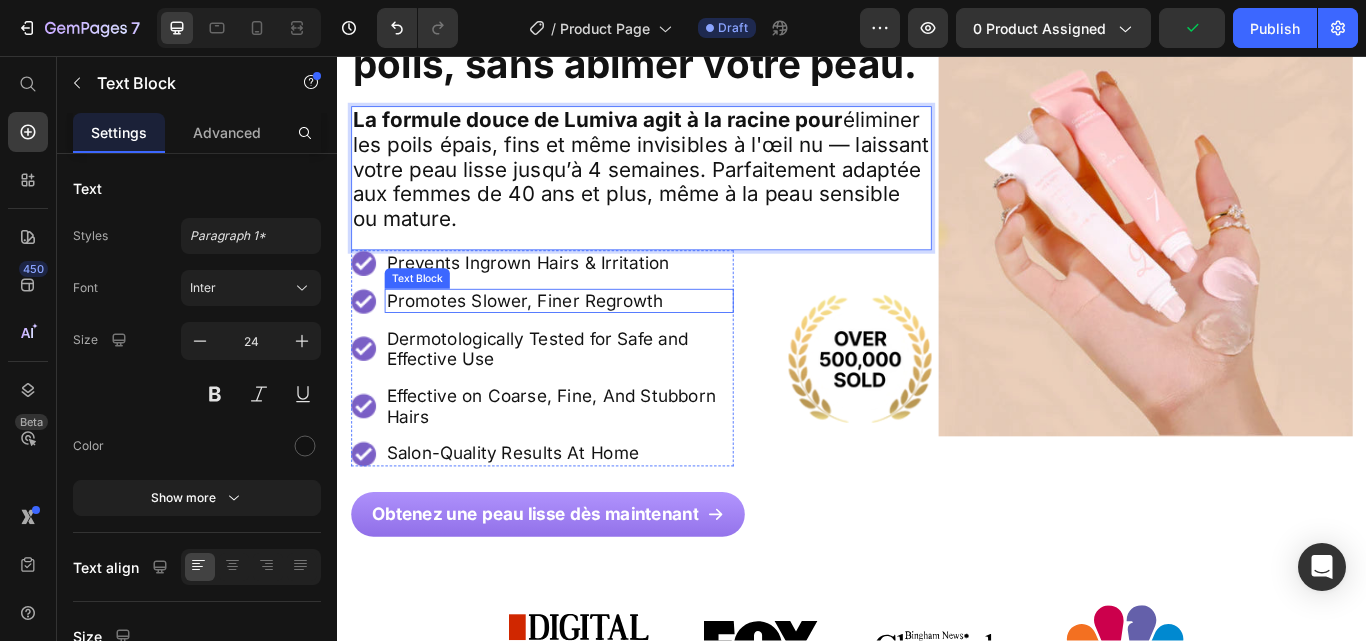 click on "Promotes Slower, Finer Regrowth" at bounding box center [595, 342] 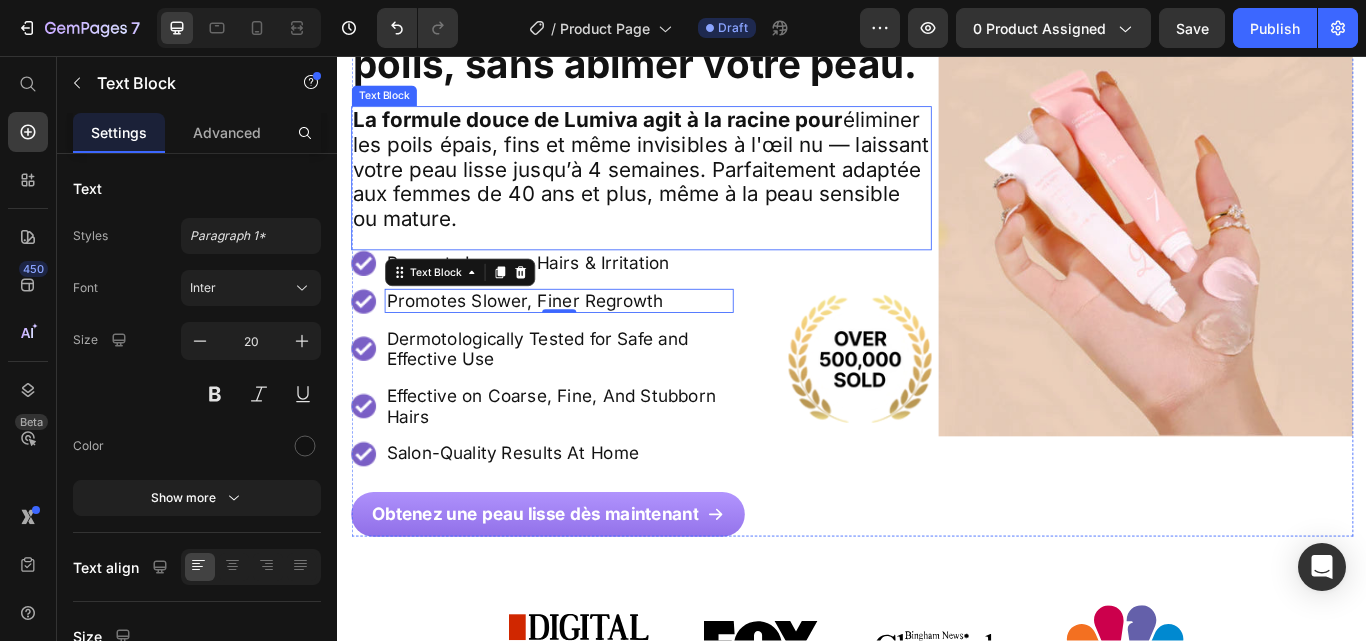 click on "La formule douce de Lumiva agit à la racine pour  éliminer les poils épais, fins et même invisibles à l'œil nu — laissant votre peau lisse jusqu’à 4 semaines. Parfaitement adaptée aux femmes de 40 ans et plus, même à la peau sensible ou mature. Text Block" at bounding box center [691, 199] 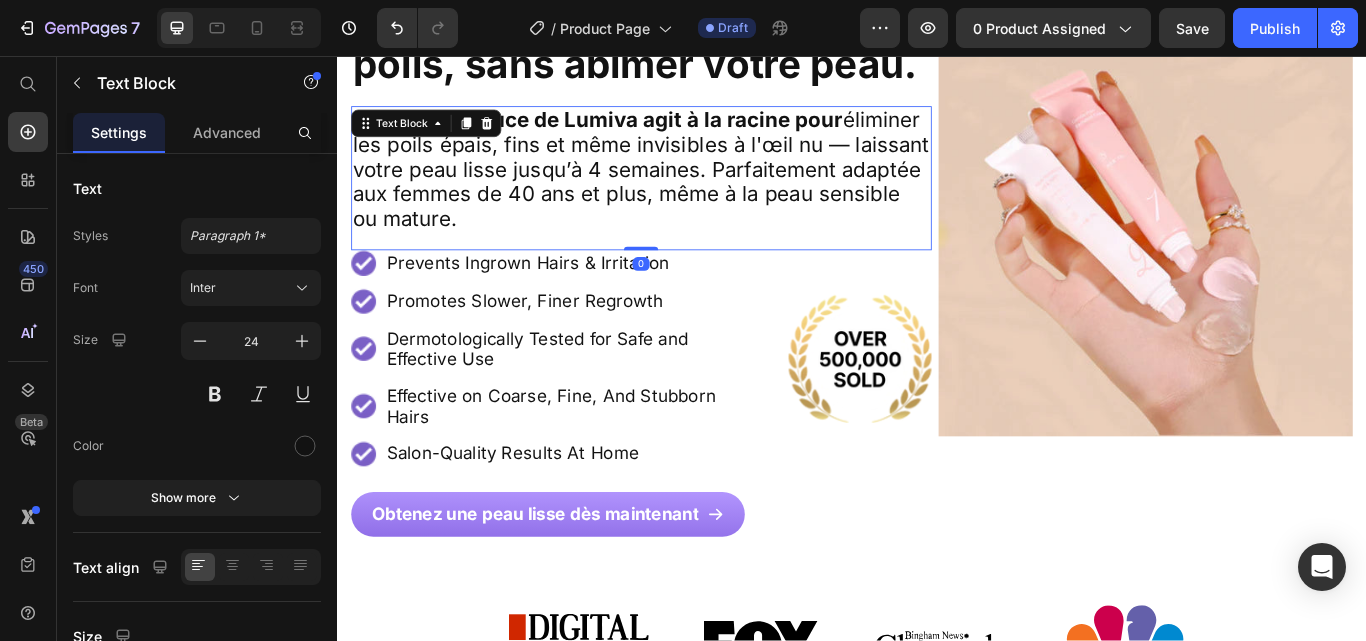 click on "La formule douce de Lumiva agit à la racine pour  éliminer les poils épais, fins et même invisibles à l'œil nu — laissant votre peau lisse jusqu’à 4 semaines. Parfaitement adaptée aux femmes de 40 ans et plus, même à la peau sensible ou mature. Text Block   0" at bounding box center [691, 199] 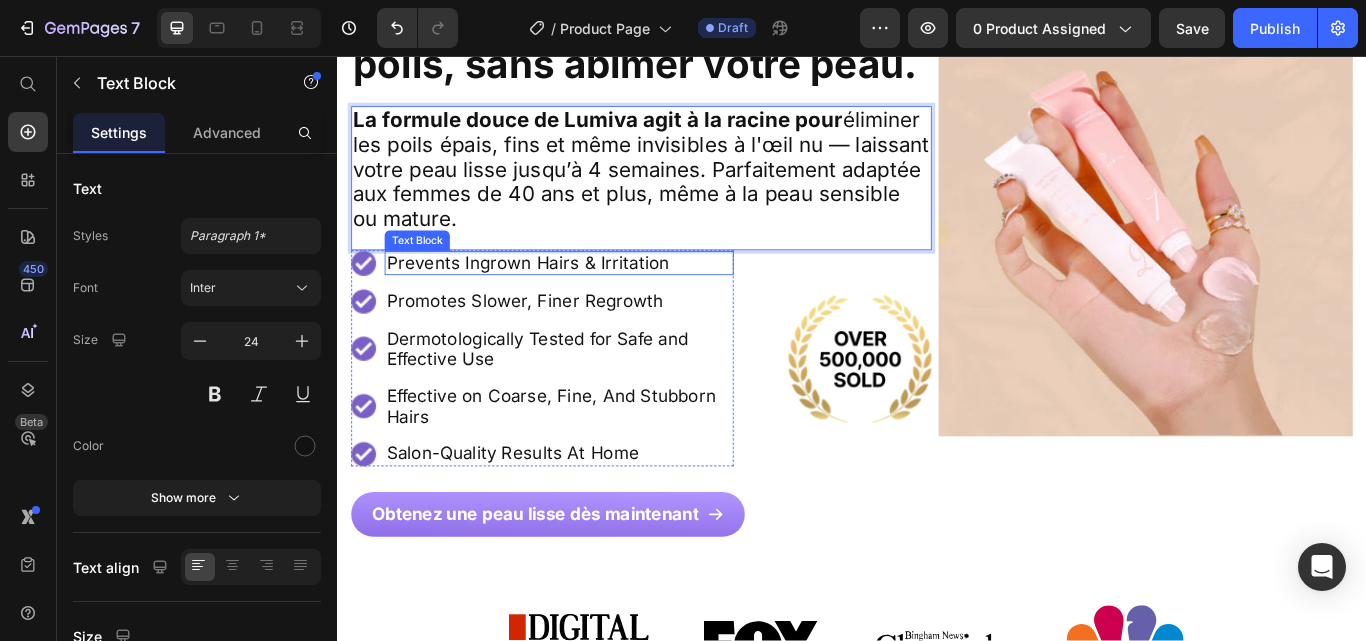 click on "Prevents Ingrown Hairs & Irritation" at bounding box center [595, 298] 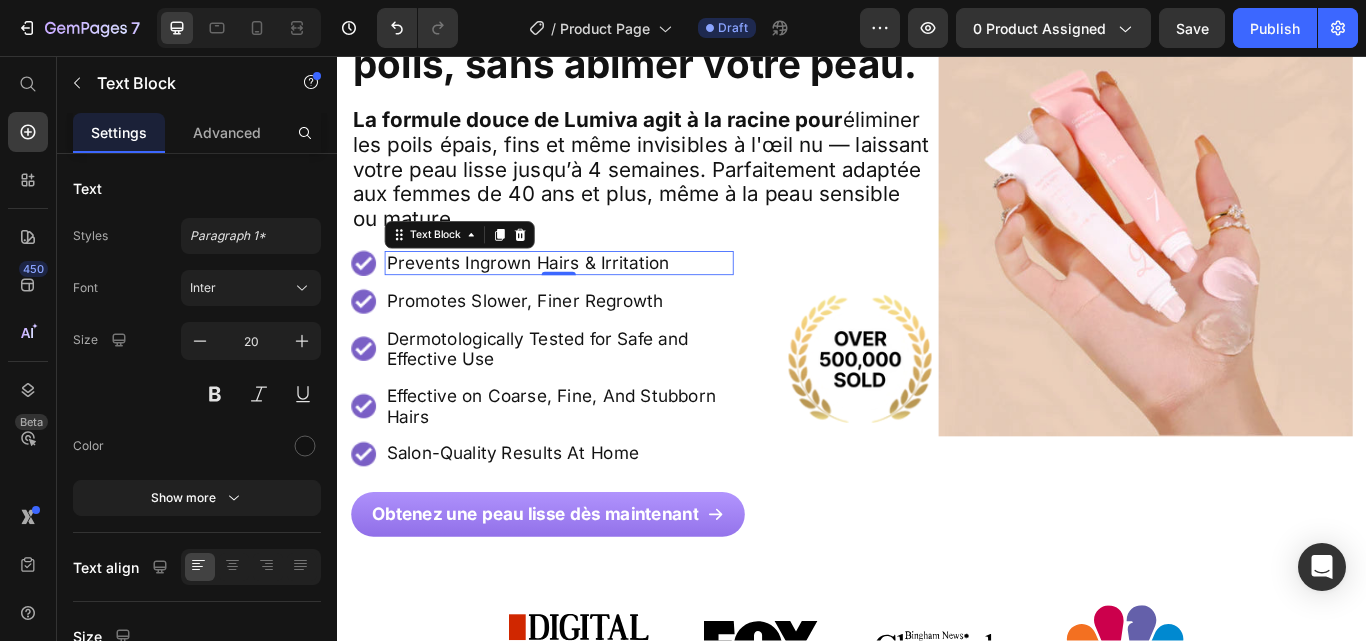 click on "Prevents Ingrown Hairs & Irritation" at bounding box center (595, 298) 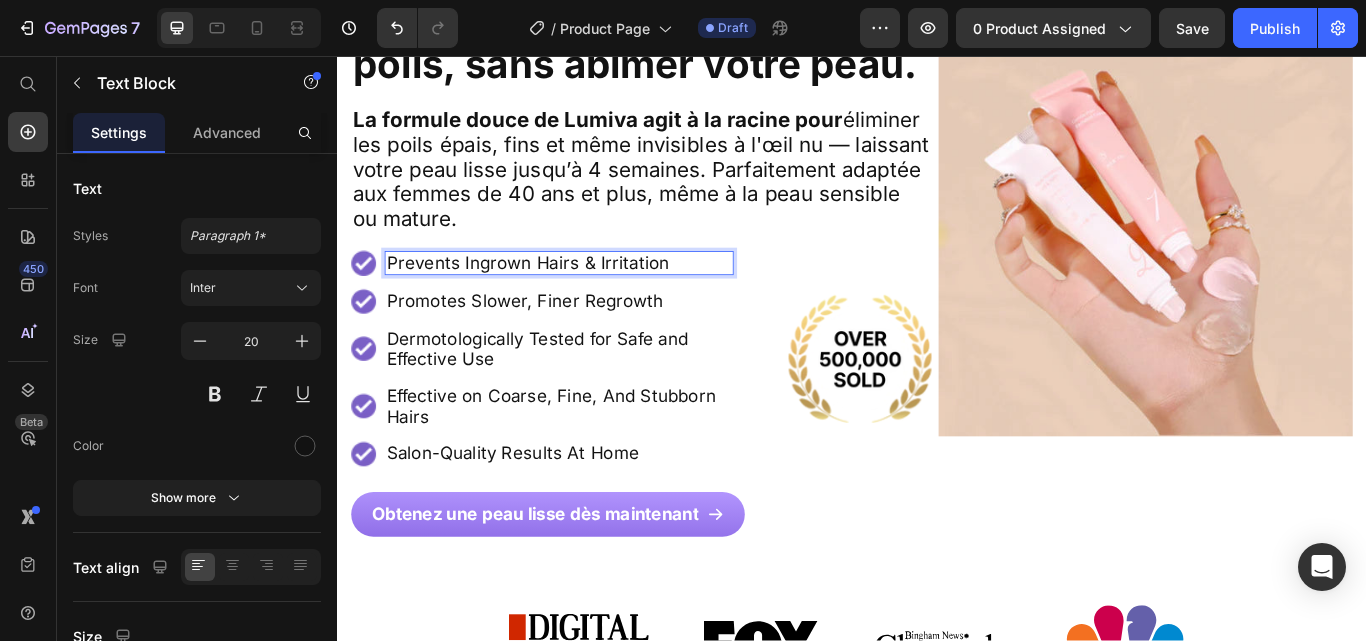 click on "Prevents Ingrown Hairs & Irritation" at bounding box center [595, 298] 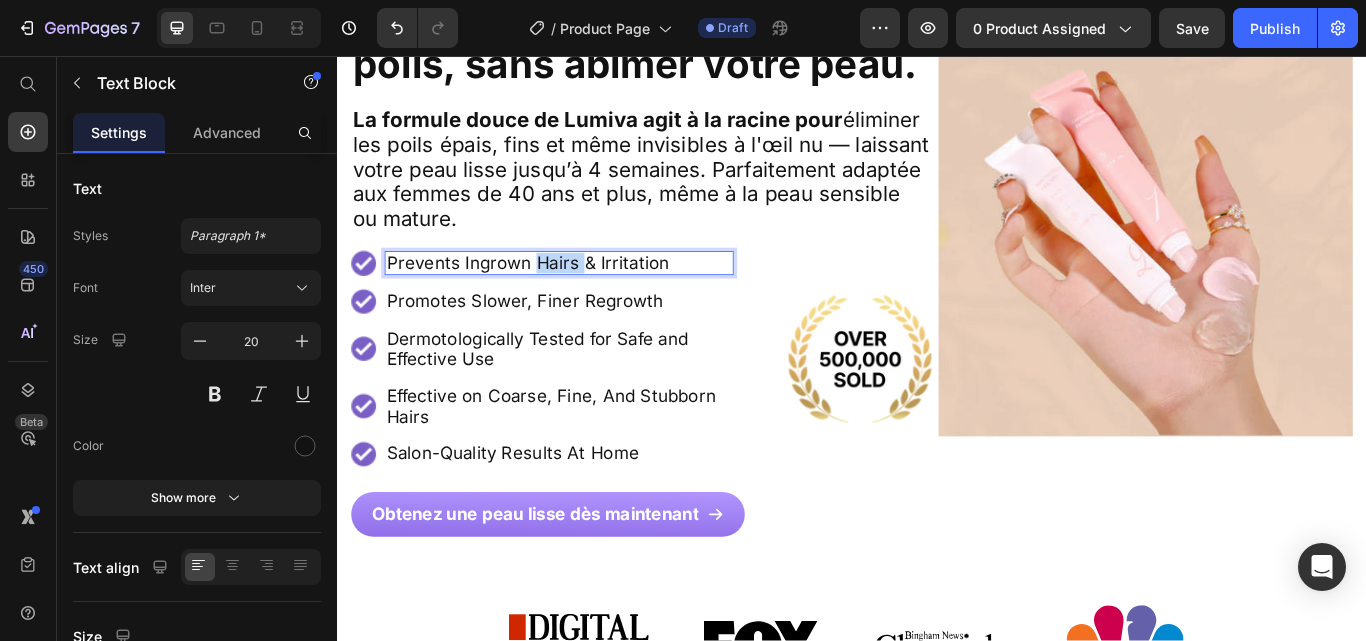 click on "Prevents Ingrown Hairs & Irritation" at bounding box center (595, 298) 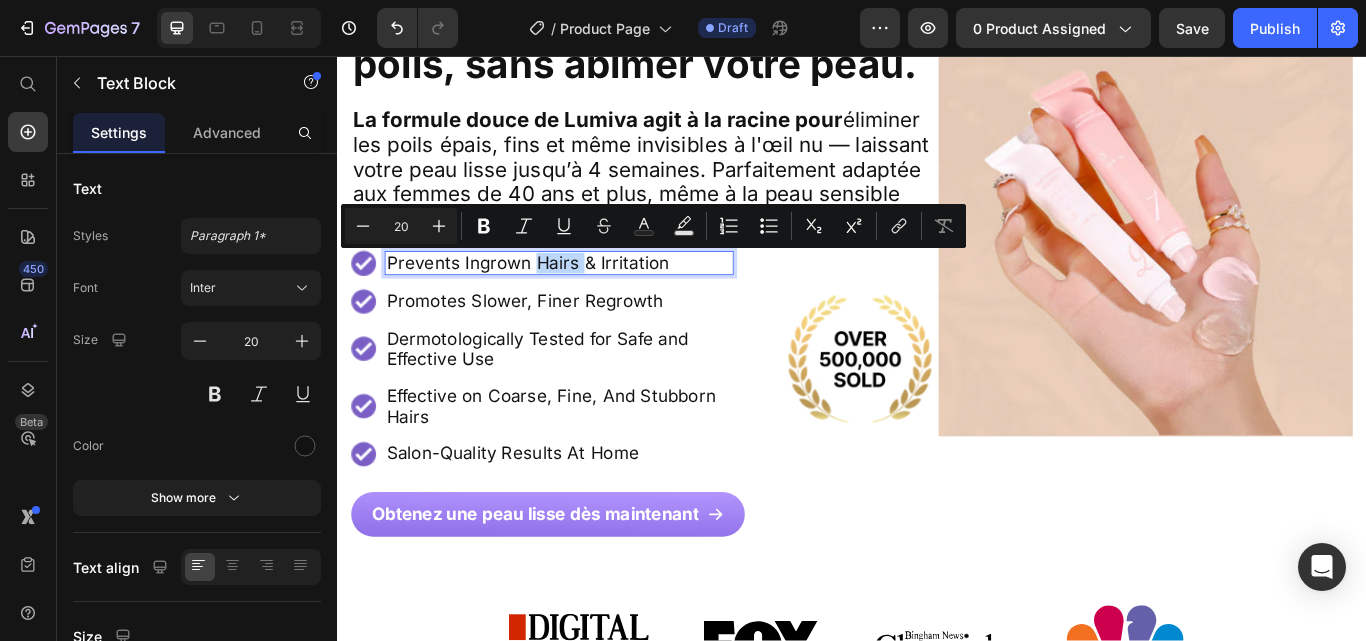 click on "Prevents Ingrown Hairs & Irritation" at bounding box center [595, 298] 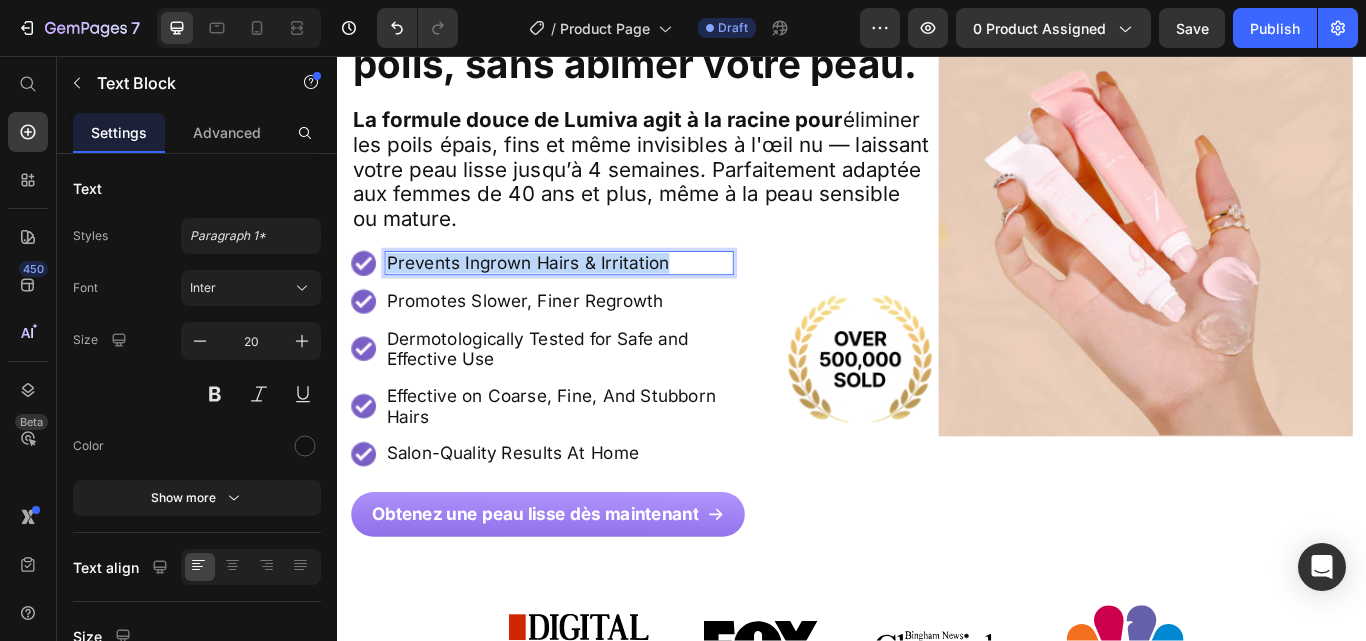 click on "Prevents Ingrown Hairs & Irritation" at bounding box center [595, 298] 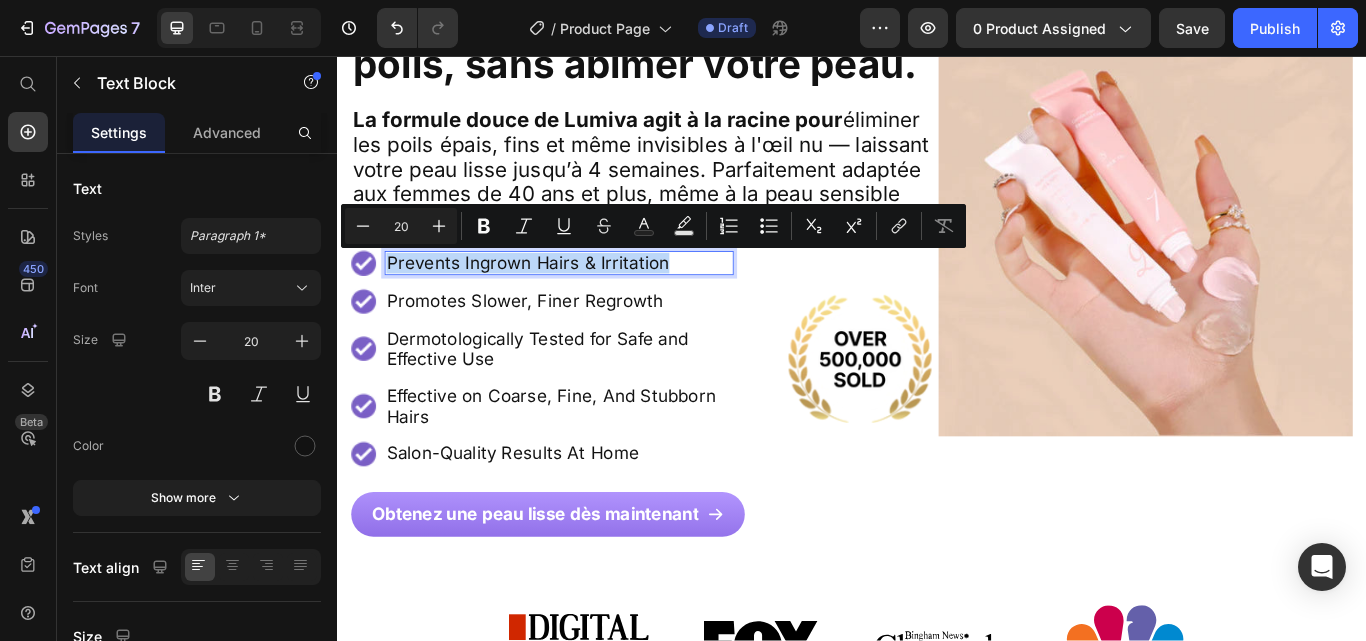 copy on "Prevents Ingrown Hairs & Irritation" 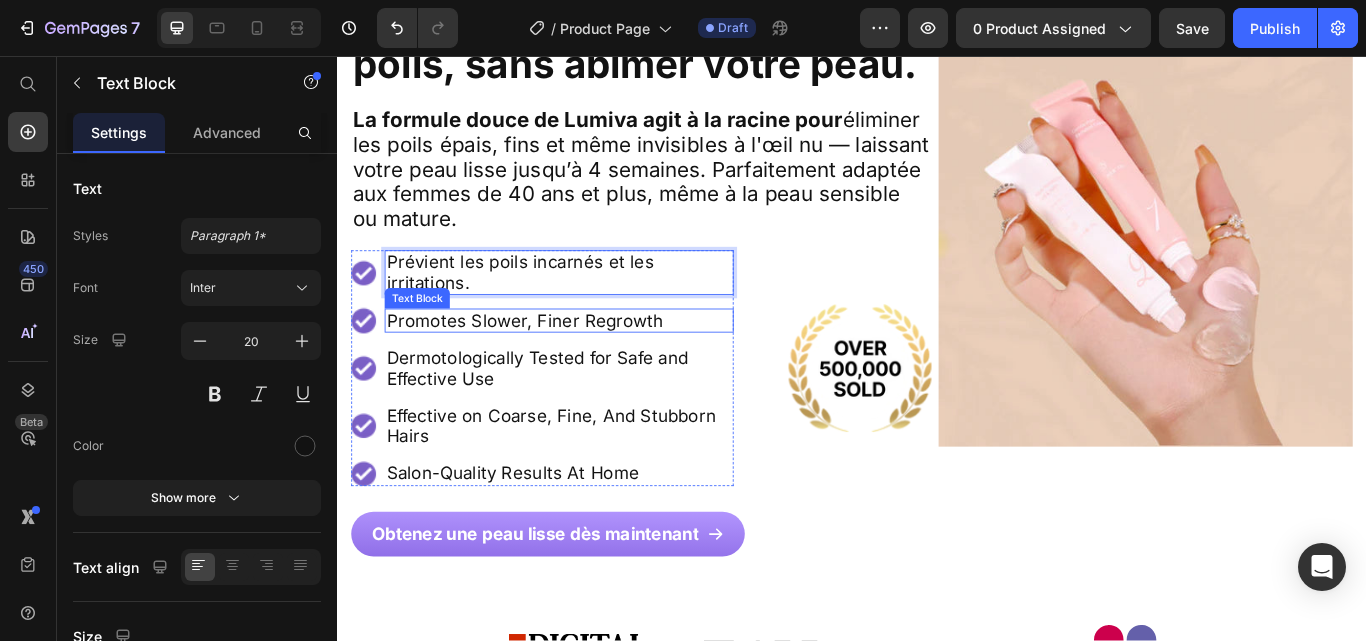 click on "Promotes Slower, Finer Regrowth" at bounding box center (595, 365) 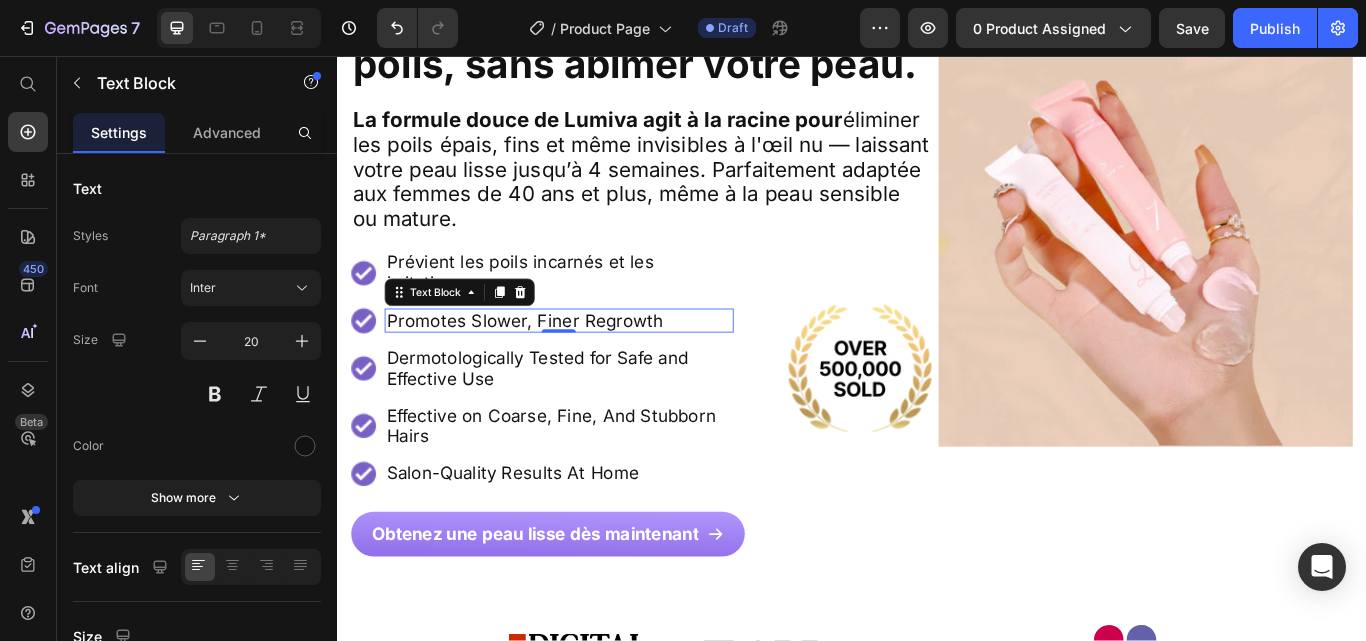 click on "Promotes Slower, Finer Regrowth" at bounding box center (595, 365) 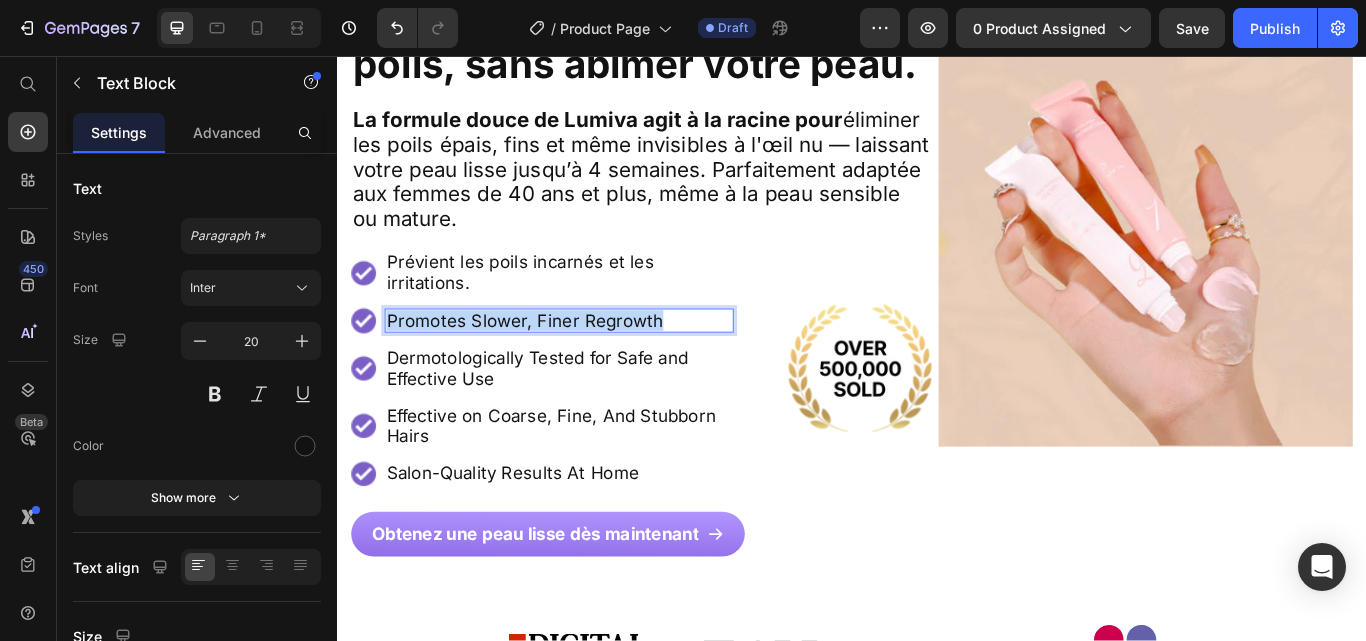 click on "Promotes Slower, Finer Regrowth" at bounding box center (595, 365) 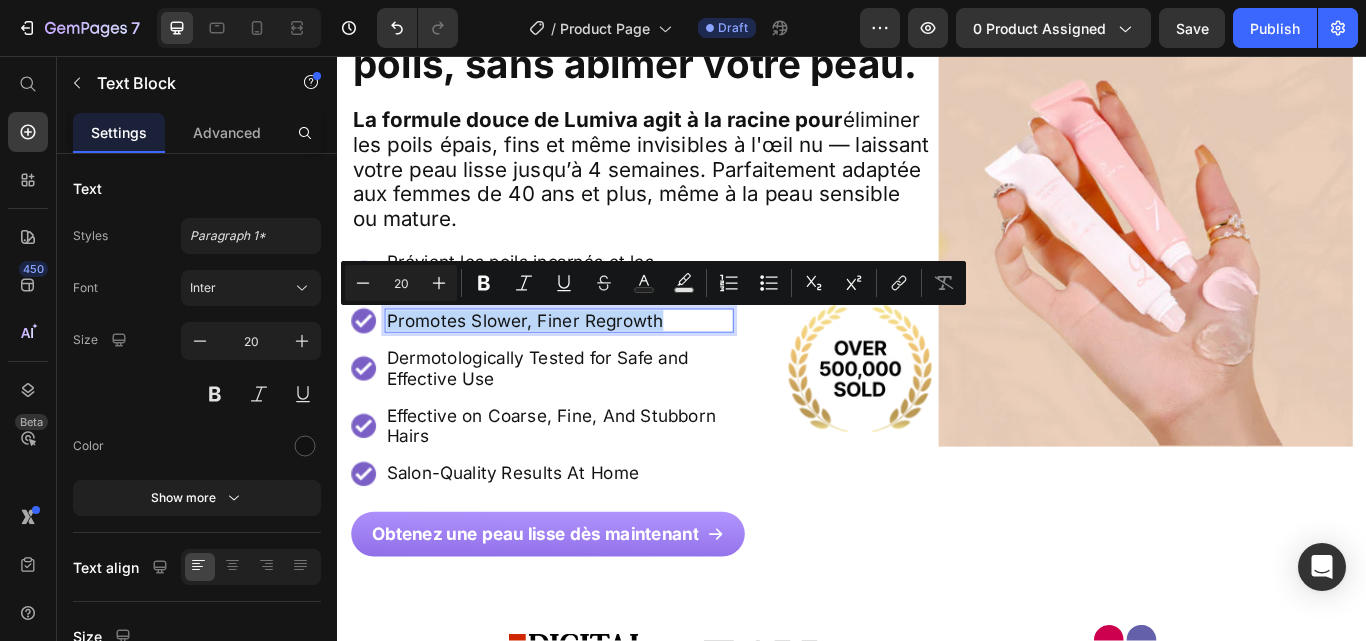 copy on "Promotes Slower, Finer Regrowth" 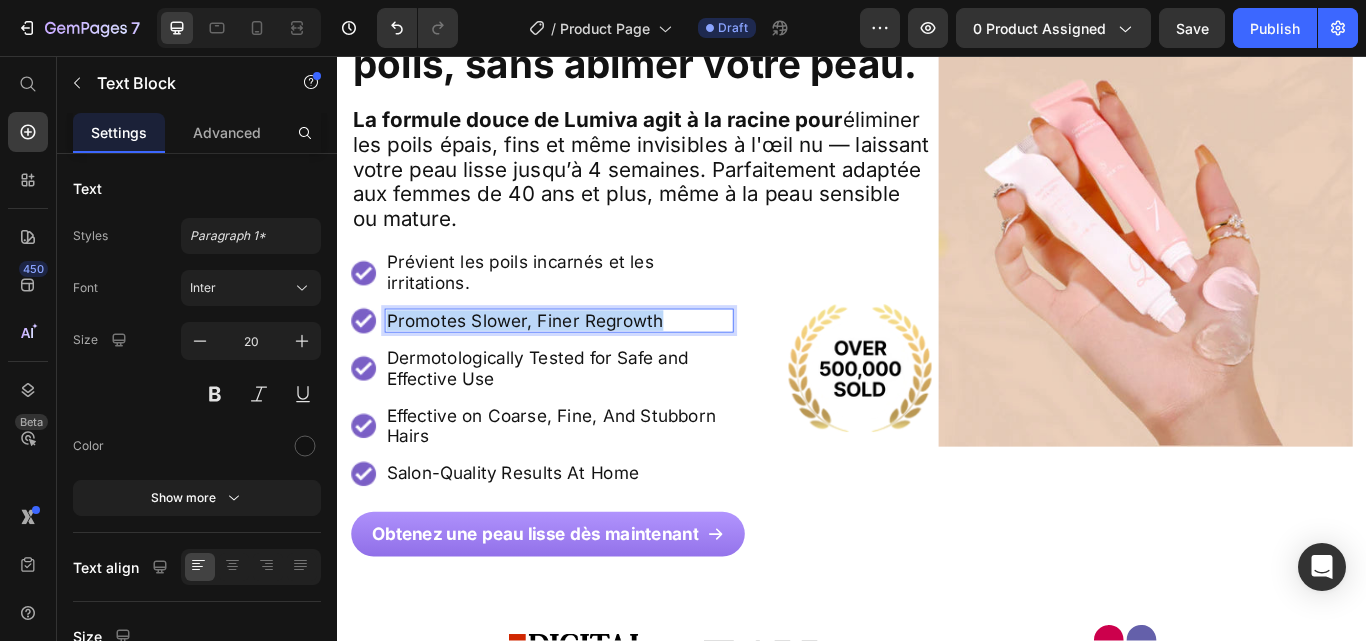 scroll, scrollTop: 424, scrollLeft: 0, axis: vertical 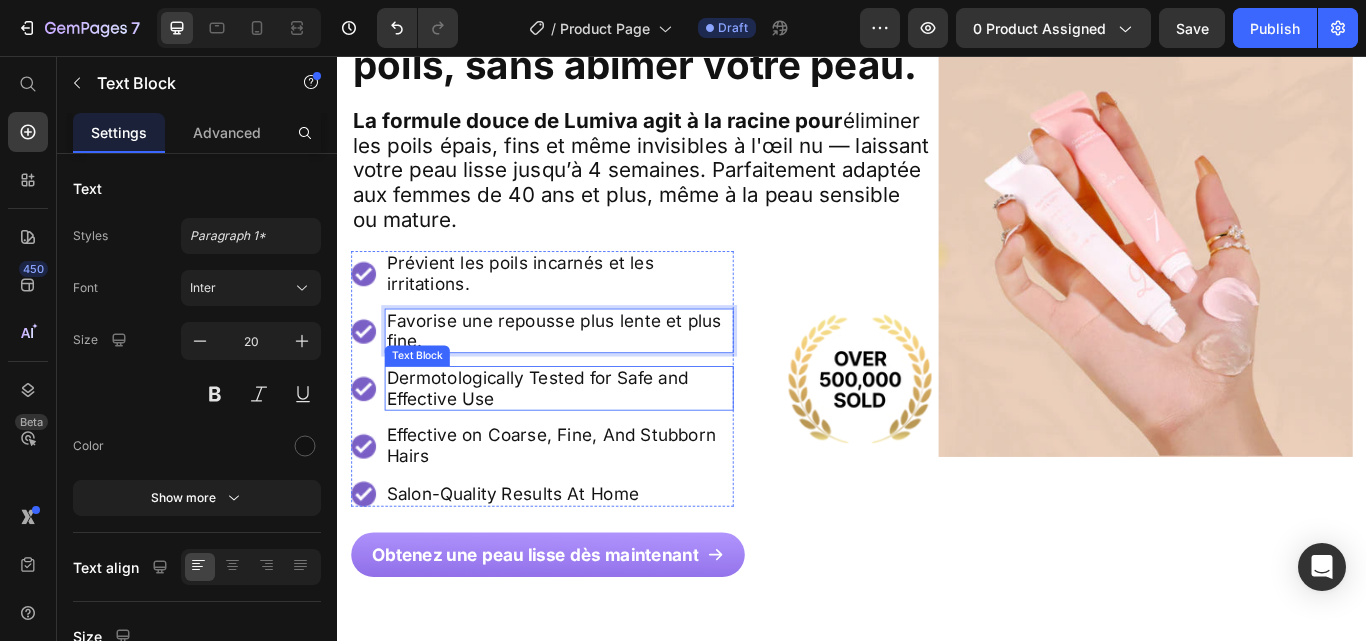 click on "Dermotologically Tested for Safe and Effective Use" at bounding box center [595, 444] 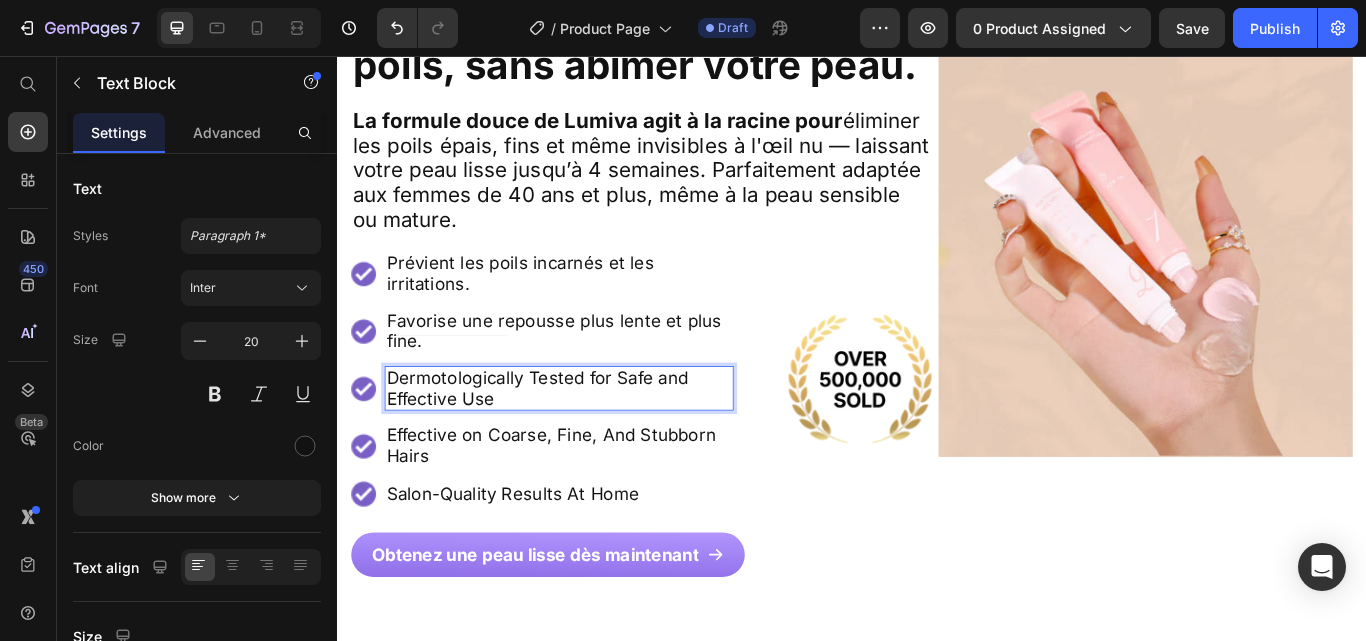 click on "Dermotologically Tested for Safe and Effective Use" at bounding box center [595, 444] 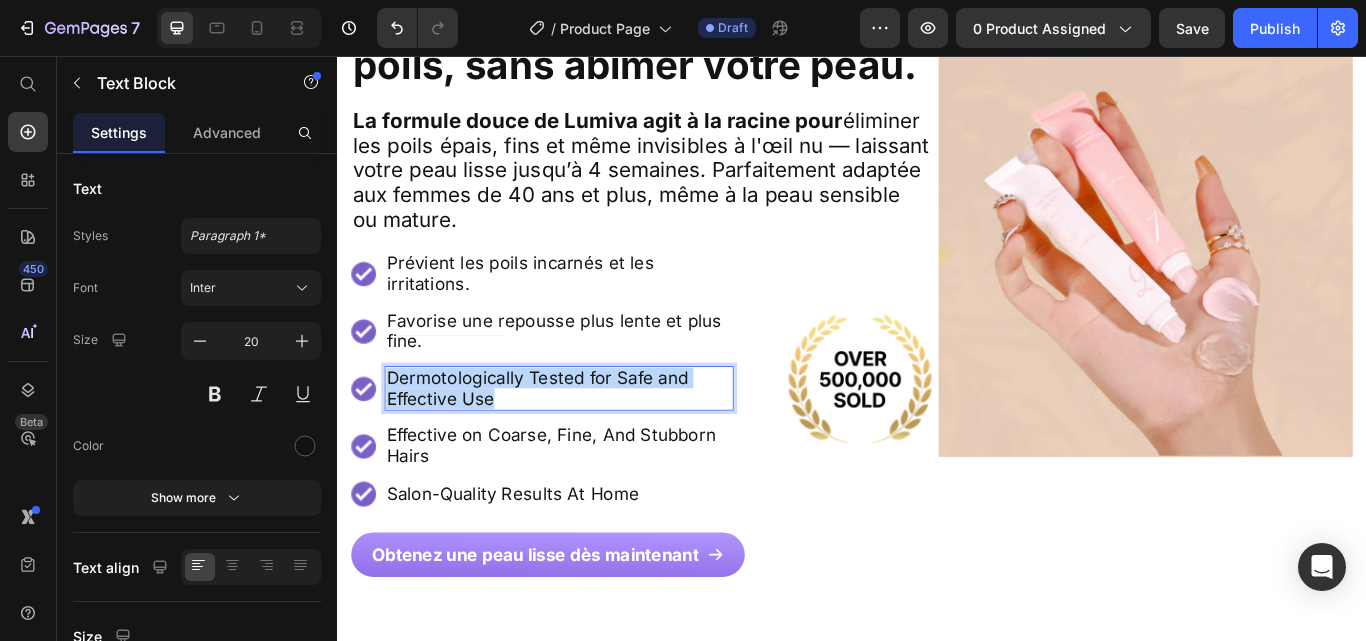 click on "Dermotologically Tested for Safe and Effective Use" at bounding box center (595, 444) 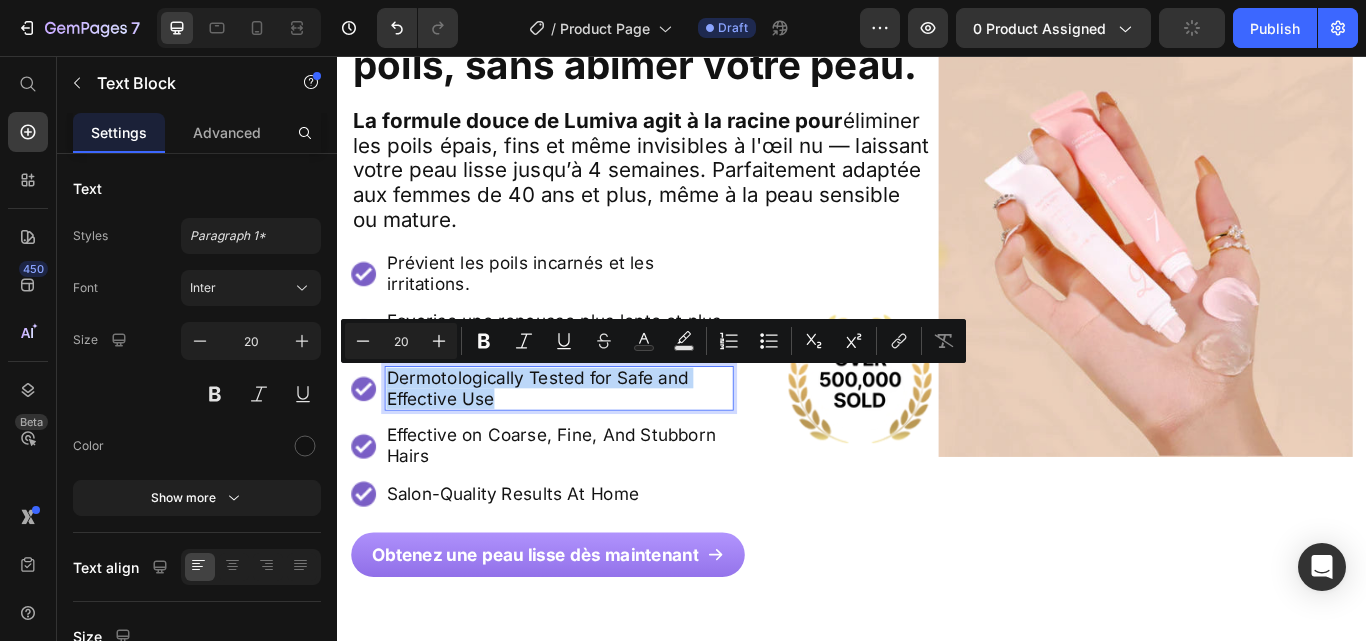 copy on "Dermotologically Tested for Safe and Effective Use" 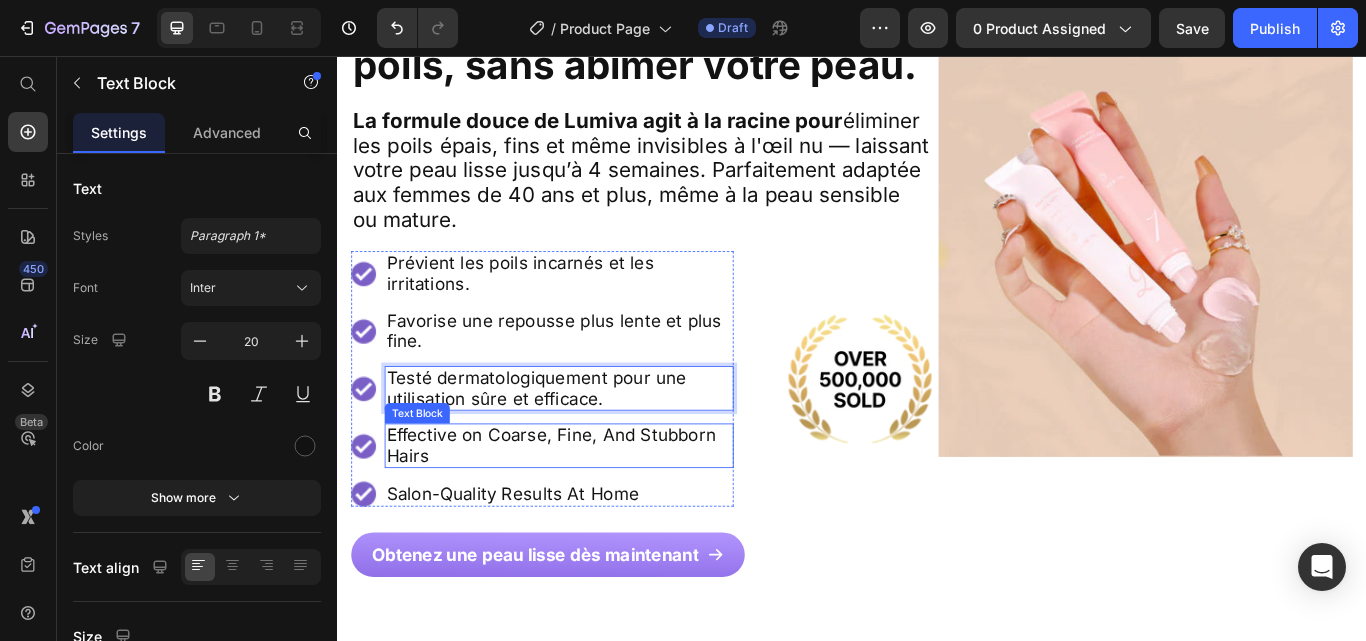 click on "Effective on Coarse, Fine, And Stubborn Hairs" at bounding box center (595, 511) 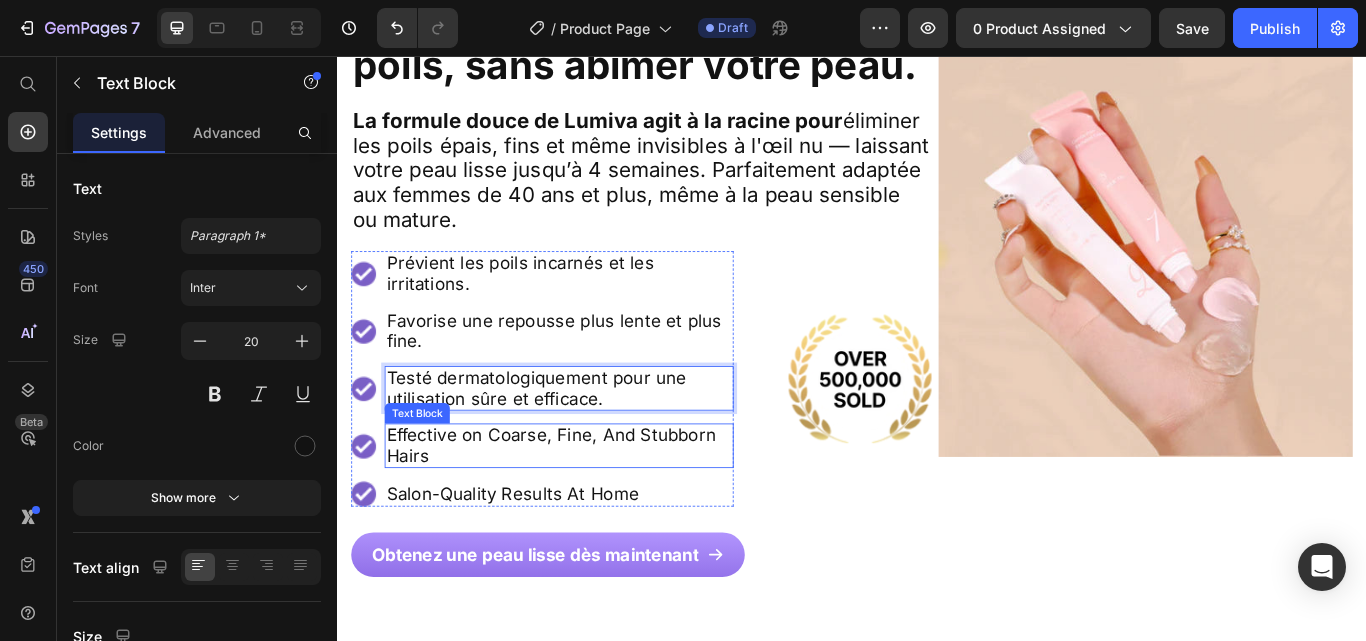 click on "Effective on Coarse, Fine, And Stubborn Hairs" at bounding box center (595, 511) 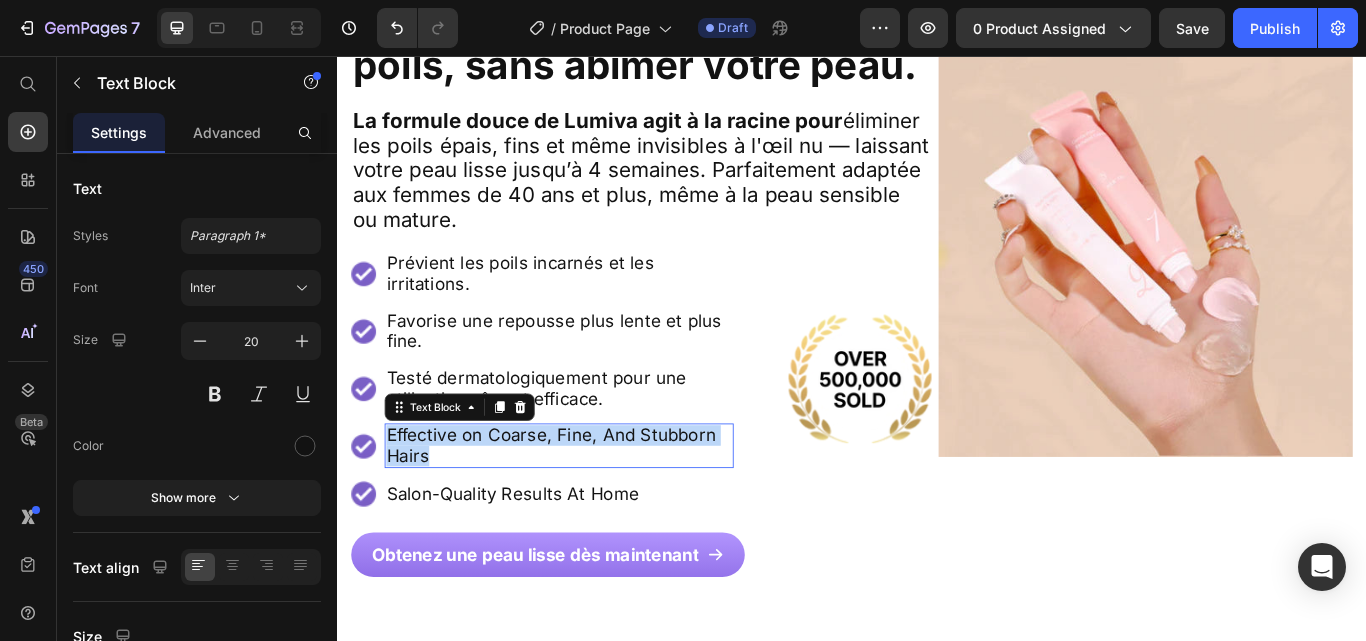 click on "Effective on Coarse, Fine, And Stubborn Hairs" at bounding box center [595, 511] 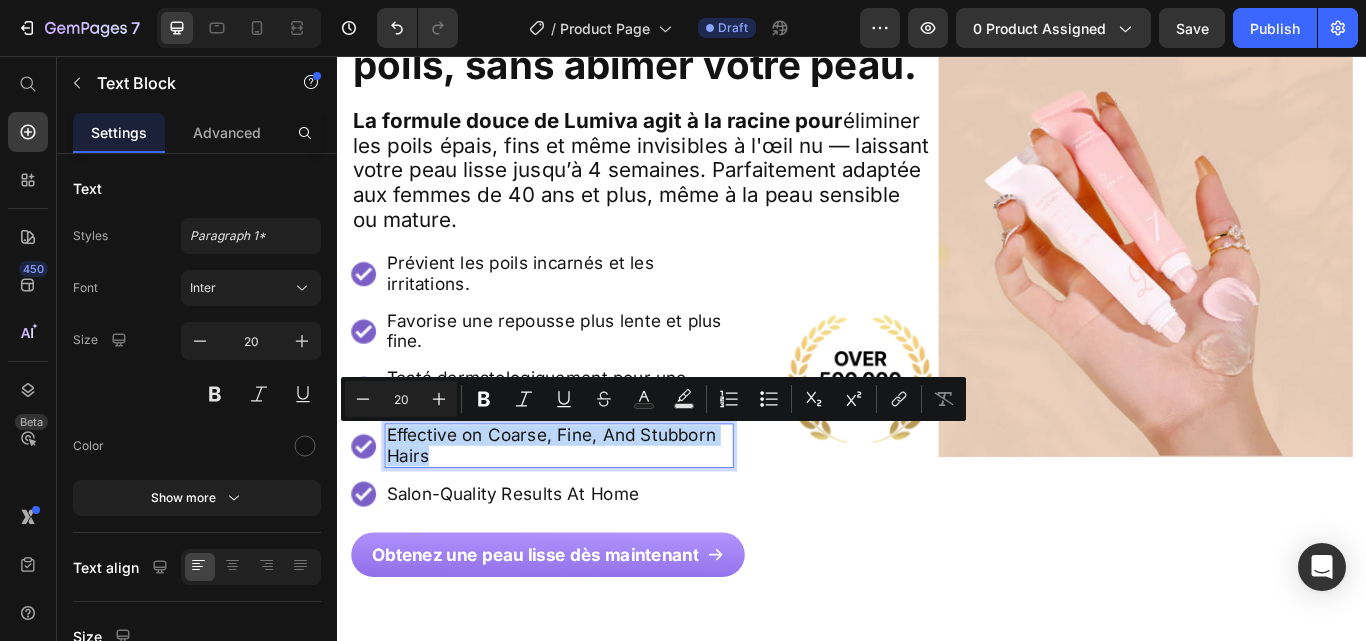 copy on "Effective on Coarse, Fine, And Stubborn Hairs" 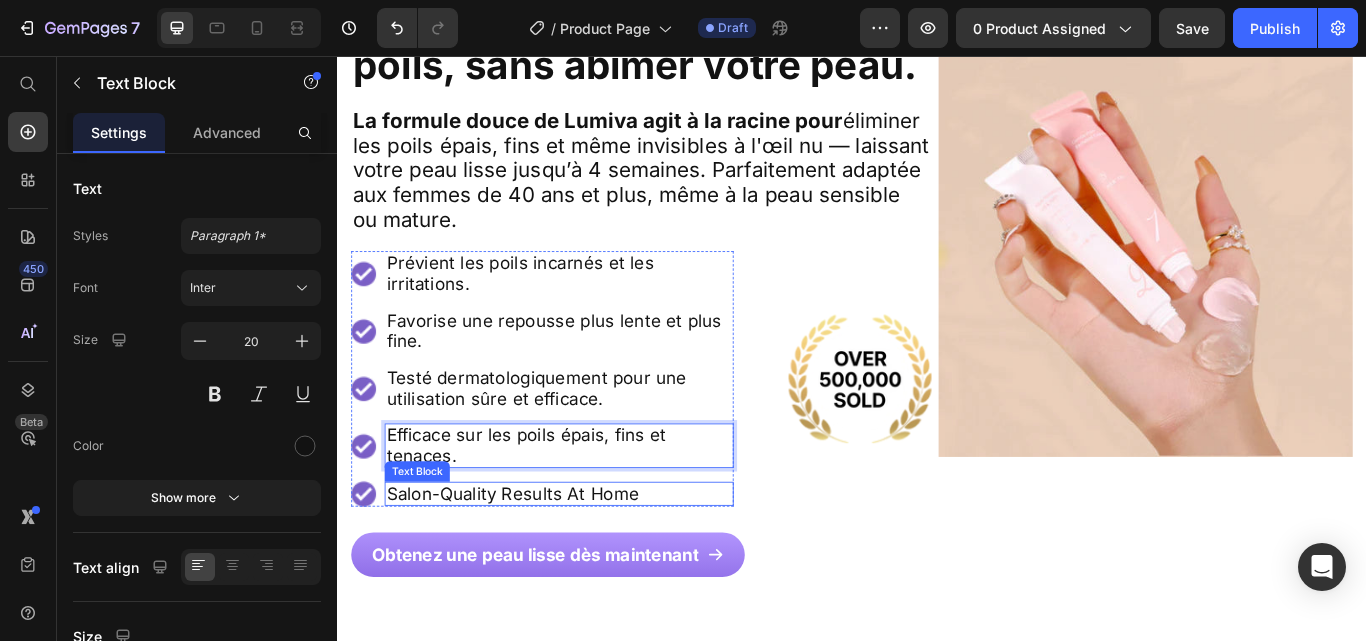 click on "Salon-Quality Results At Home" at bounding box center (595, 567) 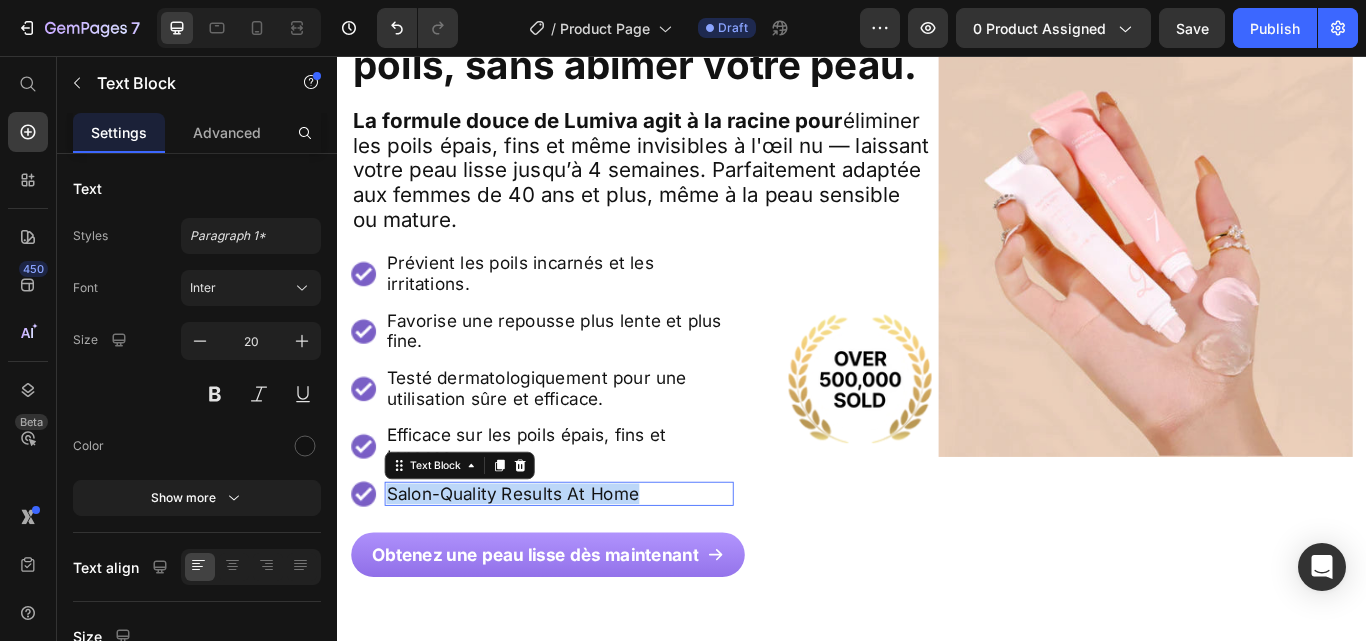 click on "Salon-Quality Results At Home" at bounding box center [595, 567] 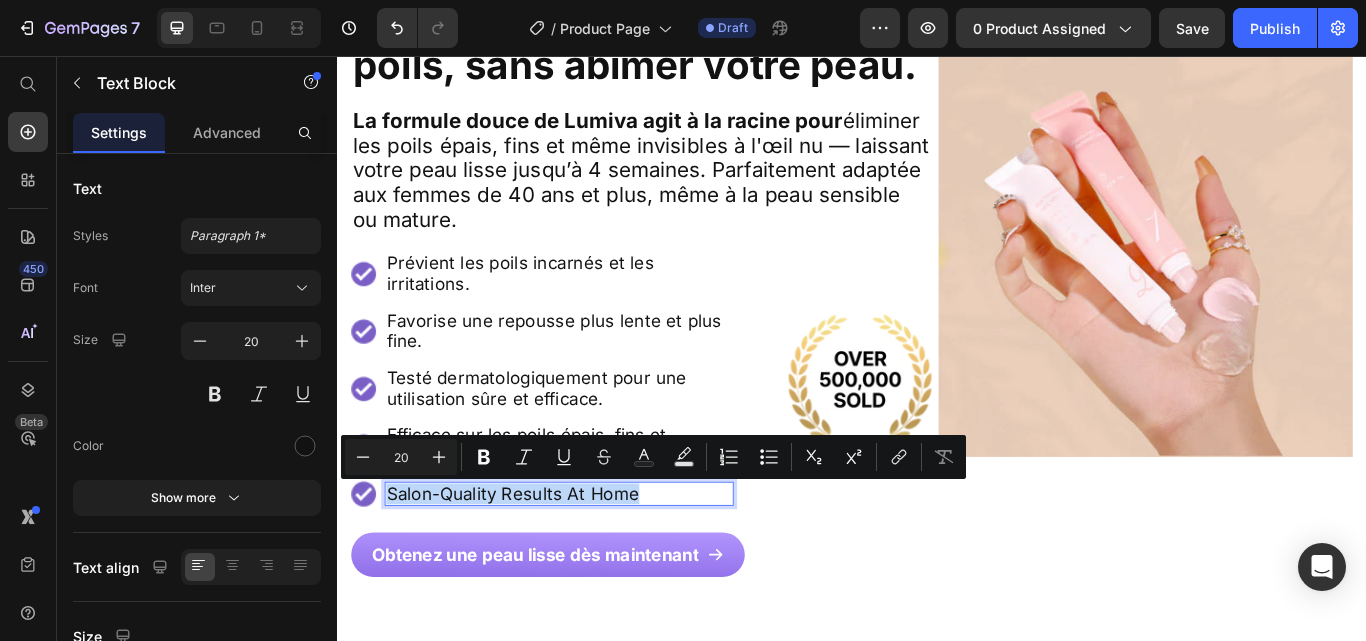 copy on "Salon-Quality Results At Home" 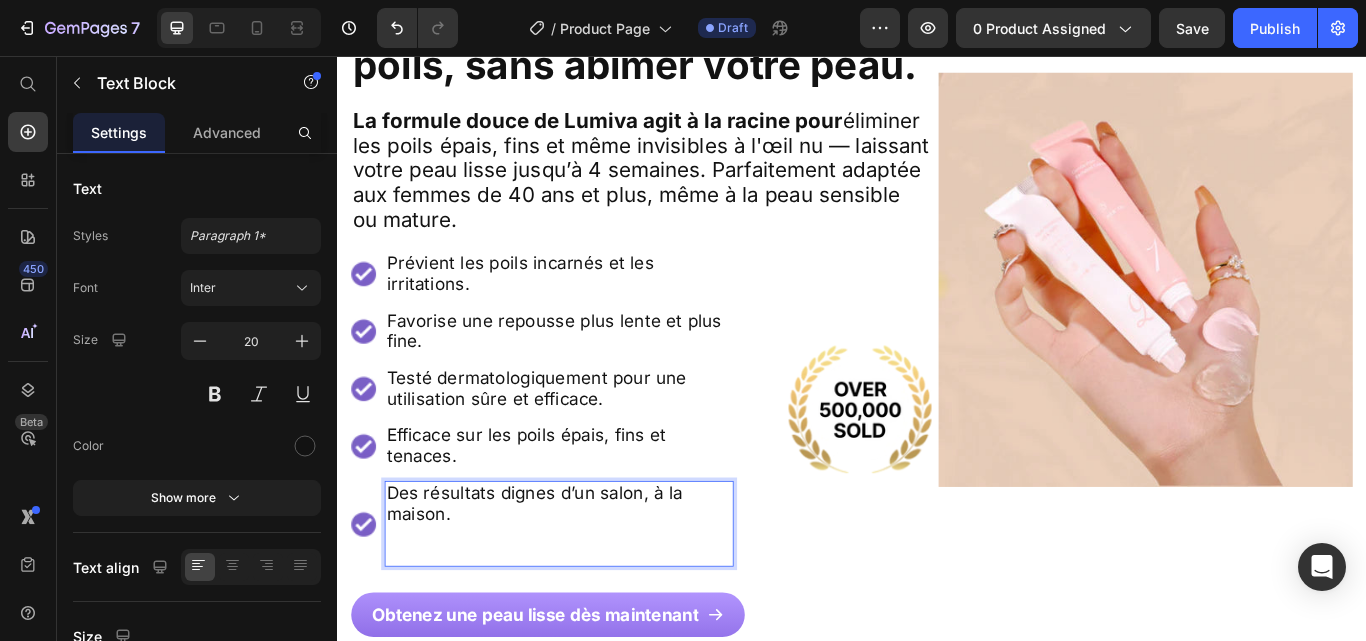 scroll, scrollTop: 556, scrollLeft: 0, axis: vertical 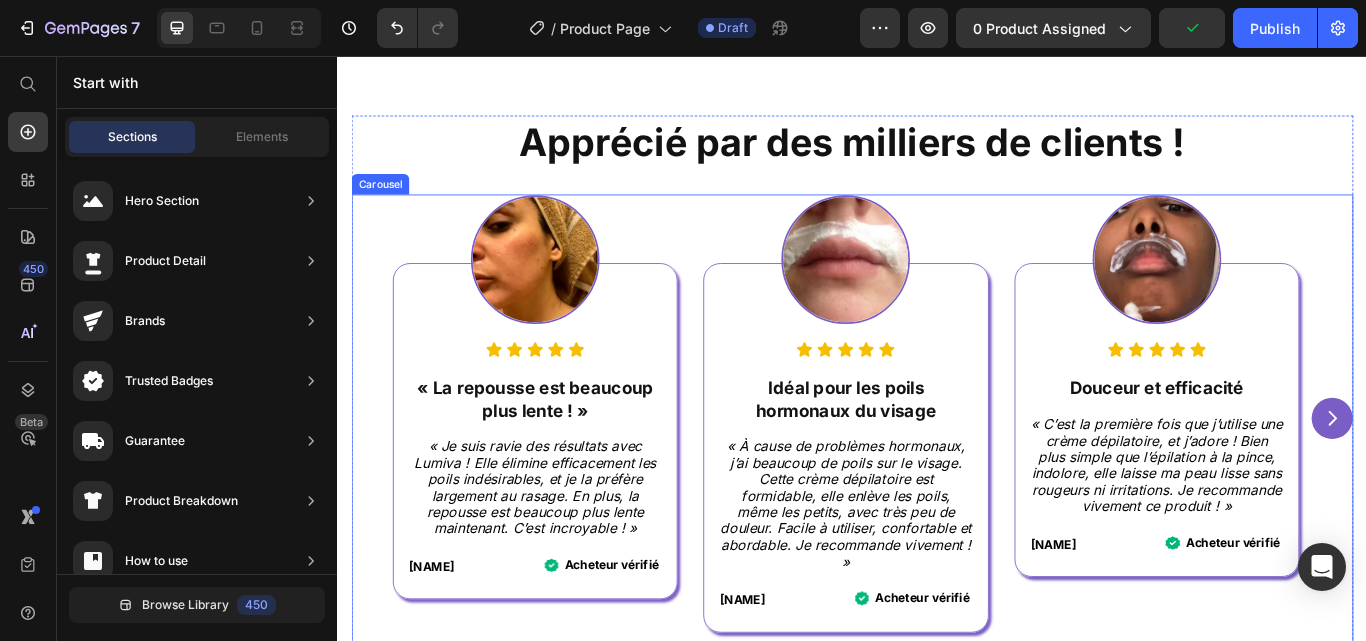 click 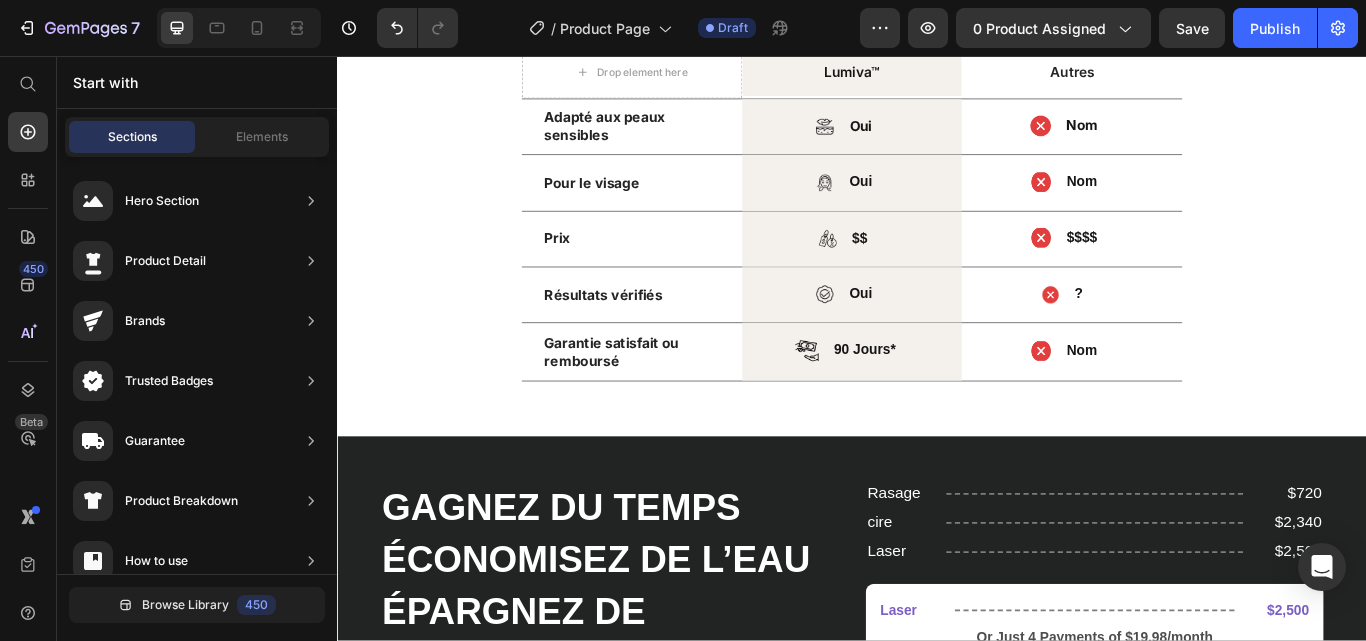 scroll, scrollTop: 7511, scrollLeft: 0, axis: vertical 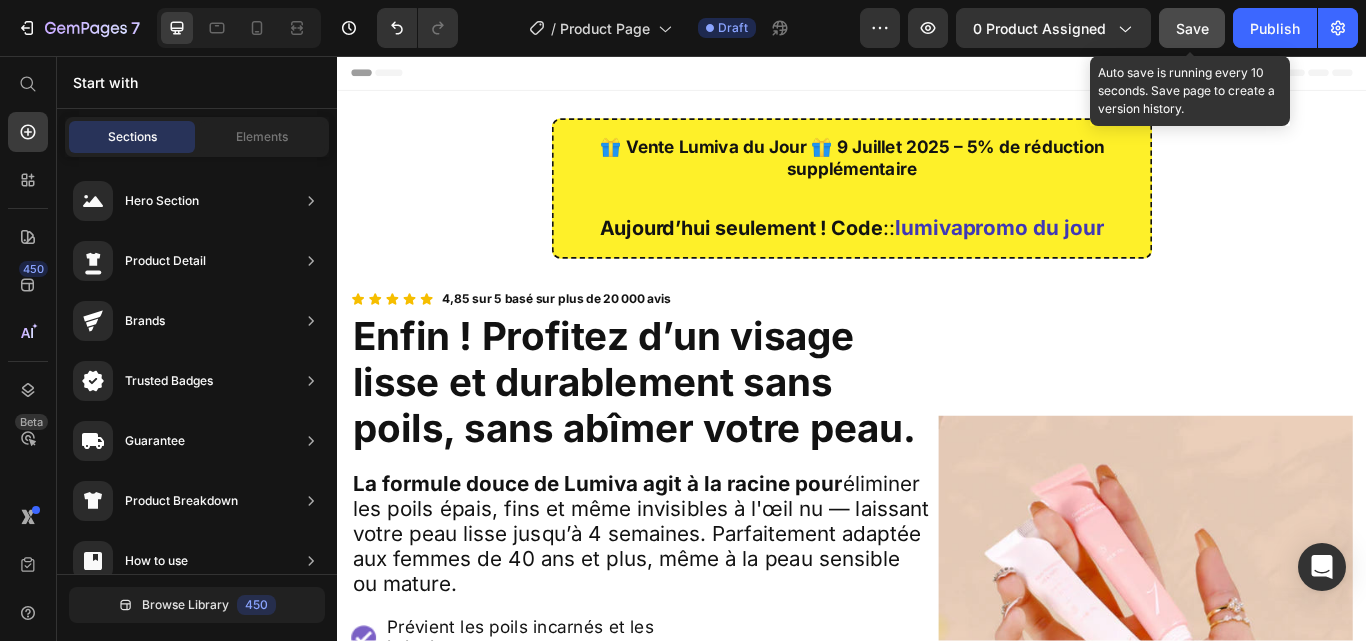 click on "Save" 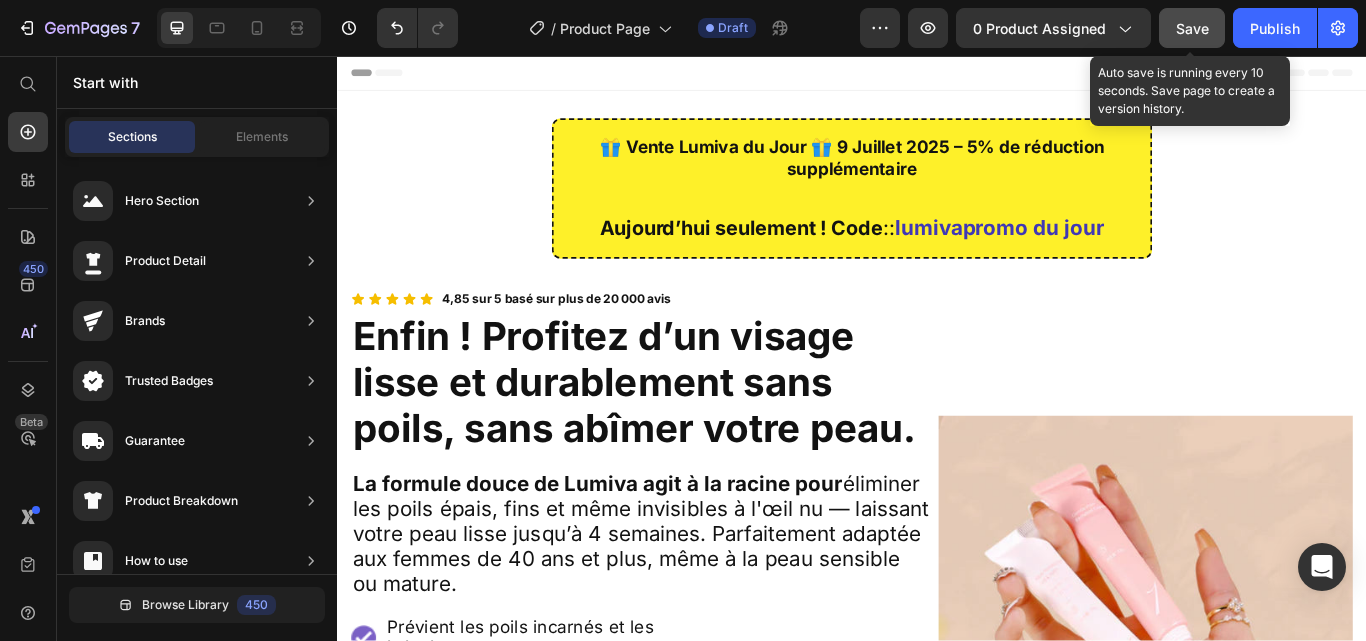 click on "Save" 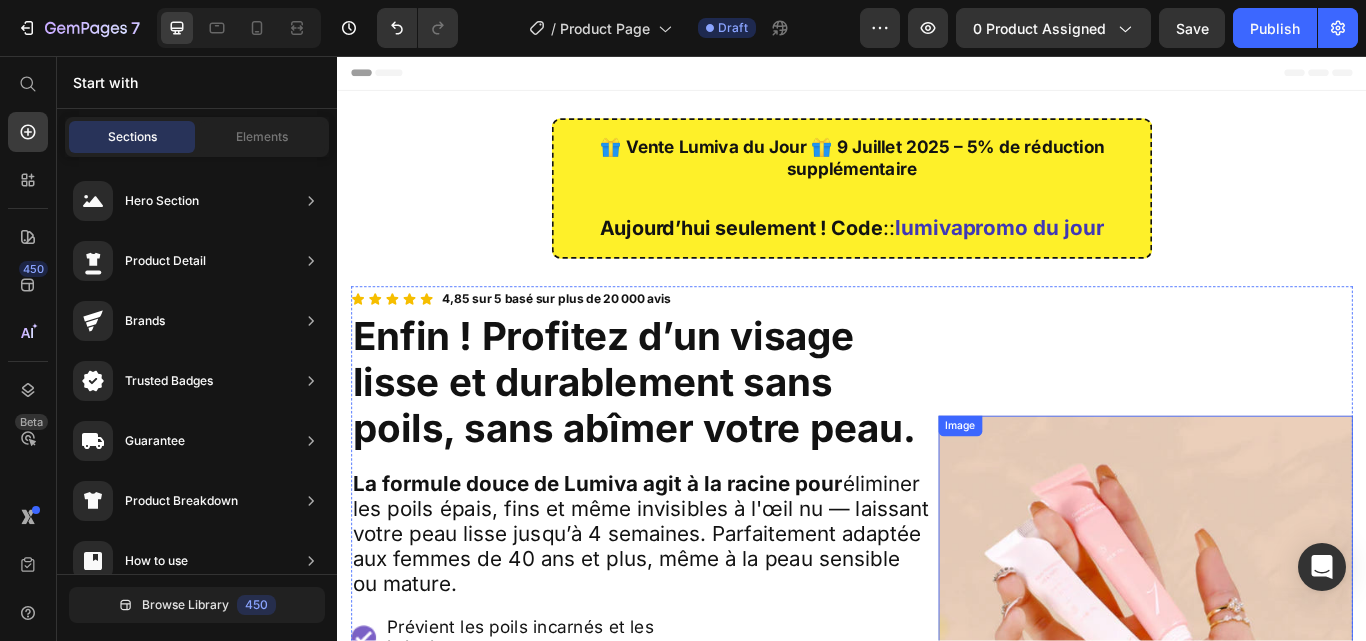 scroll, scrollTop: 527, scrollLeft: 0, axis: vertical 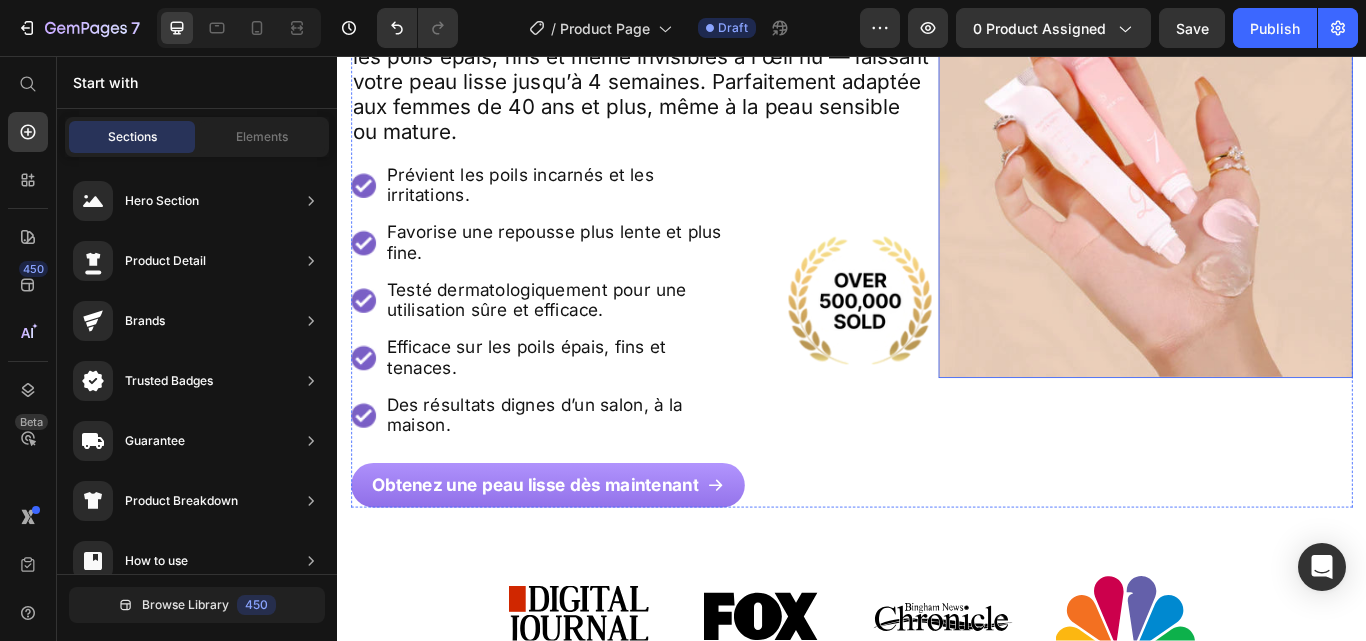click at bounding box center (1279, 190) 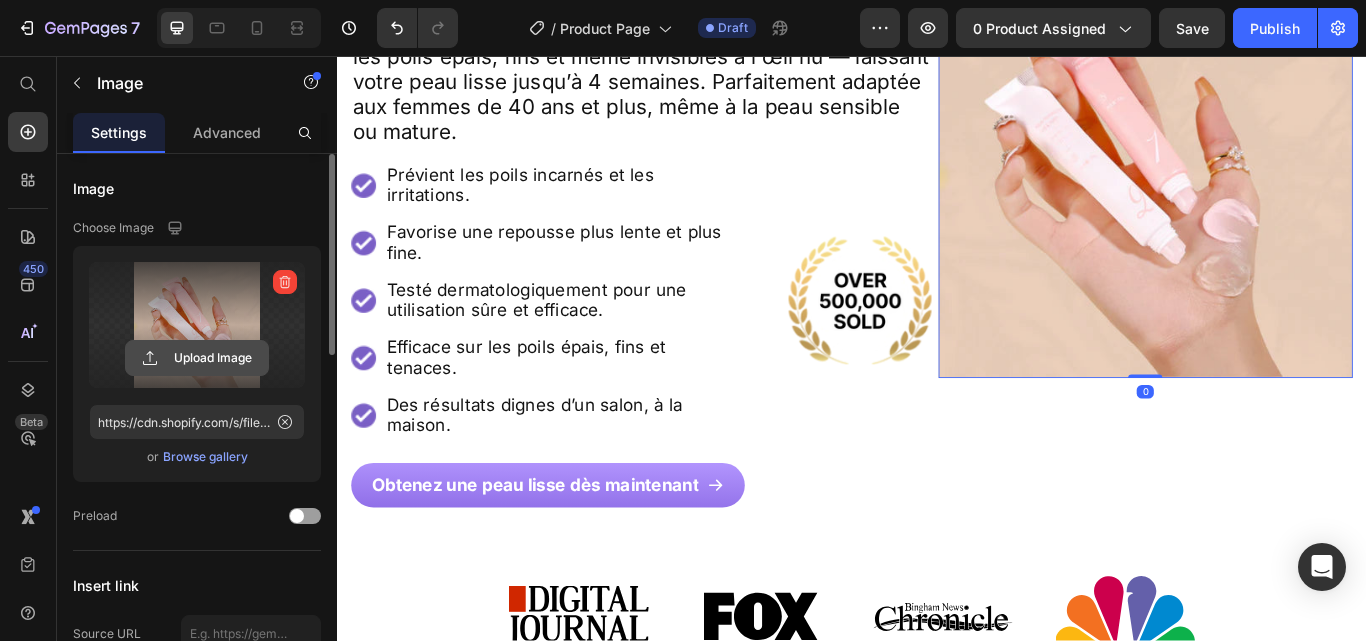 click 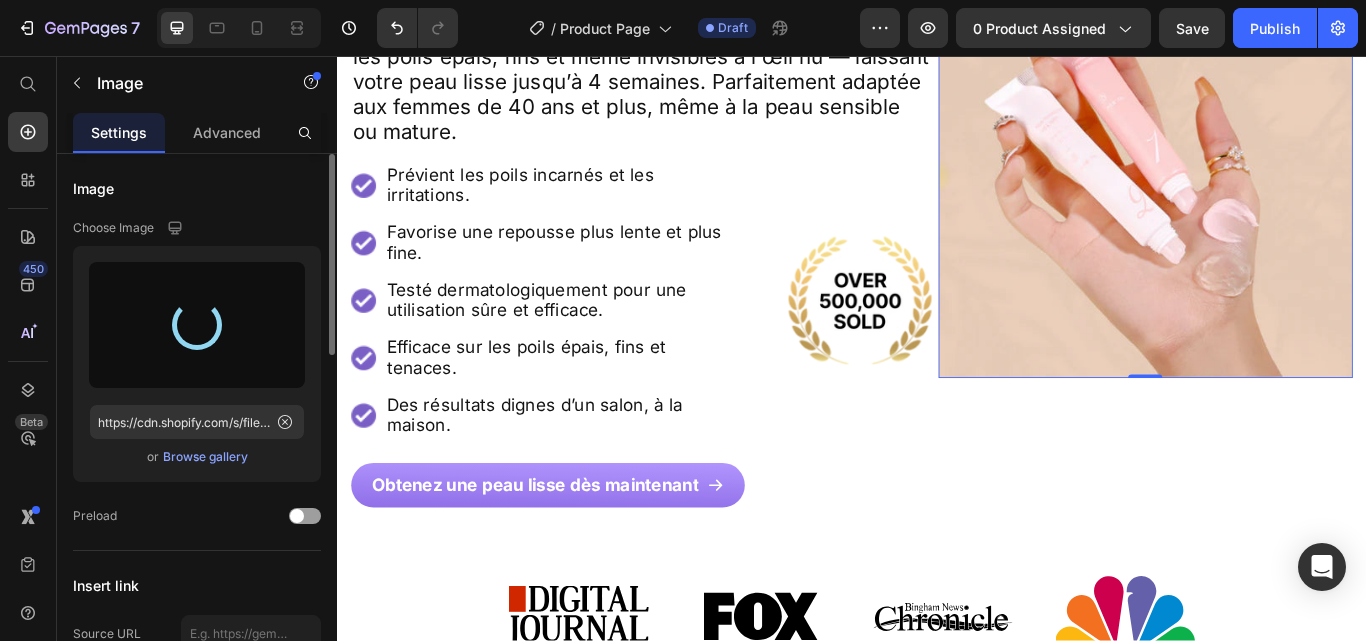 type on "https://cdn.shopify.com/s/files/1/0923/8927/8038/files/gempages_574662370995995492-b73435eb-ace1-4fc5-96db-eb00bfde1c1d.webp" 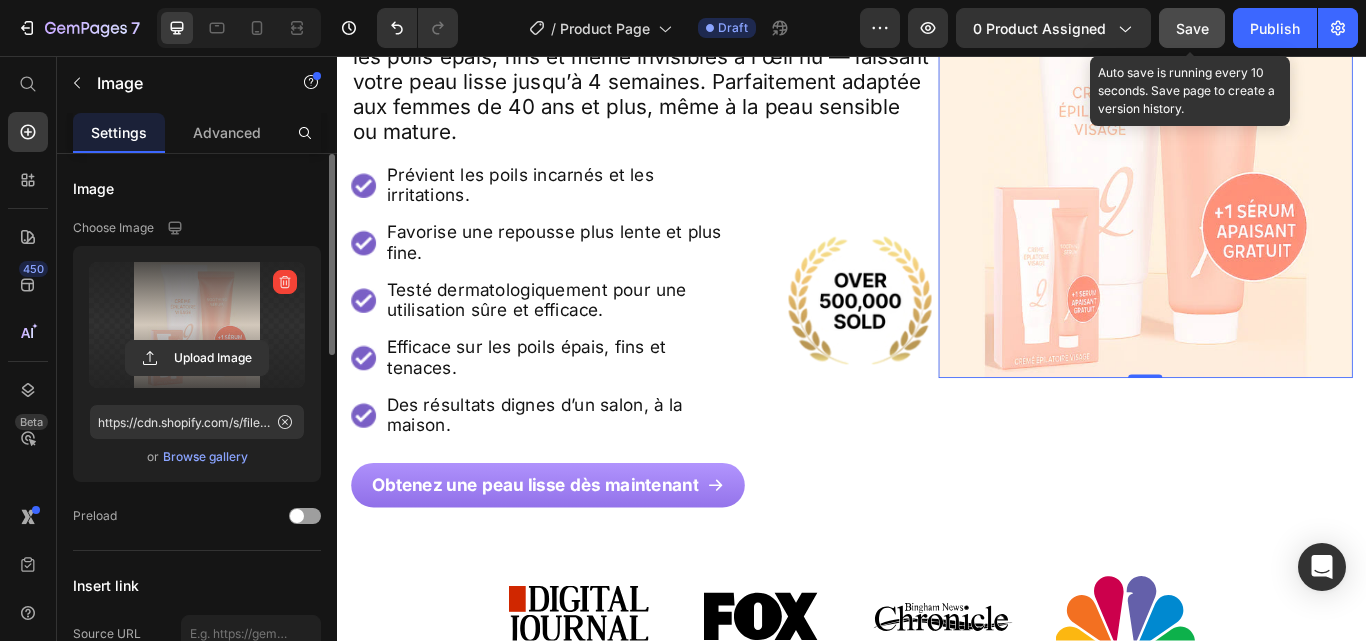 click on "Save" at bounding box center (1192, 28) 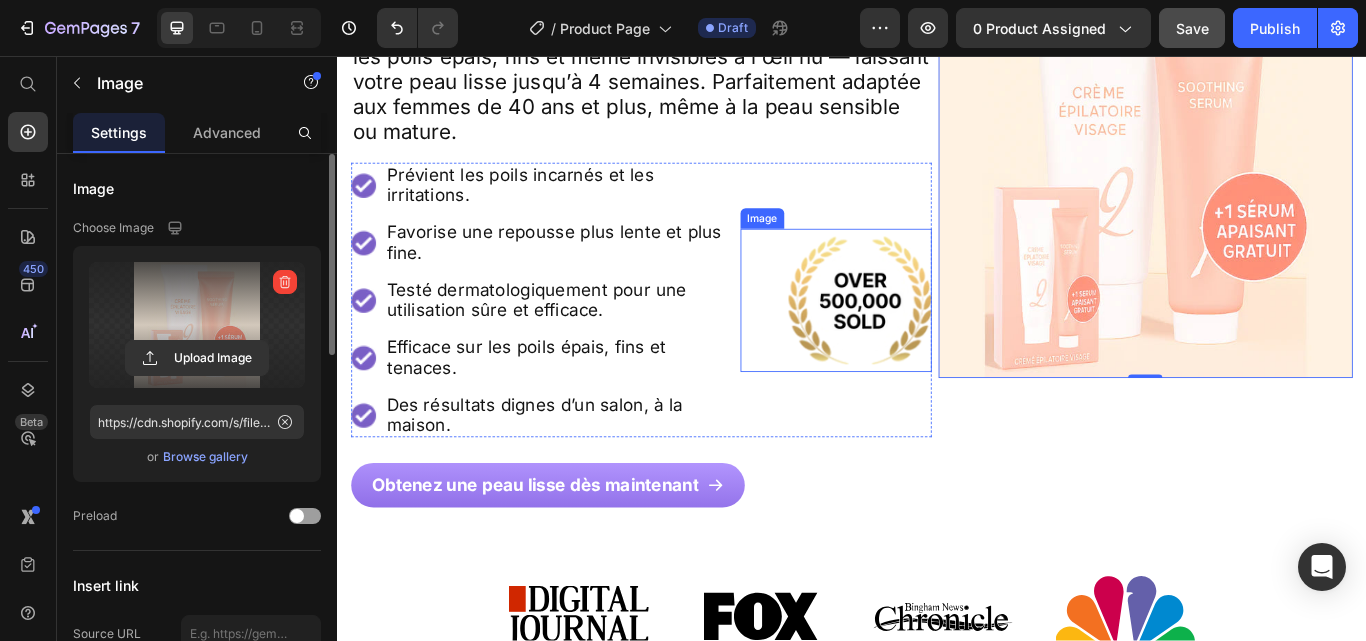 click at bounding box center (918, 341) 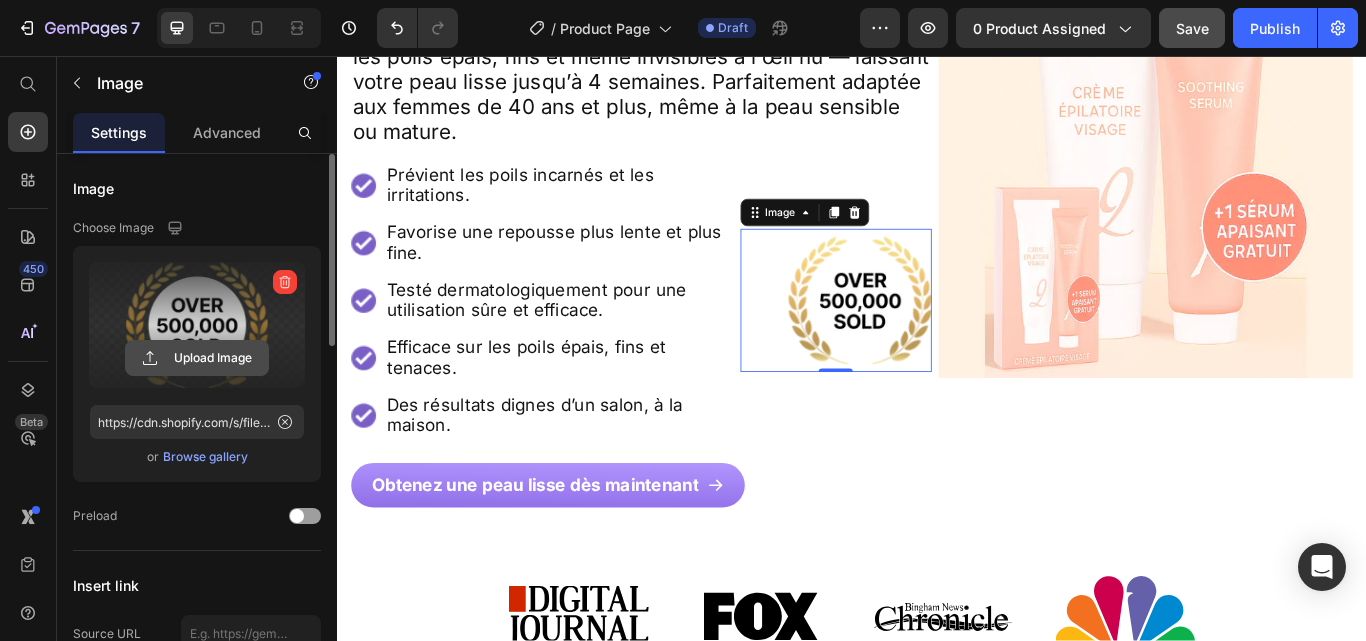 click 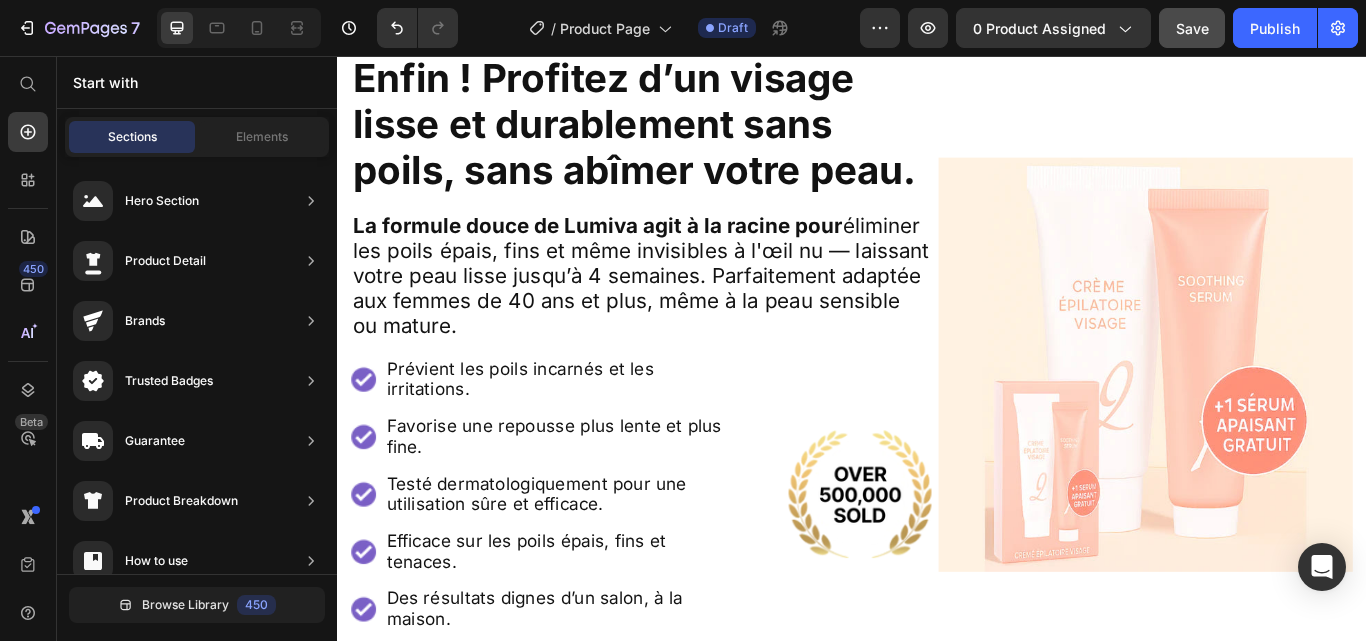 scroll, scrollTop: 753, scrollLeft: 0, axis: vertical 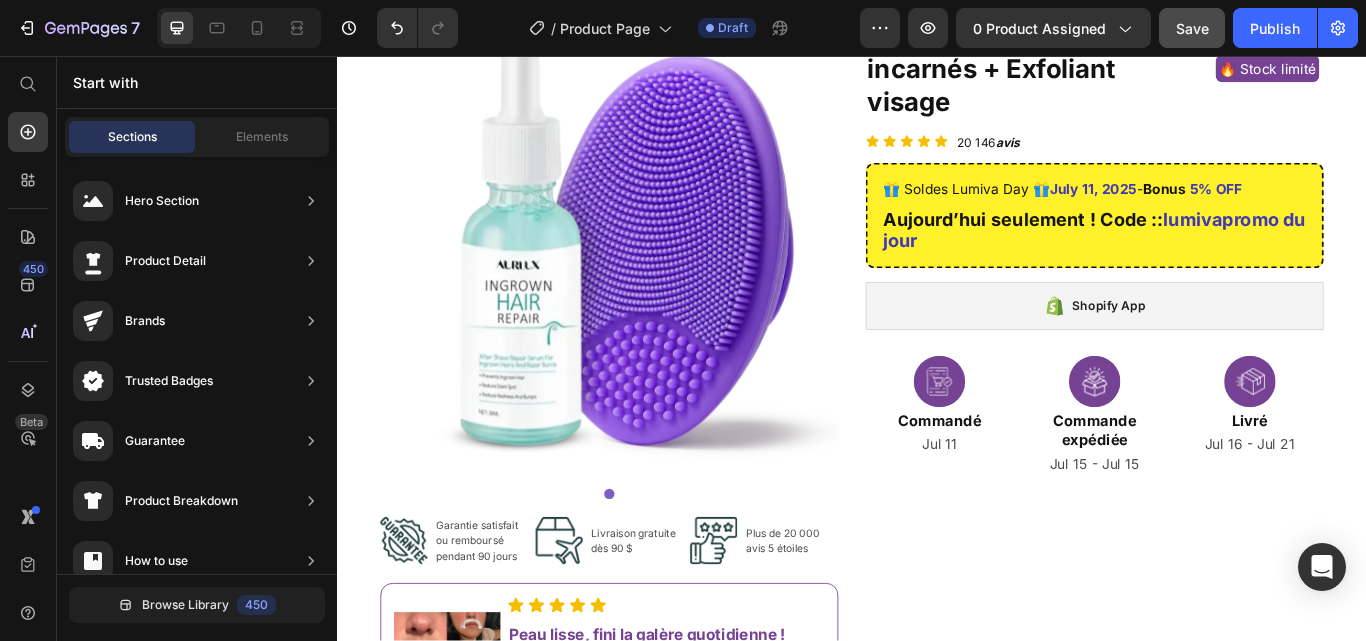 drag, startPoint x: 1535, startPoint y: 497, endPoint x: 1489, endPoint y: 59, distance: 440.4089 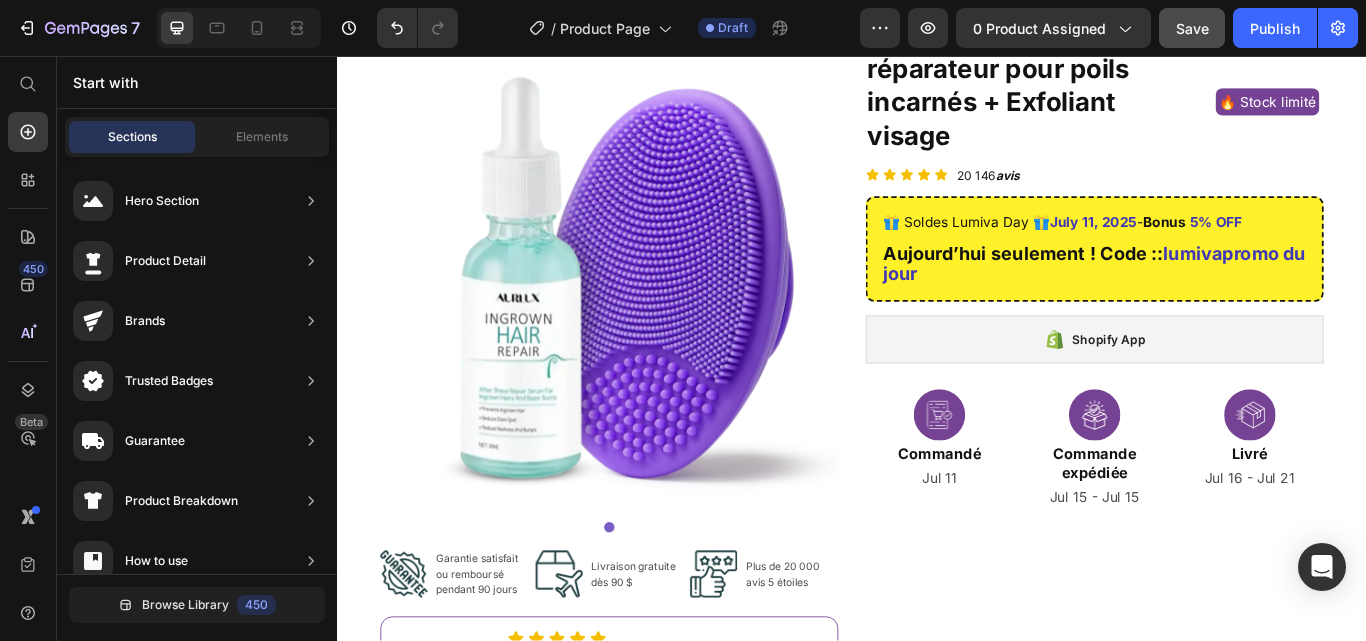 scroll, scrollTop: 6400, scrollLeft: 0, axis: vertical 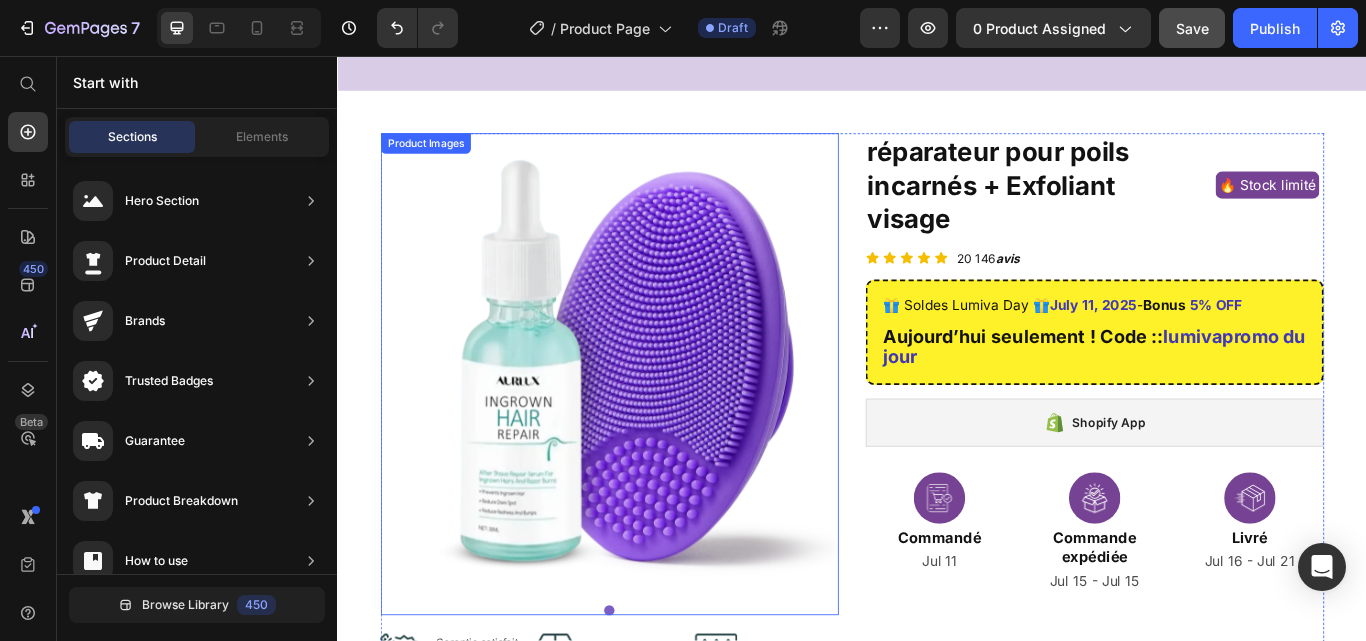 click at bounding box center [654, 414] 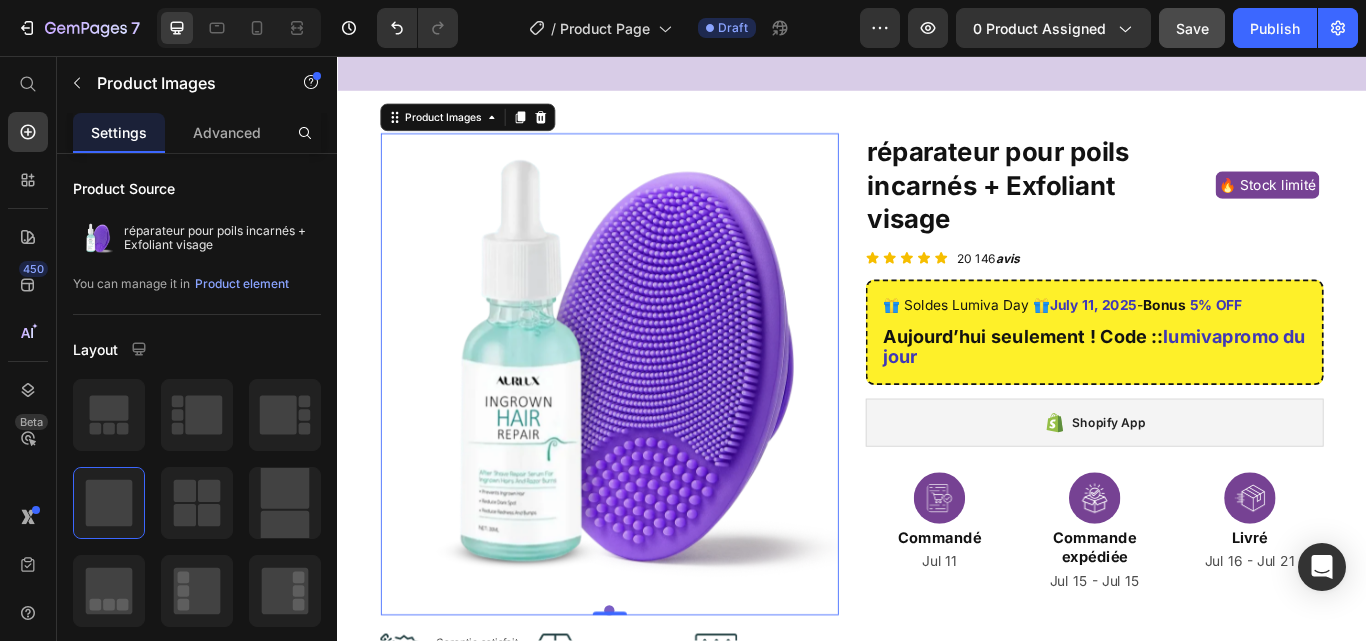 click at bounding box center [654, 414] 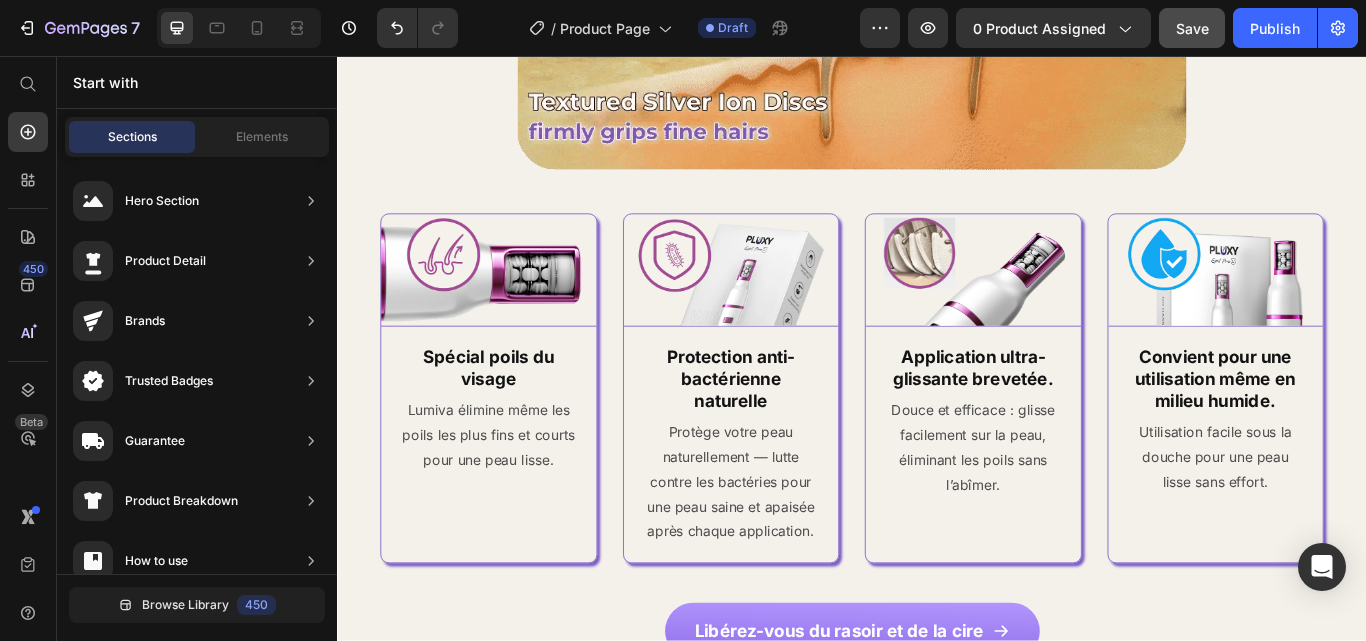 scroll, scrollTop: 4230, scrollLeft: 0, axis: vertical 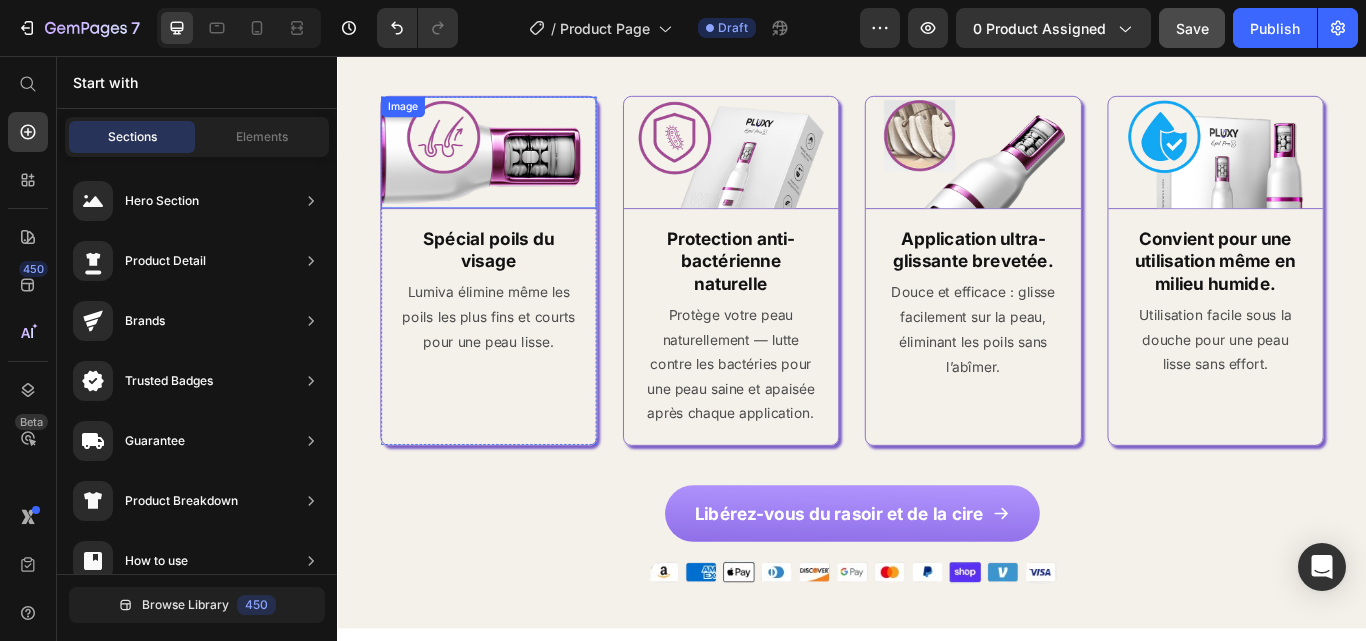 click at bounding box center [513, 169] 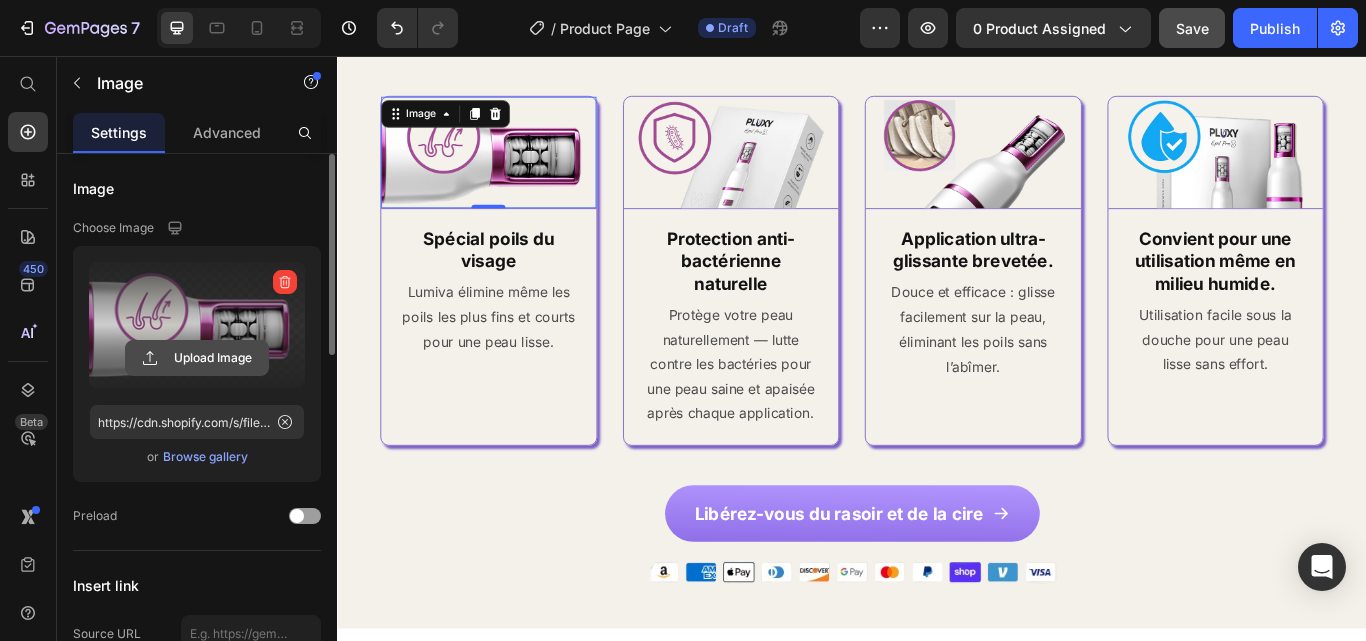 click 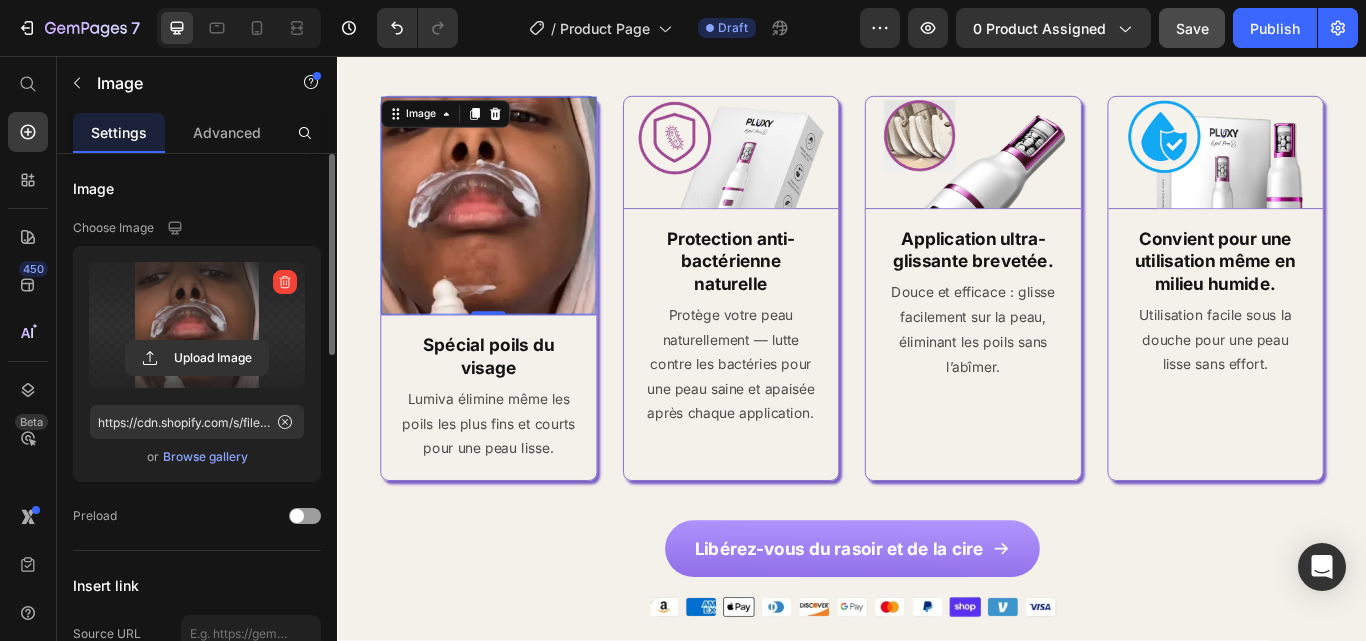 click at bounding box center [513, 231] 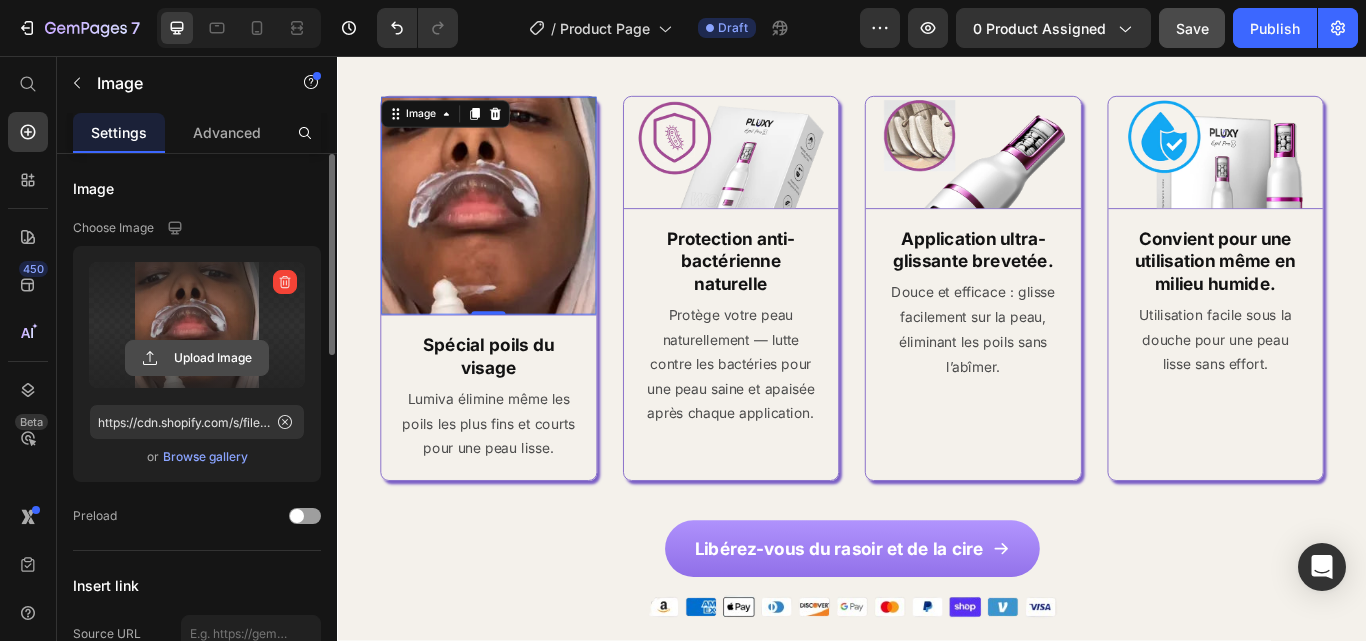 click 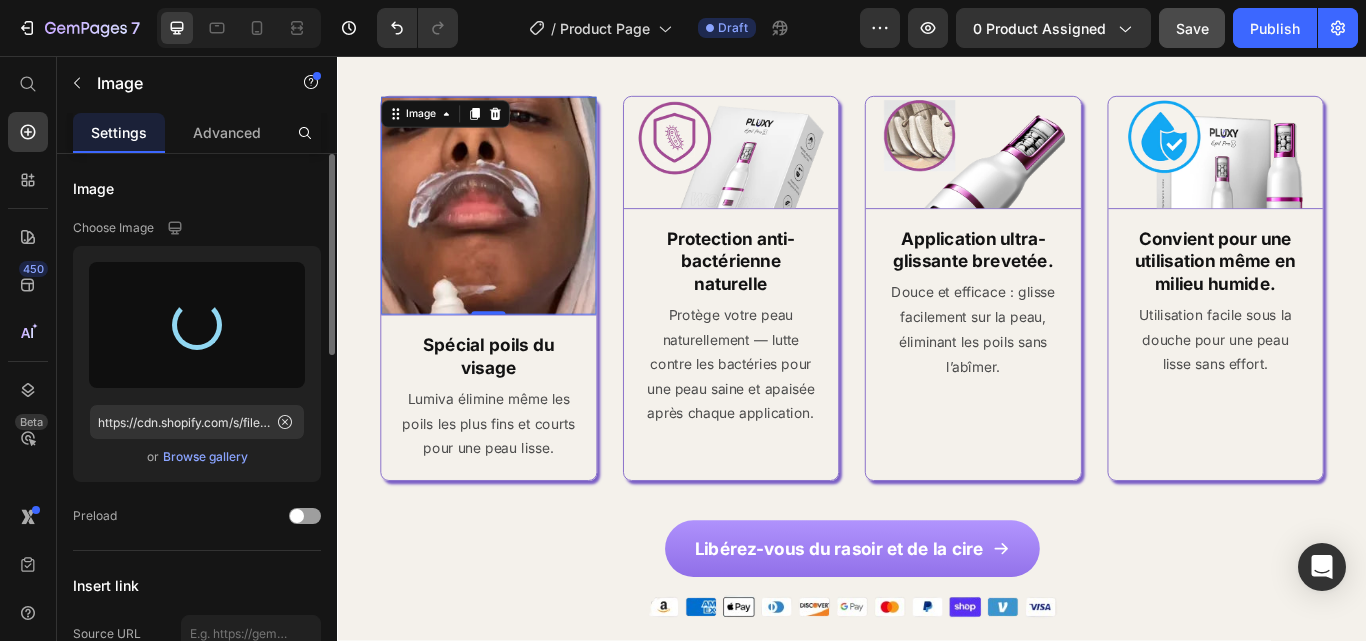 type on "https://cdn.shopify.com/s/files/1/0923/8927/8038/files/gempages_574662370995995492-87c94f26-2f47-4339-939d-4fb6d00ce6ee.webp" 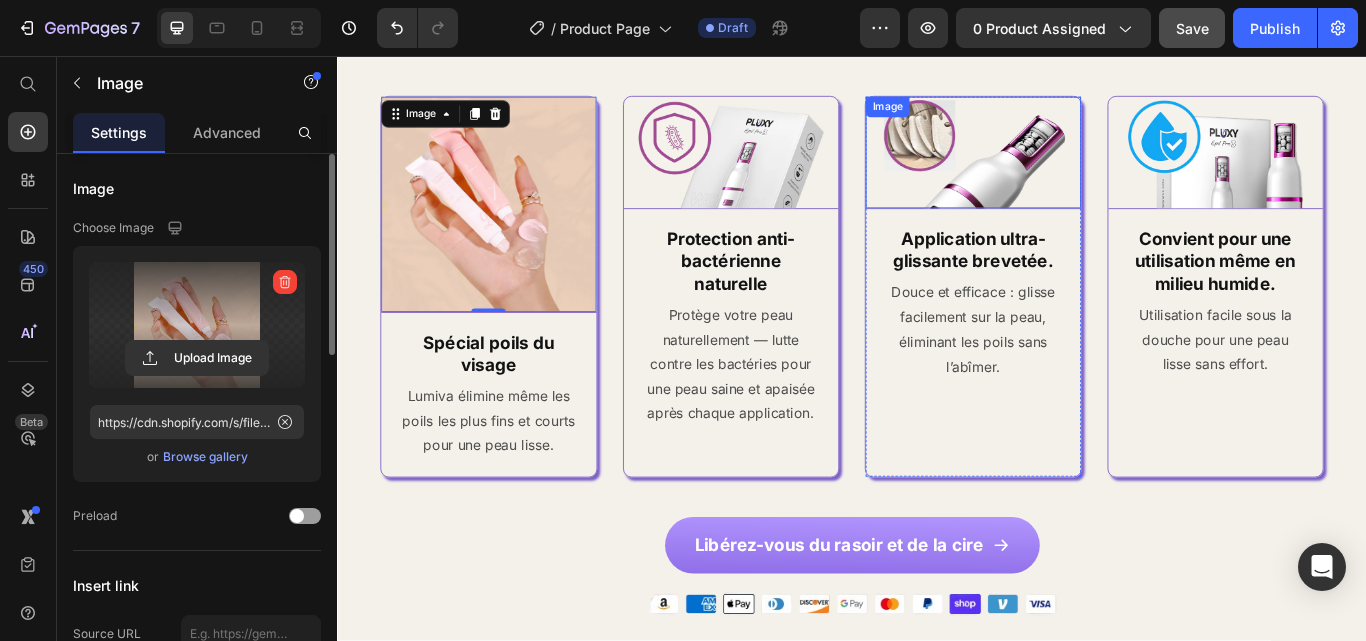 click at bounding box center [1078, 169] 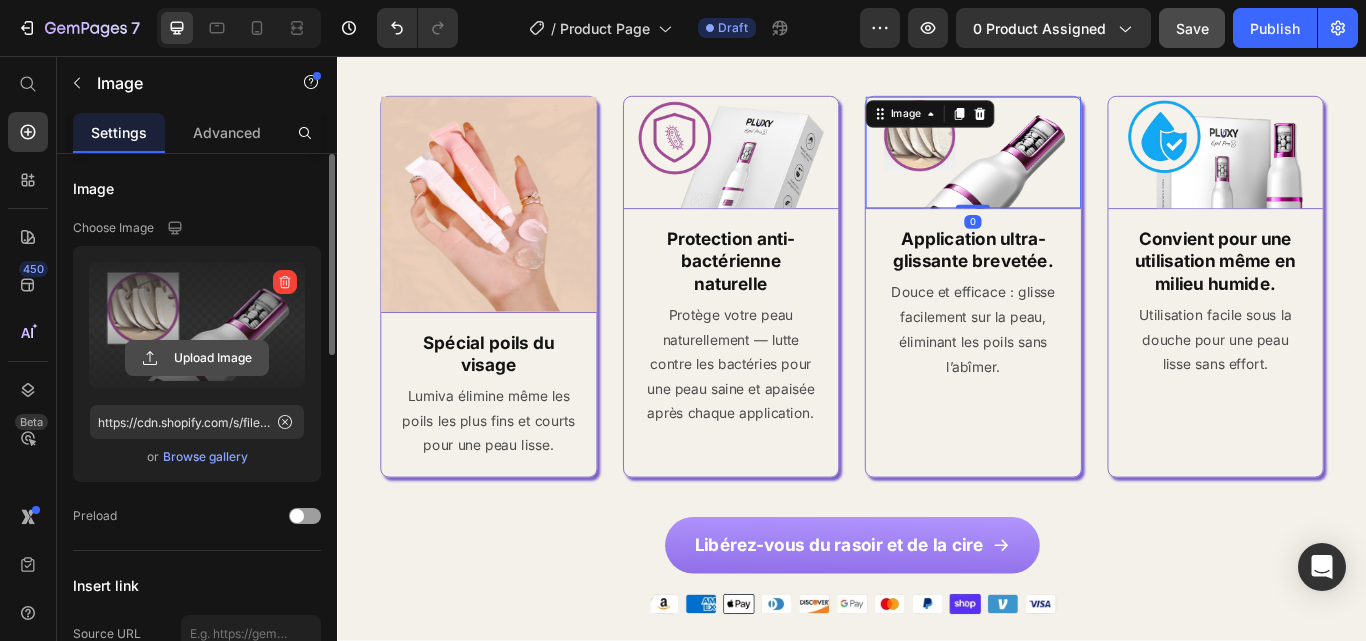 click 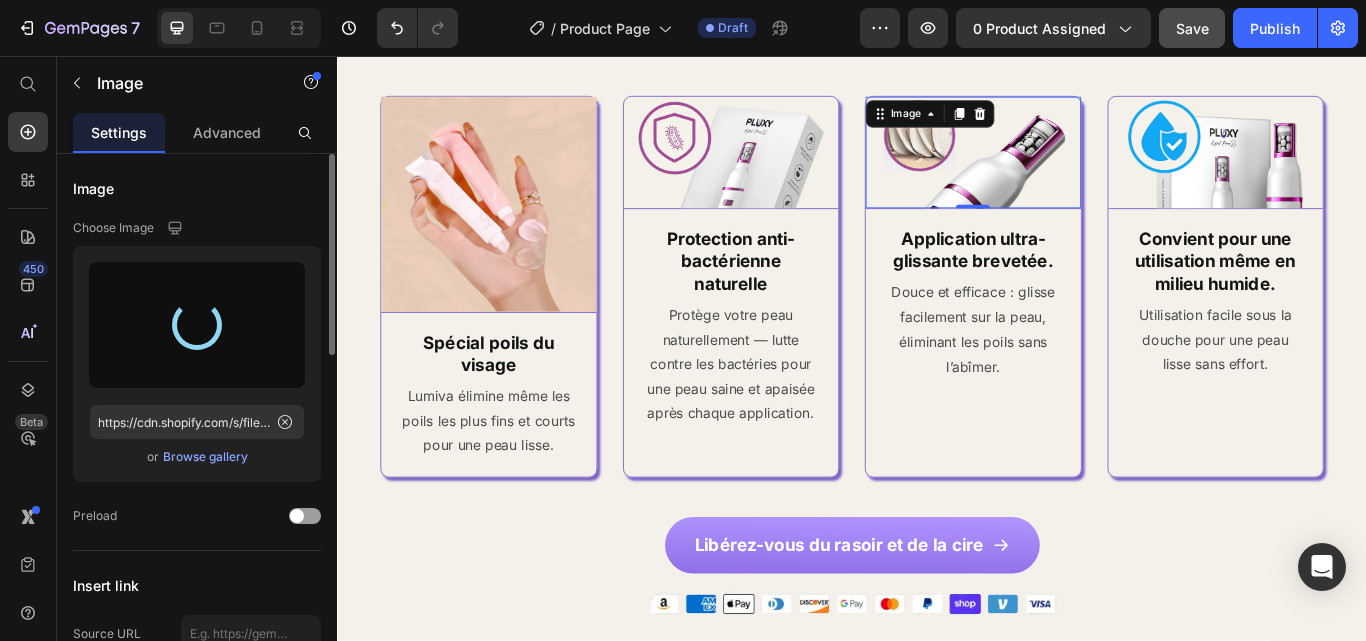 type on "https://cdn.shopify.com/s/files/1/0923/8927/8038/files/gempages_574662370995995492-3e6a689e-8e39-4d77-8a39-918d5b24a935.webp" 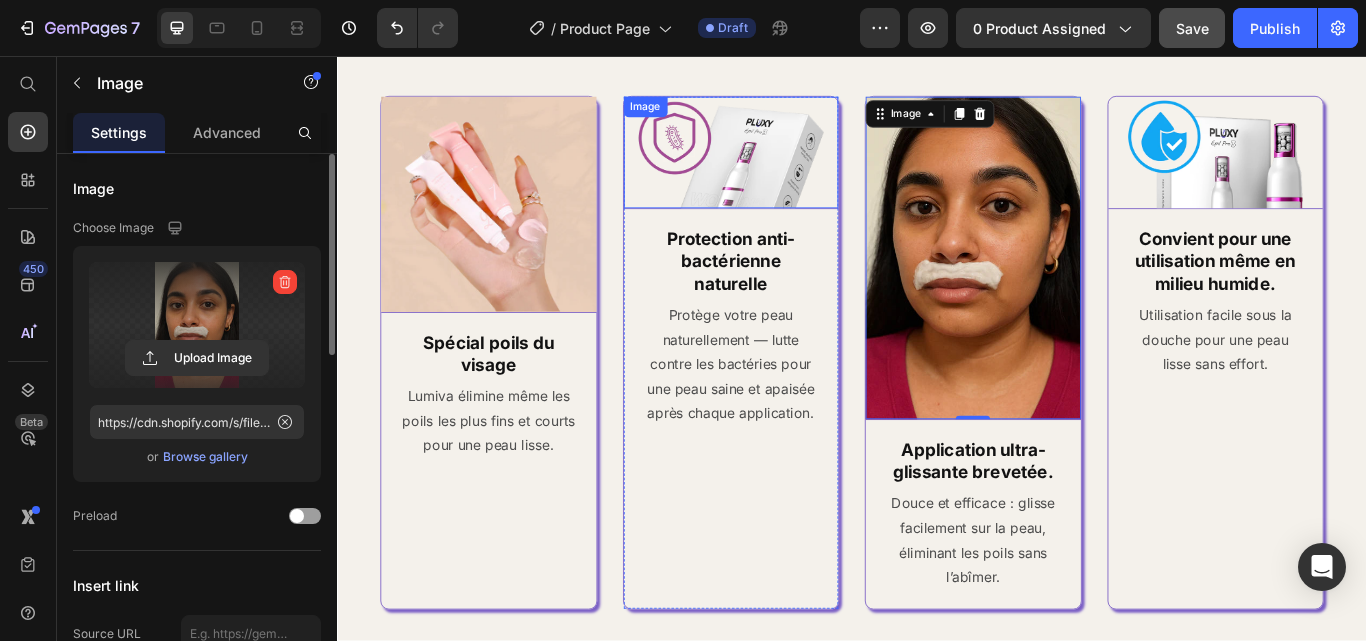 click at bounding box center [796, 169] 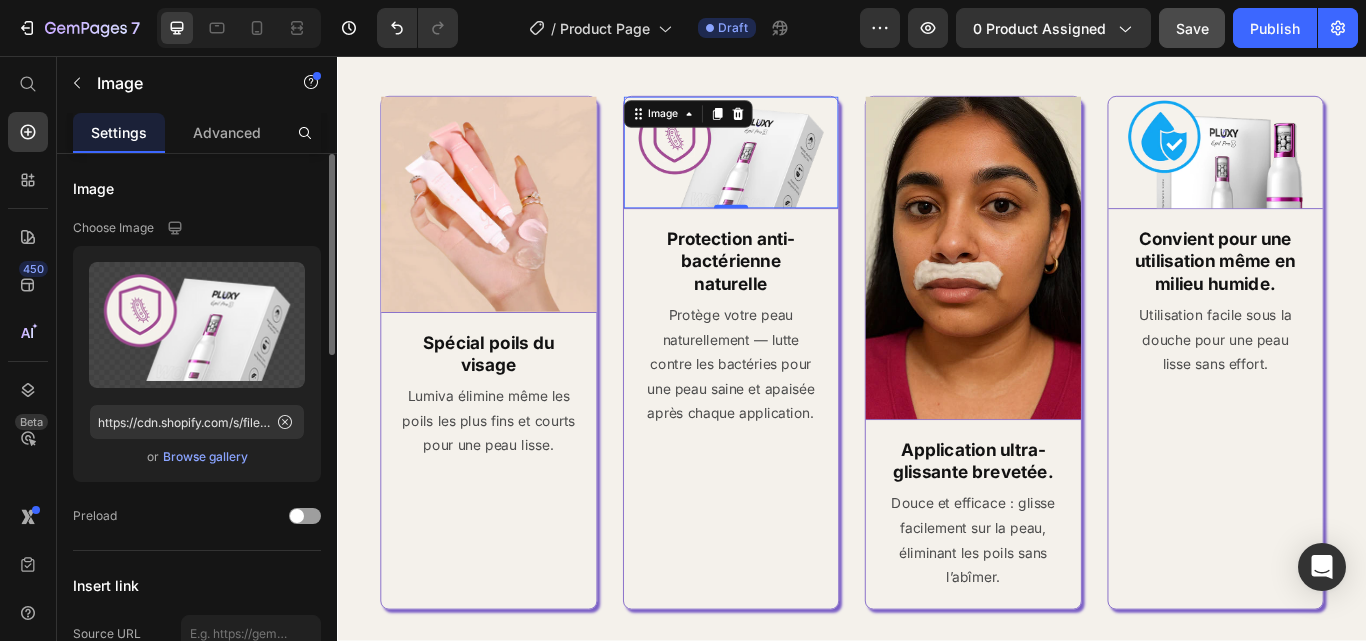 click at bounding box center [796, 169] 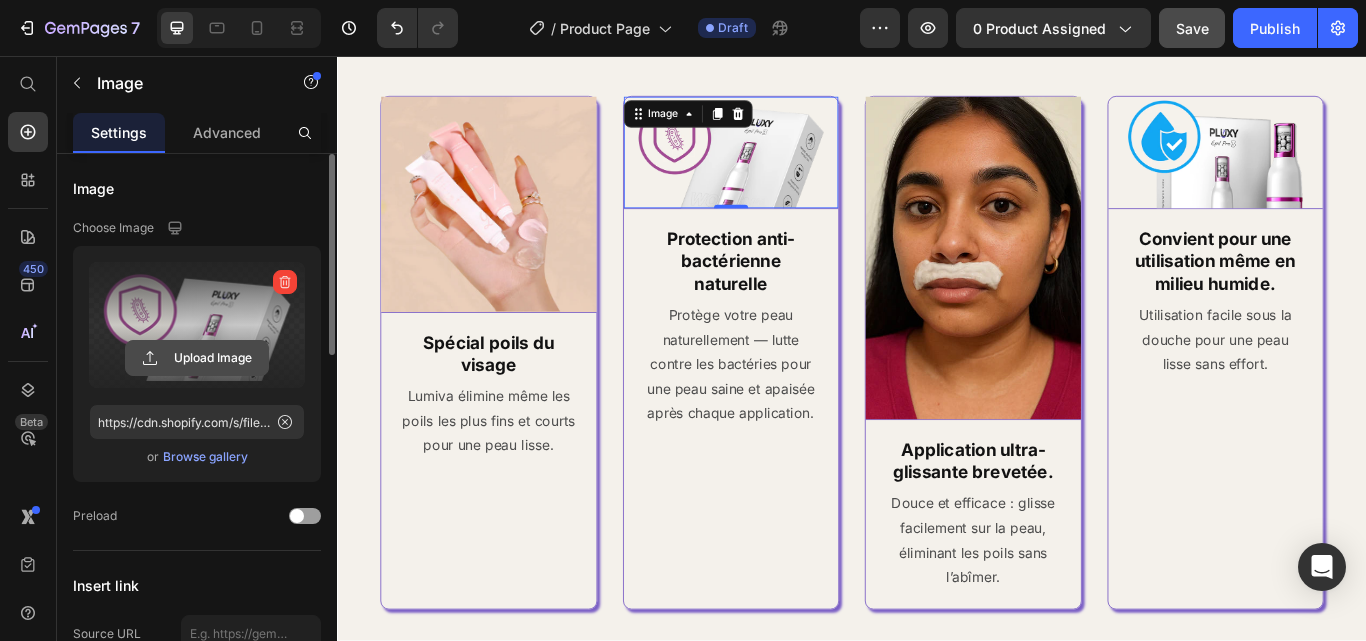 click 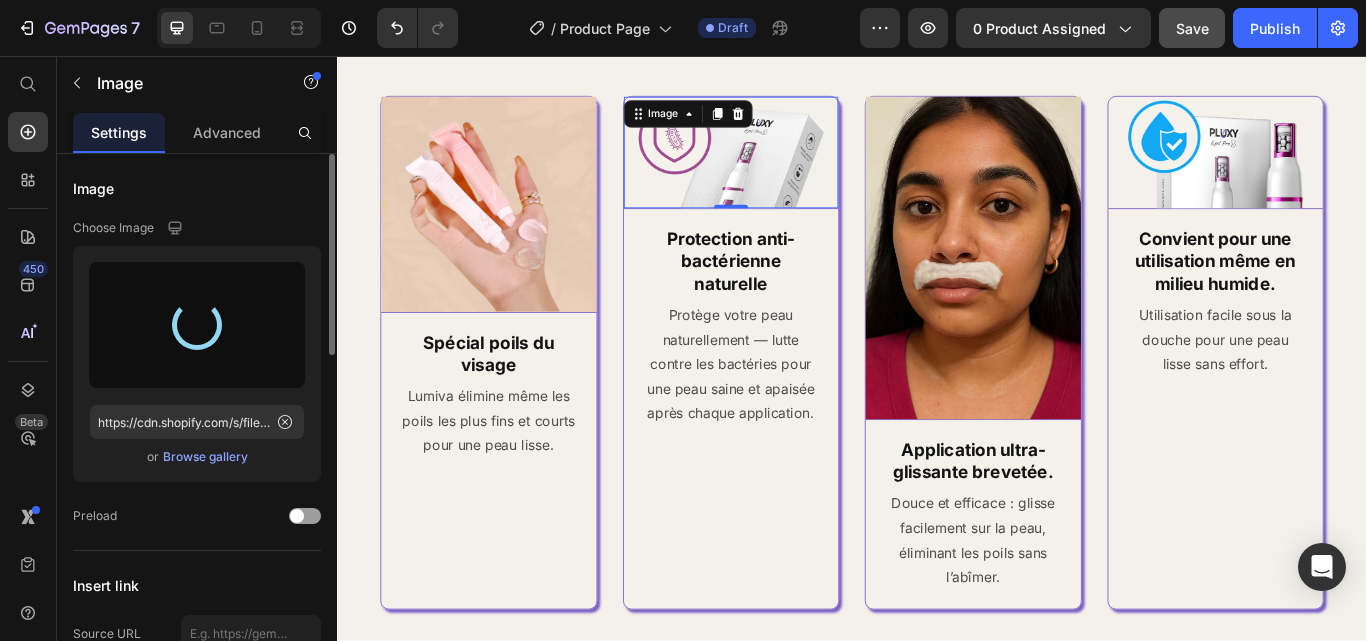 type on "https://cdn.shopify.com/s/files/1/0923/8927/8038/files/gempages_574662370995995492-0f6bf782-b016-4add-9294-2591650b6a73.jpg" 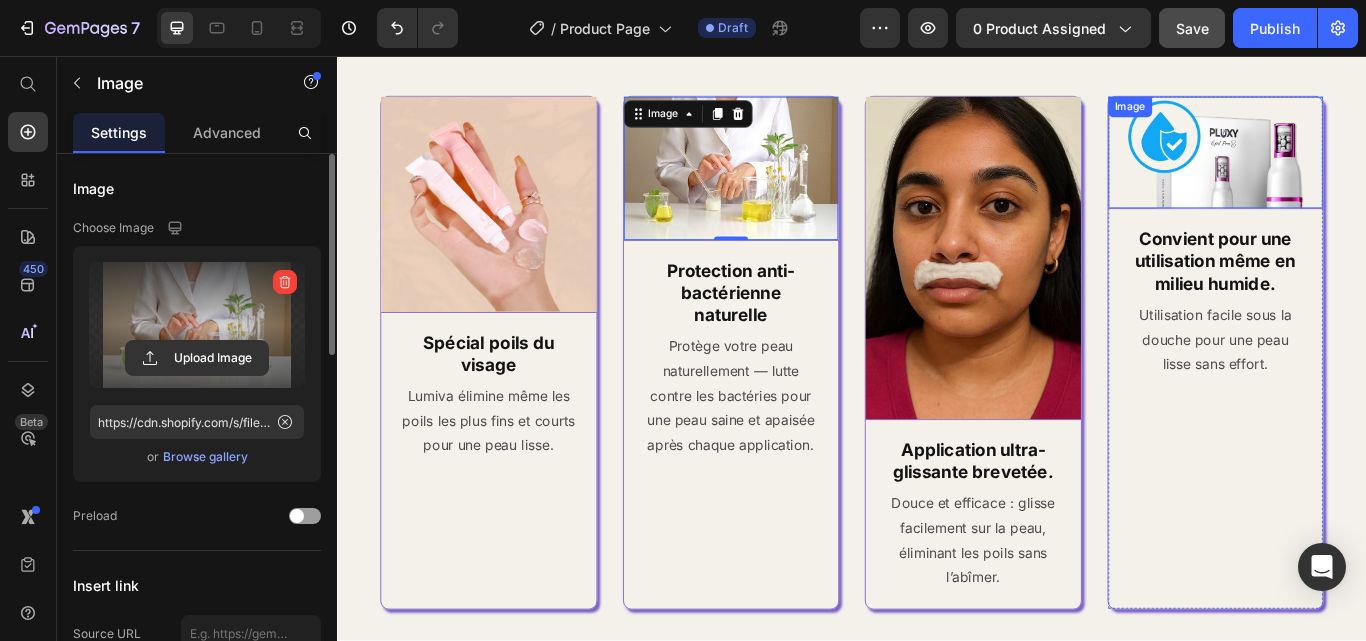 click at bounding box center [1361, 169] 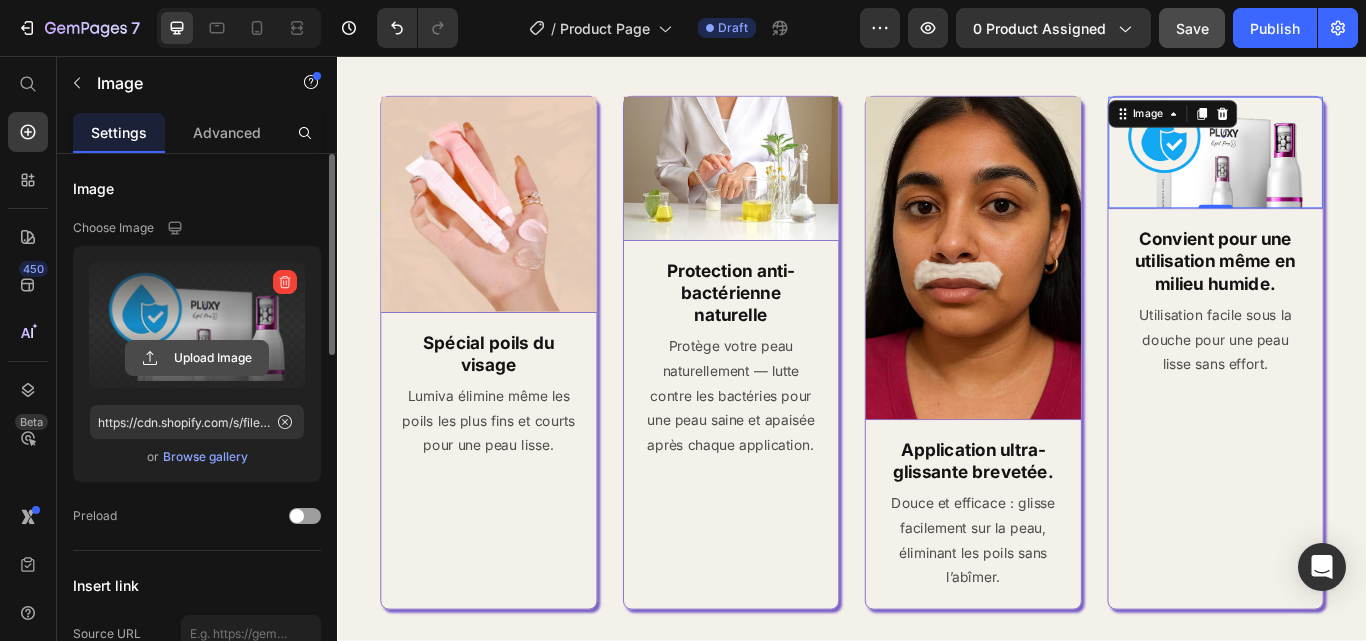 click 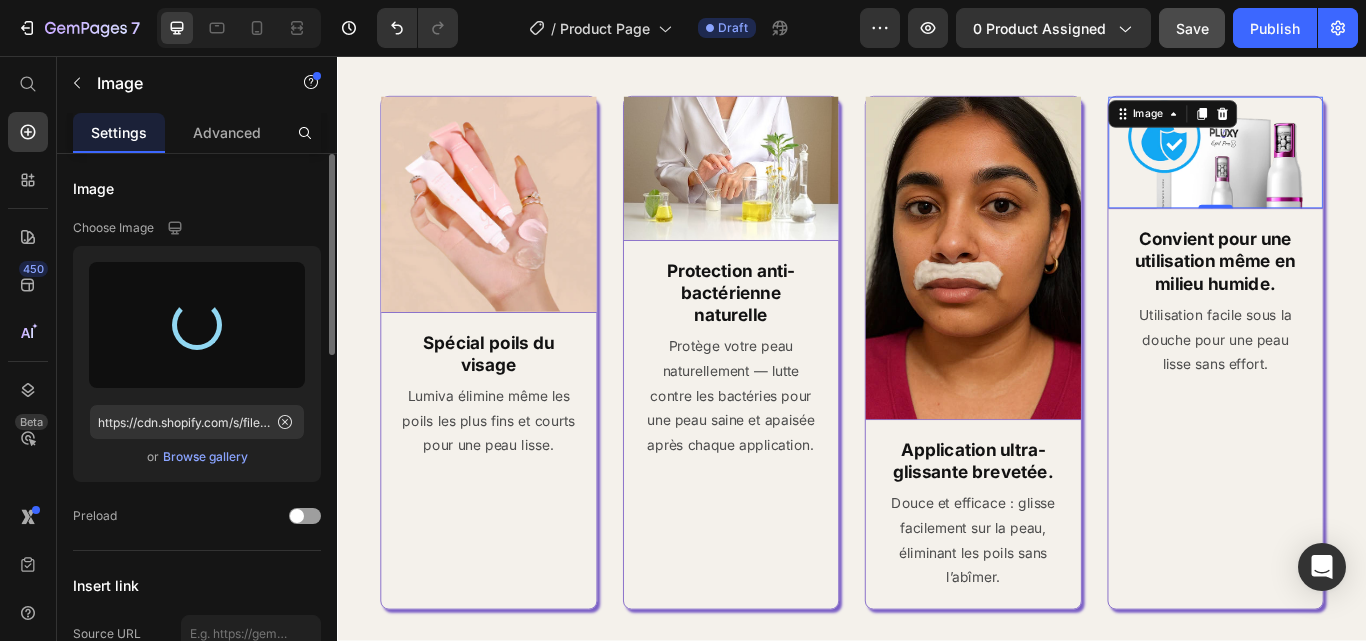 type on "https://cdn.shopify.com/s/files/1/0923/8927/8038/files/gempages_574662370995995492-c6eb2d08-44e3-4f5b-ae23-4881de91ee5c.webp" 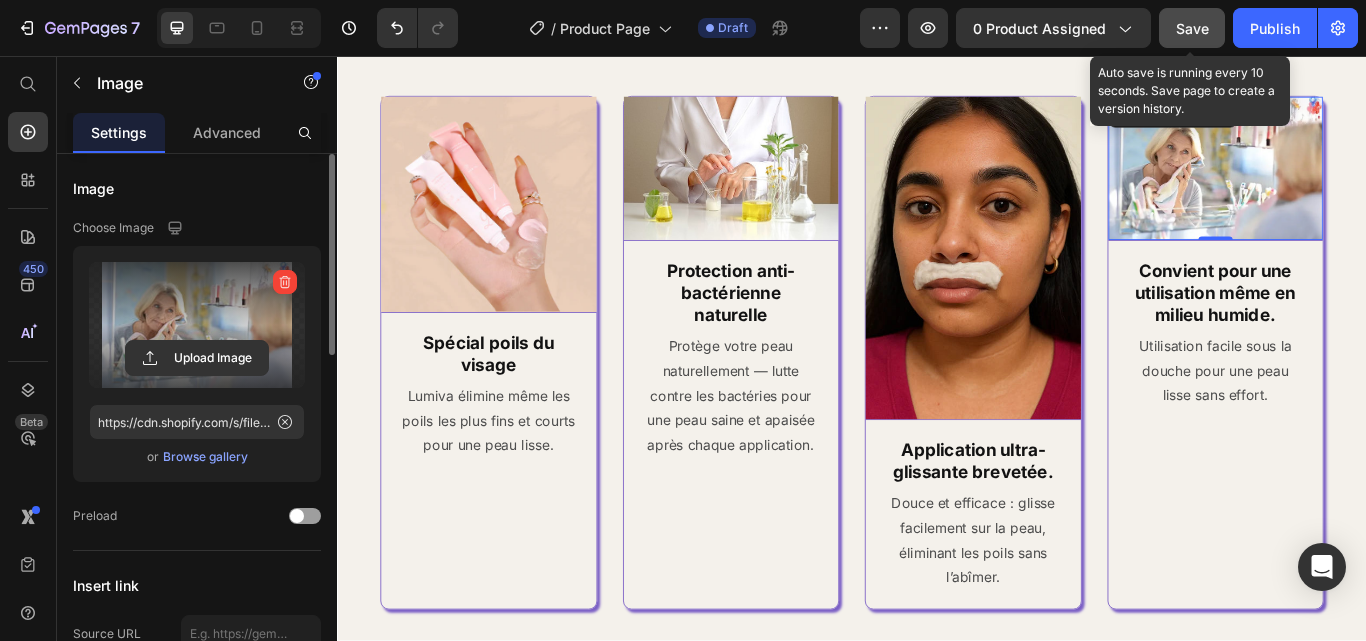 click on "Save" at bounding box center (1192, 28) 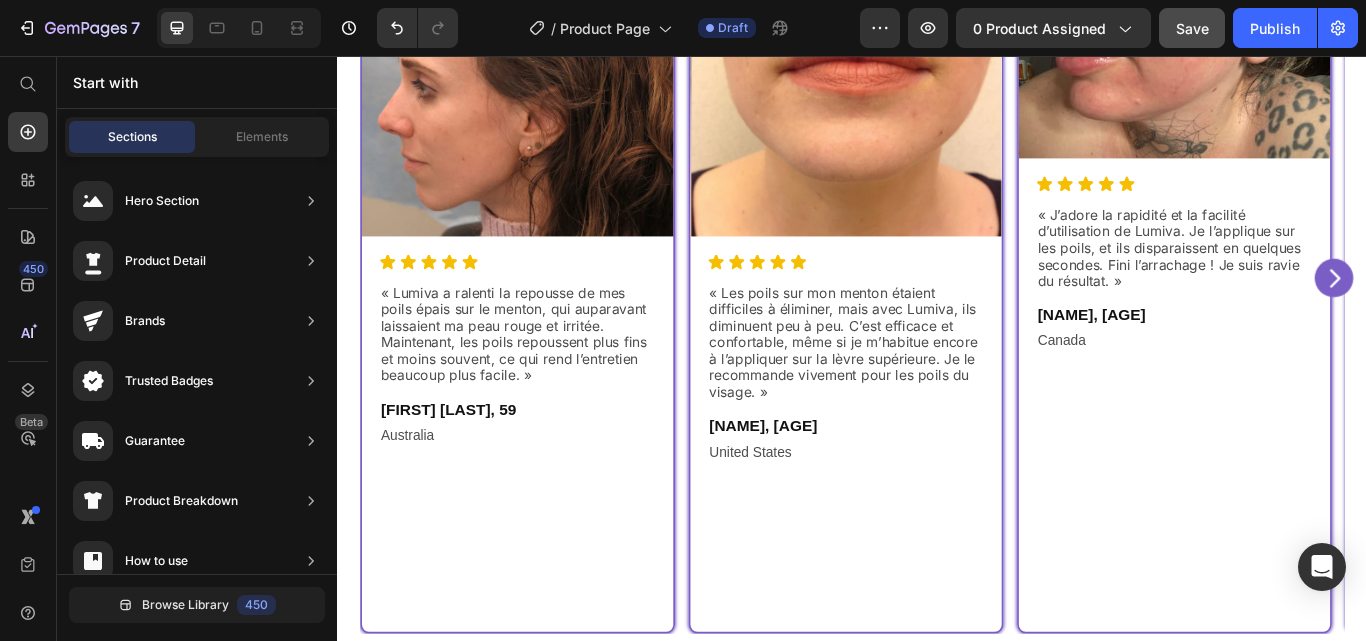 scroll, scrollTop: 5339, scrollLeft: 0, axis: vertical 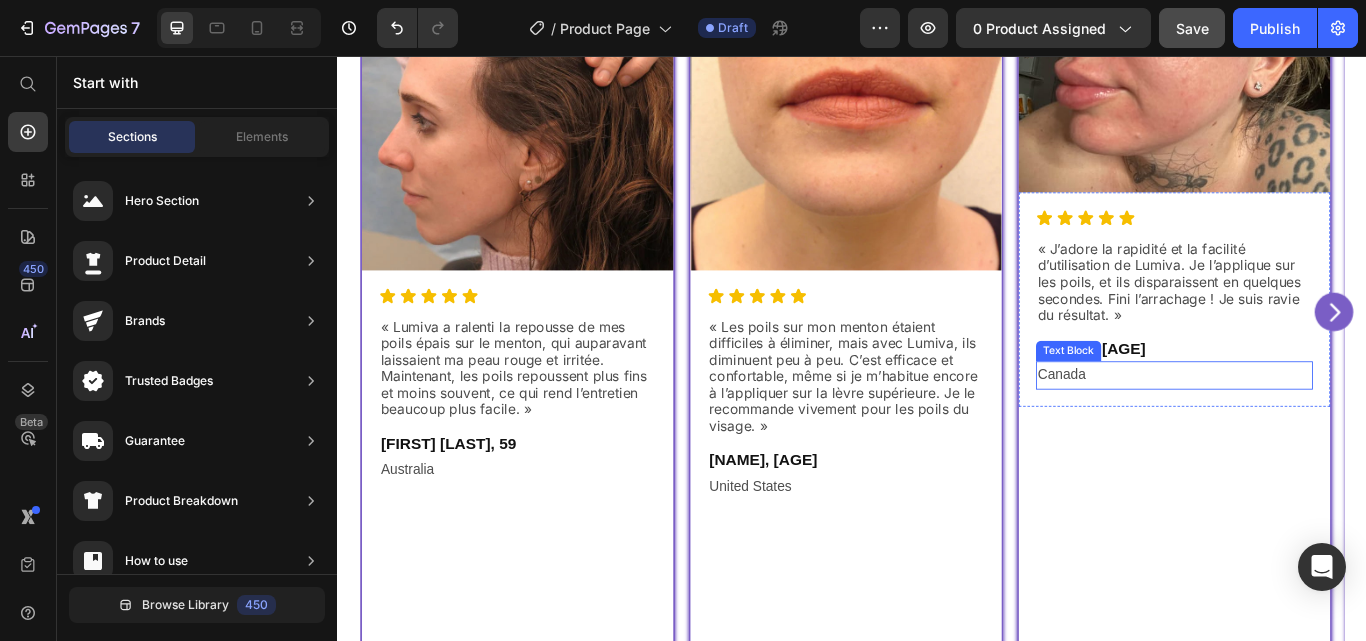 click on "Canada" at bounding box center [1312, 429] 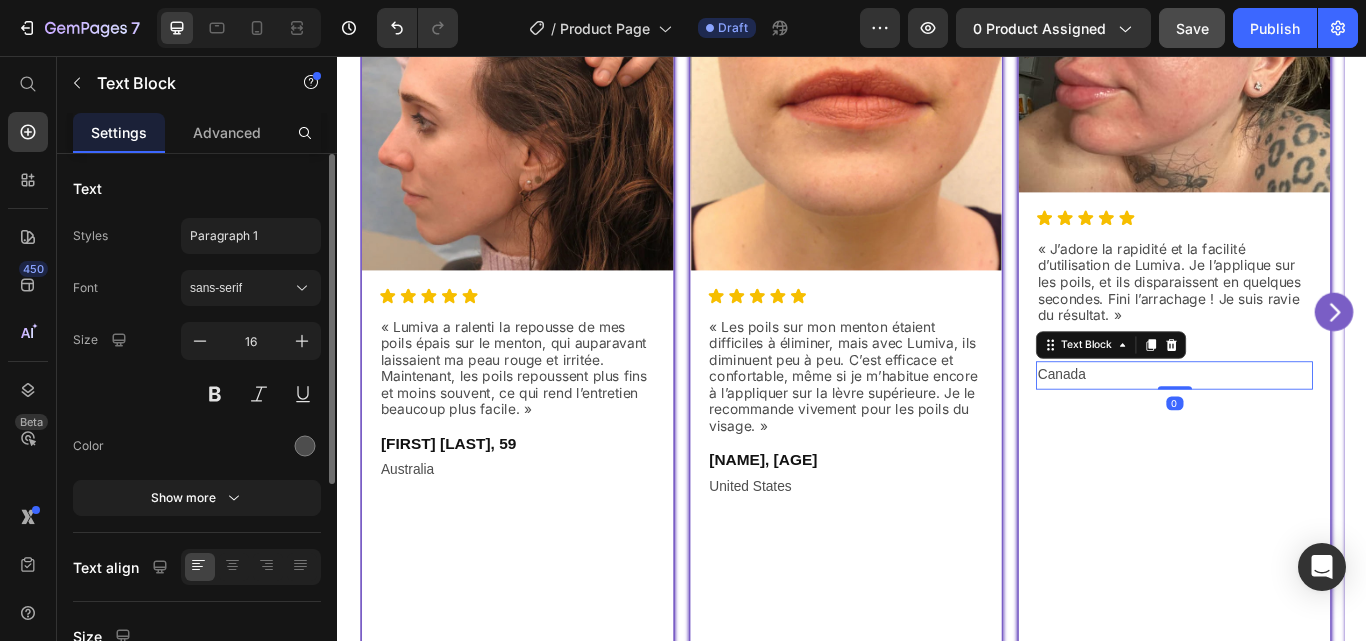 click on "Canada" at bounding box center [1312, 429] 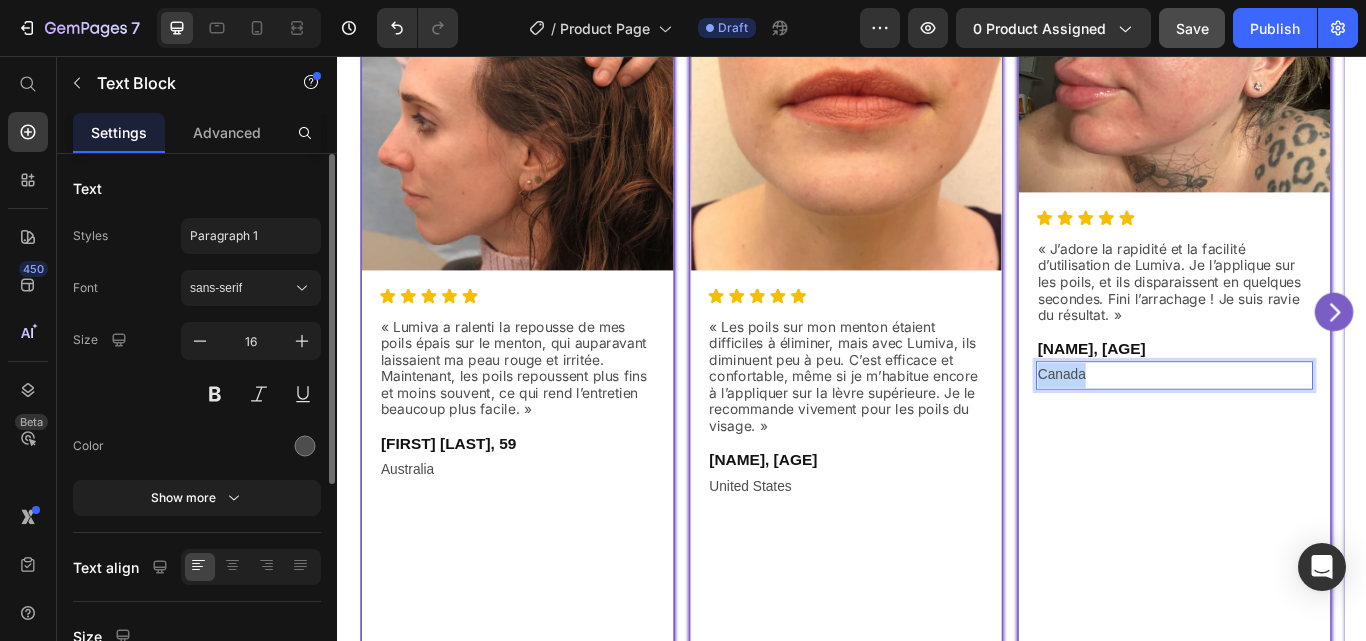 click on "Canada" at bounding box center [1312, 429] 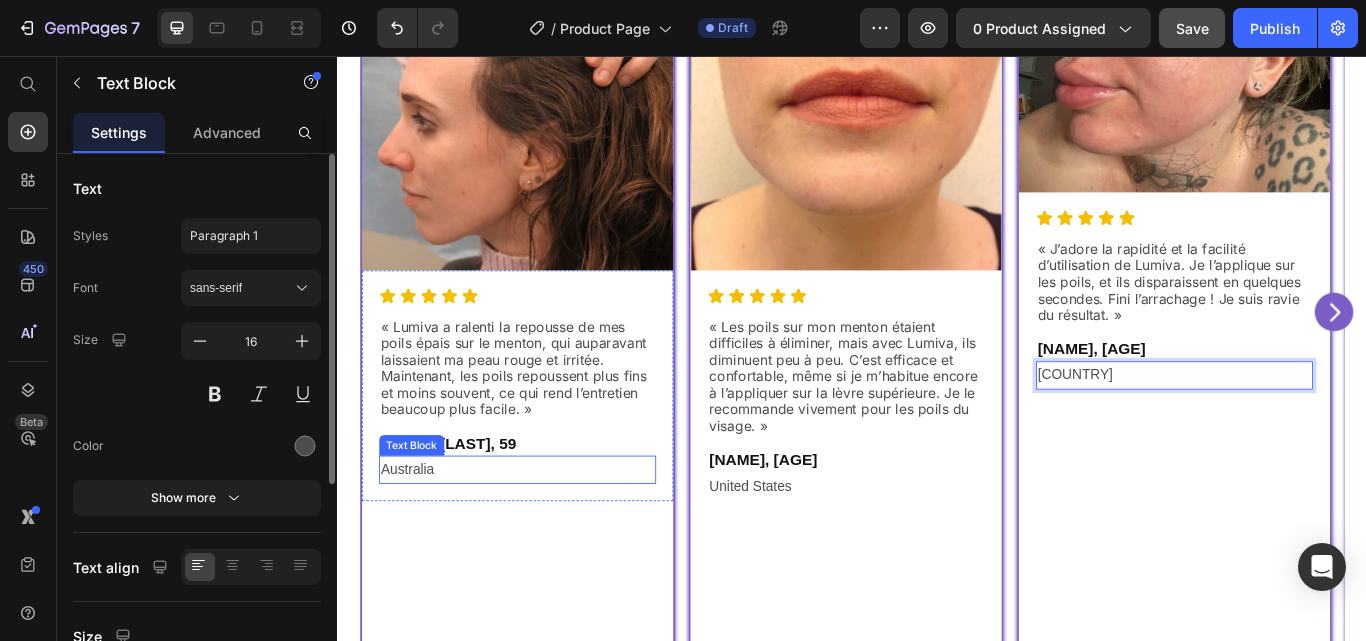 click on "Australia" at bounding box center (546, 539) 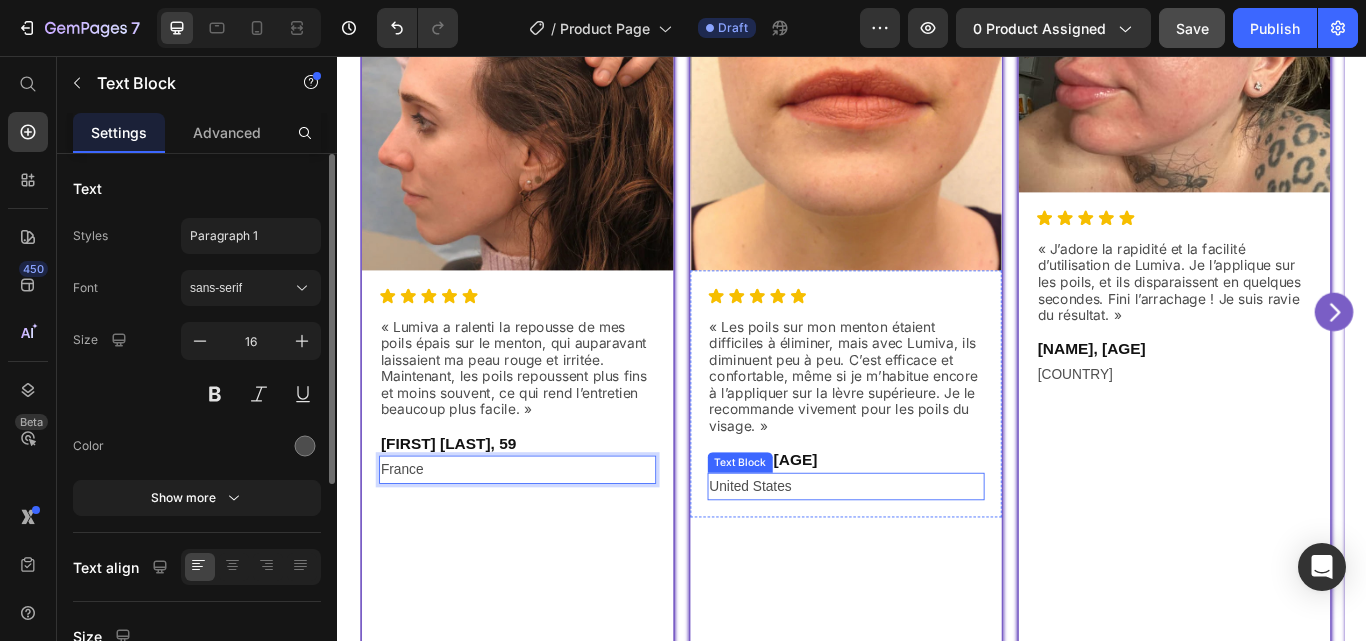 click on "United States" at bounding box center (929, 559) 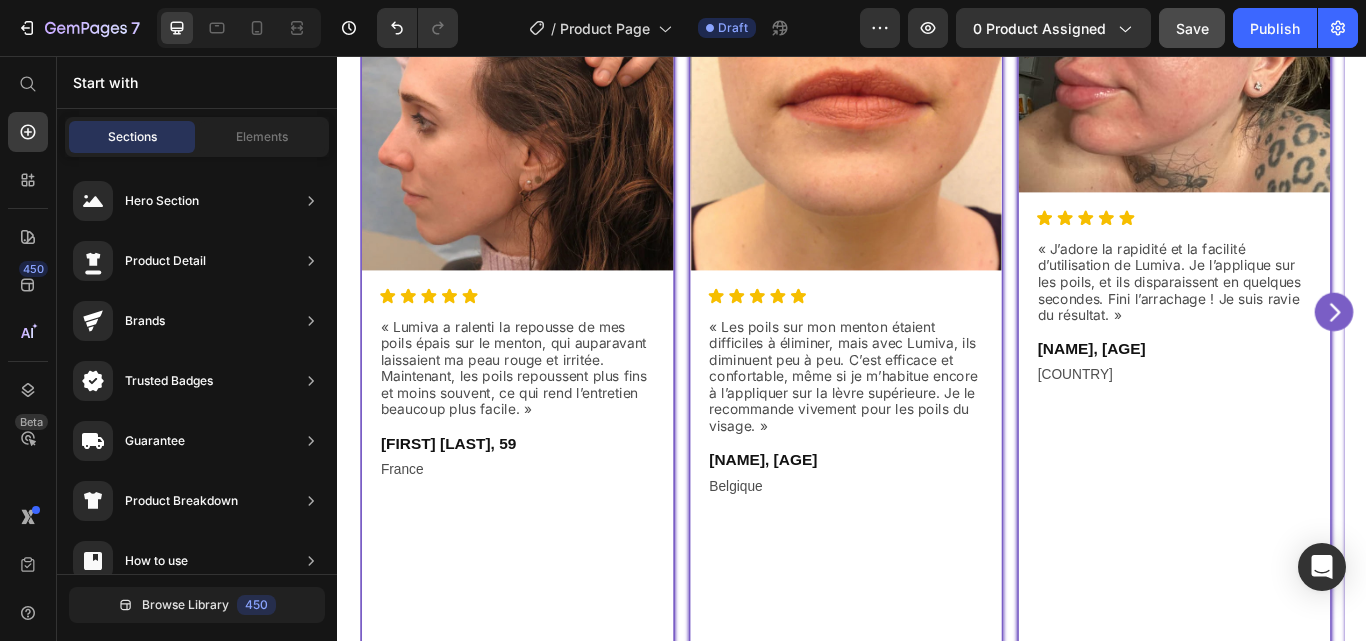 scroll, scrollTop: 5379, scrollLeft: 0, axis: vertical 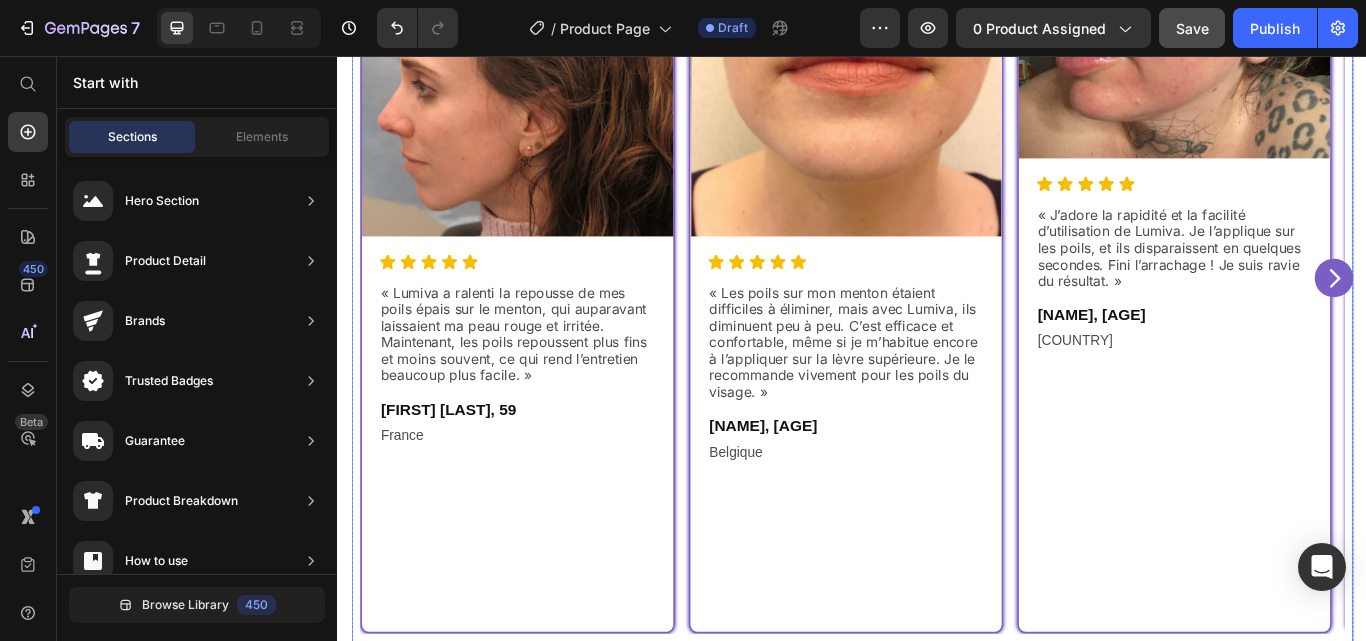 click at bounding box center (1499, 315) 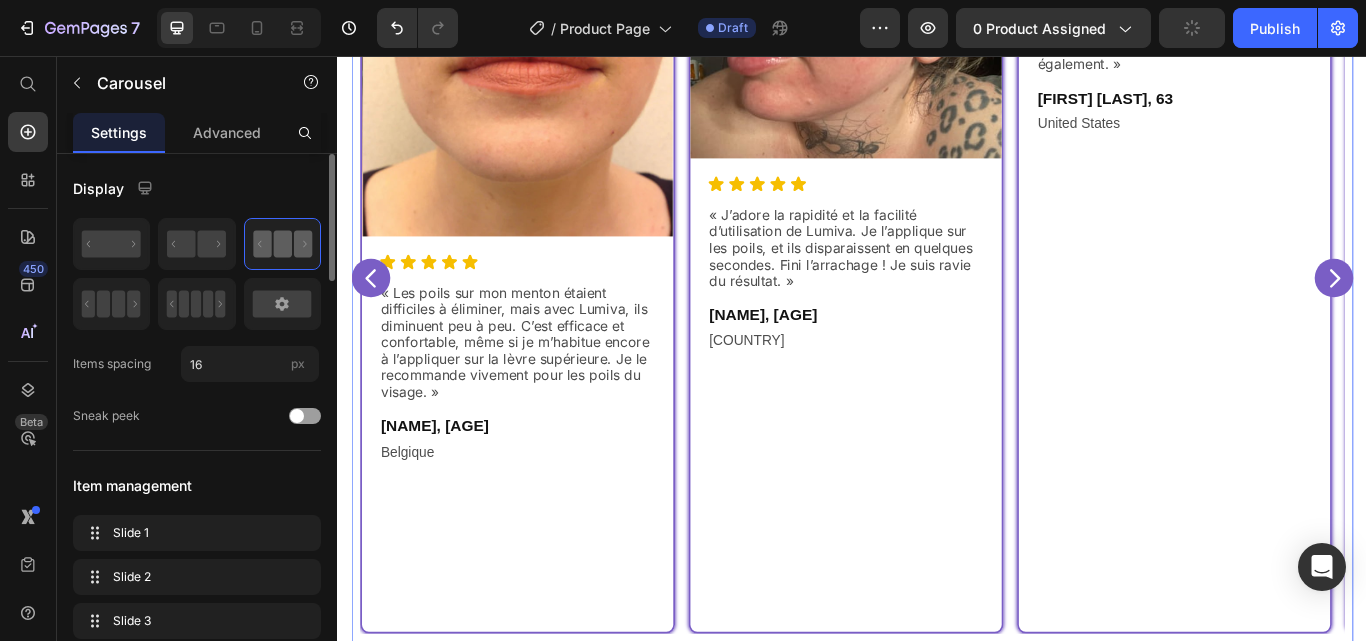 click 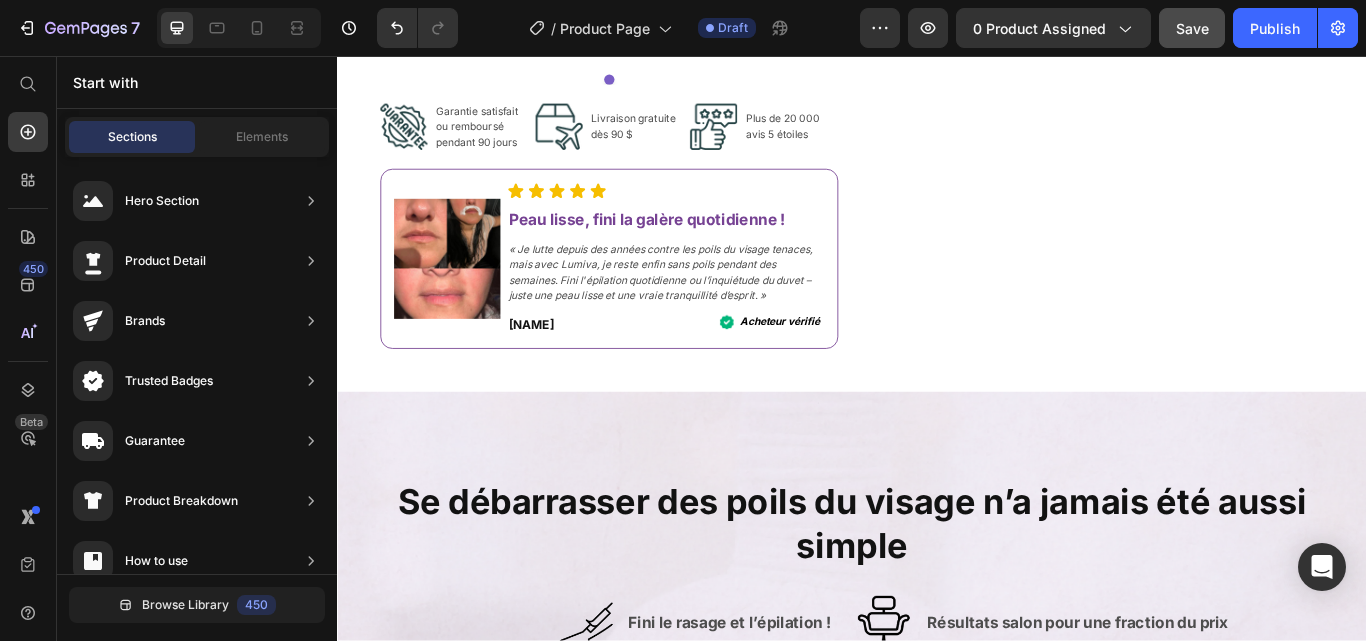 scroll, scrollTop: 7172, scrollLeft: 0, axis: vertical 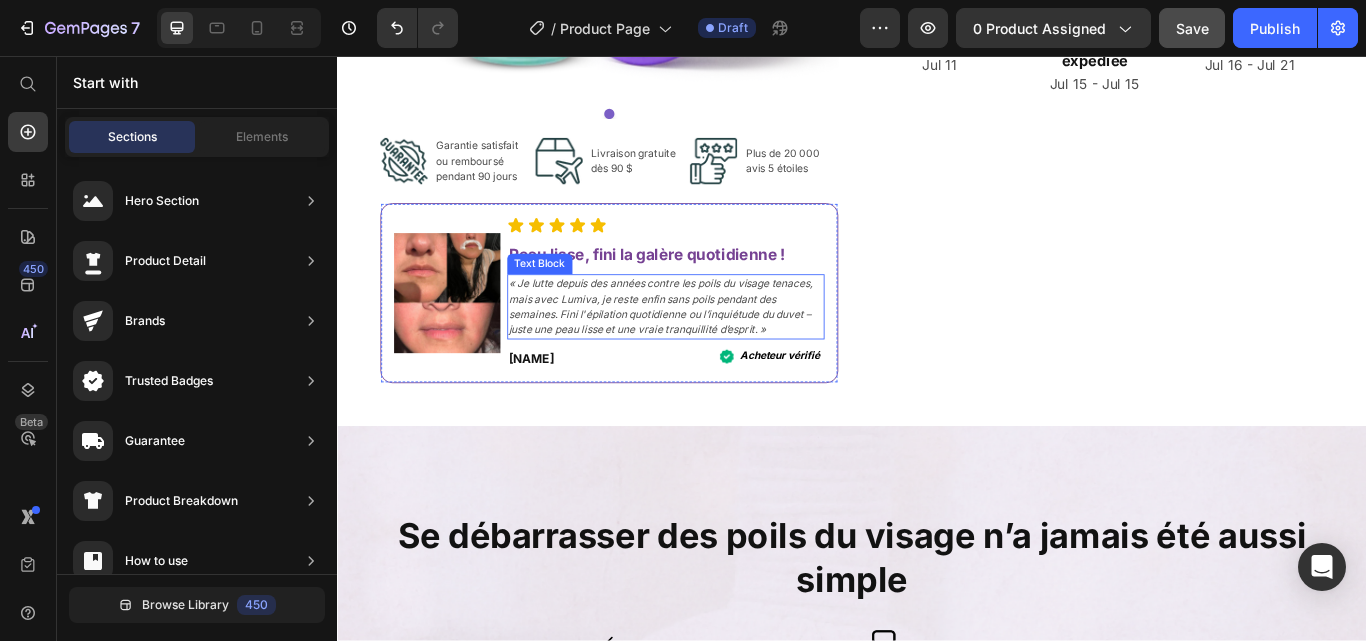click on "« Je lutte depuis des années contre les poils du visage tenaces, mais avec Lumiva, je reste enfin sans poils pendant des semaines. Fini l'épilation quotidienne ou l’inquiétude du duvet – juste une peau lisse et une vraie tranquillité d’esprit. »" at bounding box center [720, 349] 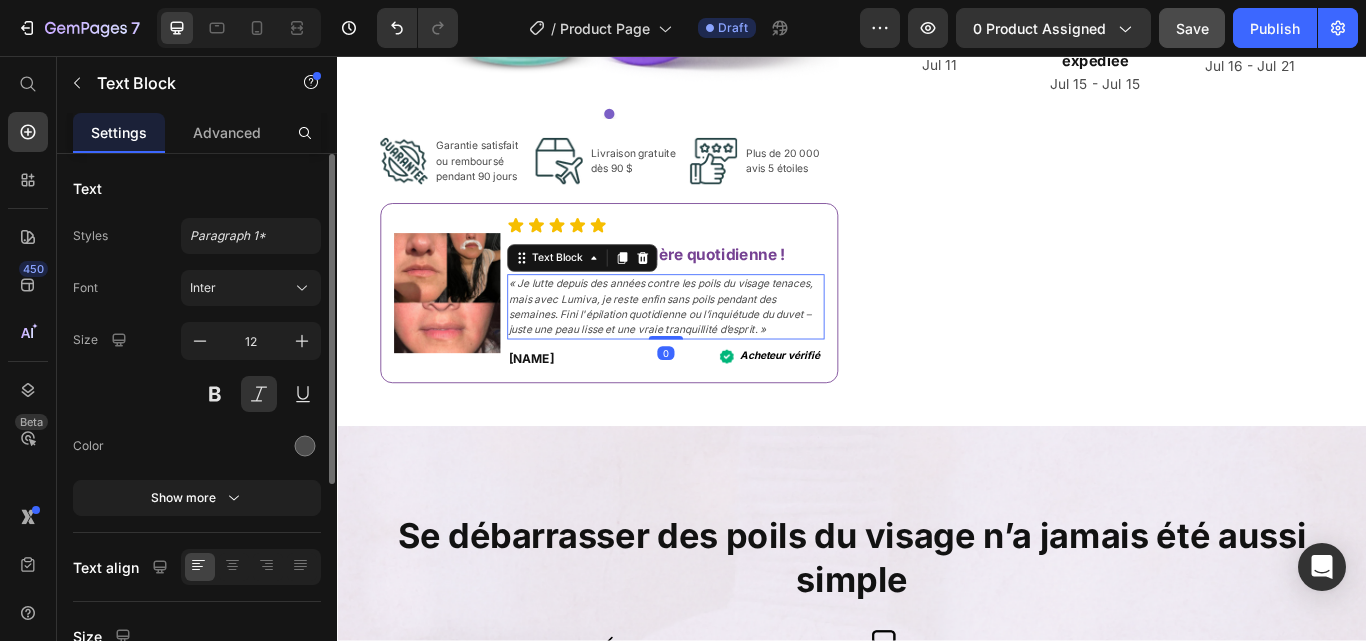 click on "« Je lutte depuis des années contre les poils du visage tenaces, mais avec Lumiva, je reste enfin sans poils pendant des semaines. Fini l'épilation quotidienne ou l’inquiétude du duvet – juste une peau lisse et une vraie tranquillité d’esprit. »" at bounding box center [720, 349] 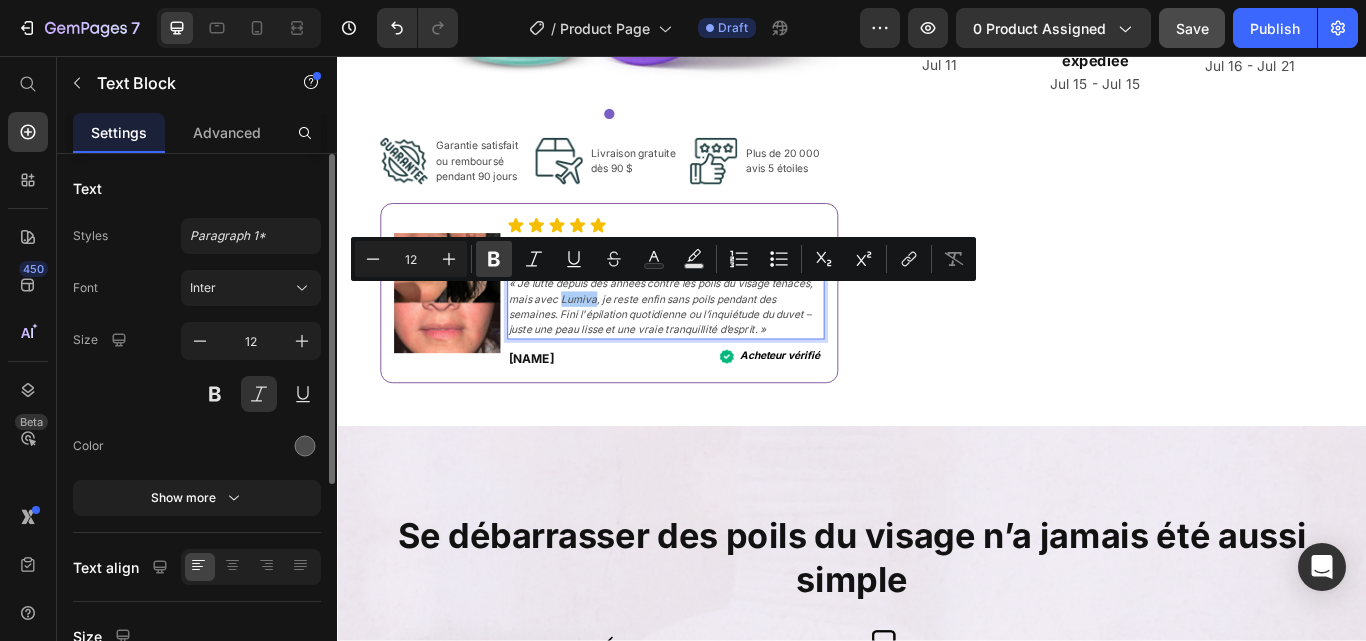 click 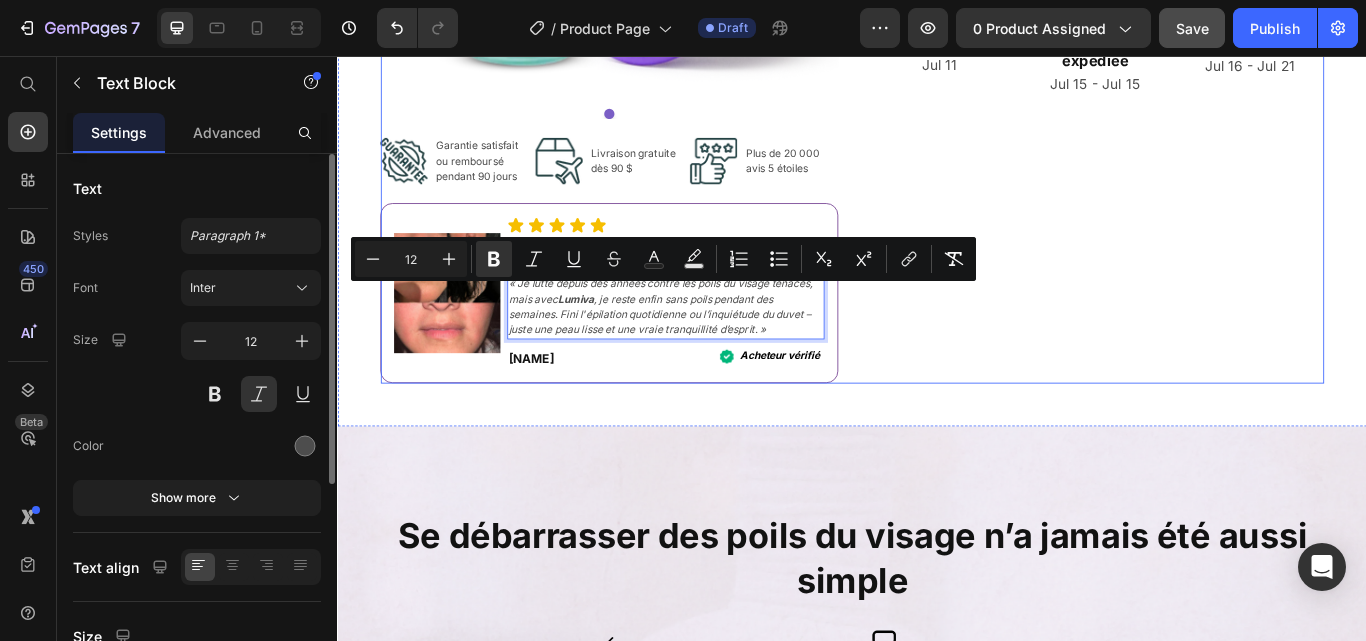 click on "Say Goodbye to Facial Hair Hassles
No more constant waxing appointments
réparateur pour poils incarnés + Exfoliant visage Product Title 🔥 Stock limité Text Block Row Icon Icon Icon Icon Icon Icon List 20 146 avis Text Block Row 🎁 Soldes Lumiva Day 🎁 July 11, 2025 - Bonus 5% OFF Heading Aujourd’hui seulement ! Code :: lumivapromo du jour Heading Row Shopify App Shopify App
Add to cart Add to Cart Image Row Commandé Heading Jul 11 Text Block Image Row Commande expédiée Heading Jul 15 - Jul 15 Text Block Image Row Livré Heading Jul 16 - Jul 21 Text Block Row" at bounding box center (1220, 3) 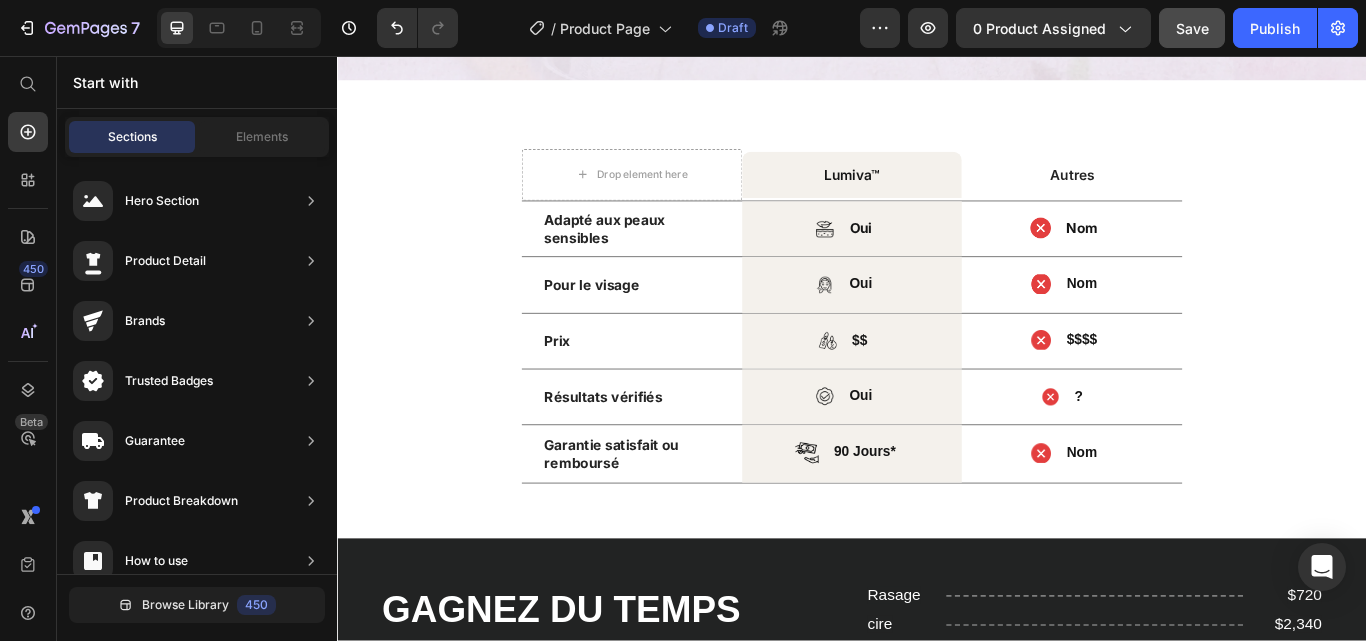 scroll, scrollTop: 8180, scrollLeft: 0, axis: vertical 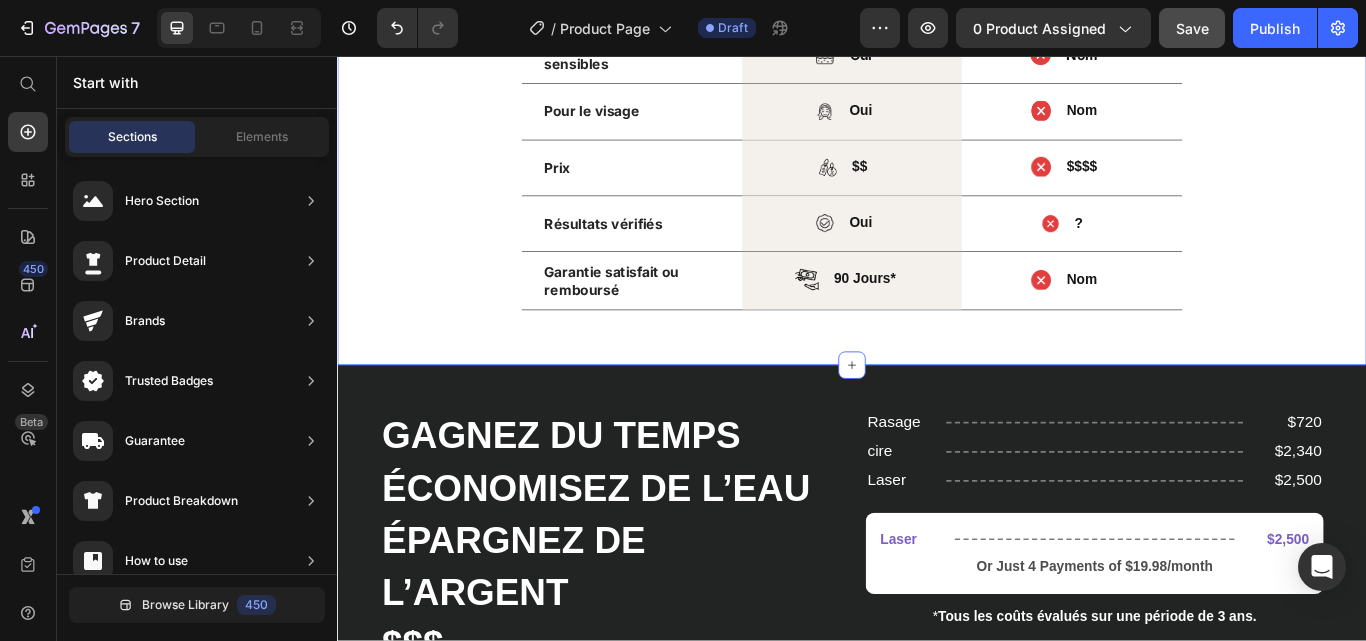 click on "Drop element here" at bounding box center [692, -7] 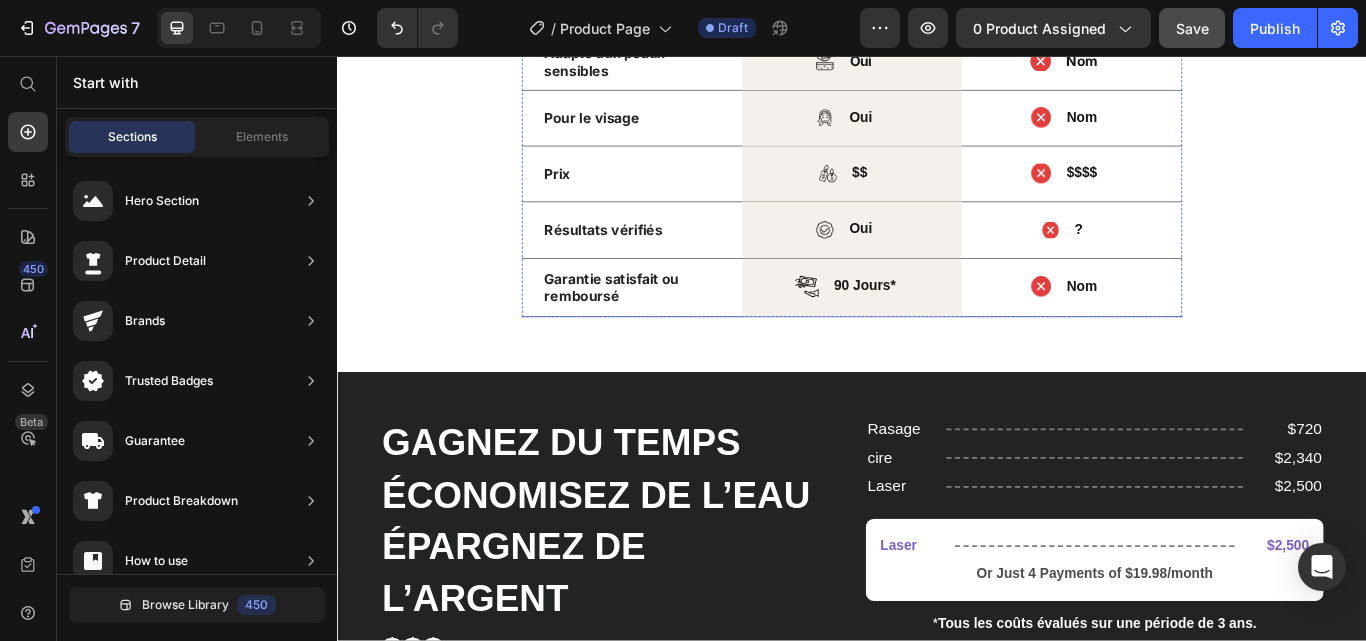 scroll, scrollTop: 7857, scrollLeft: 0, axis: vertical 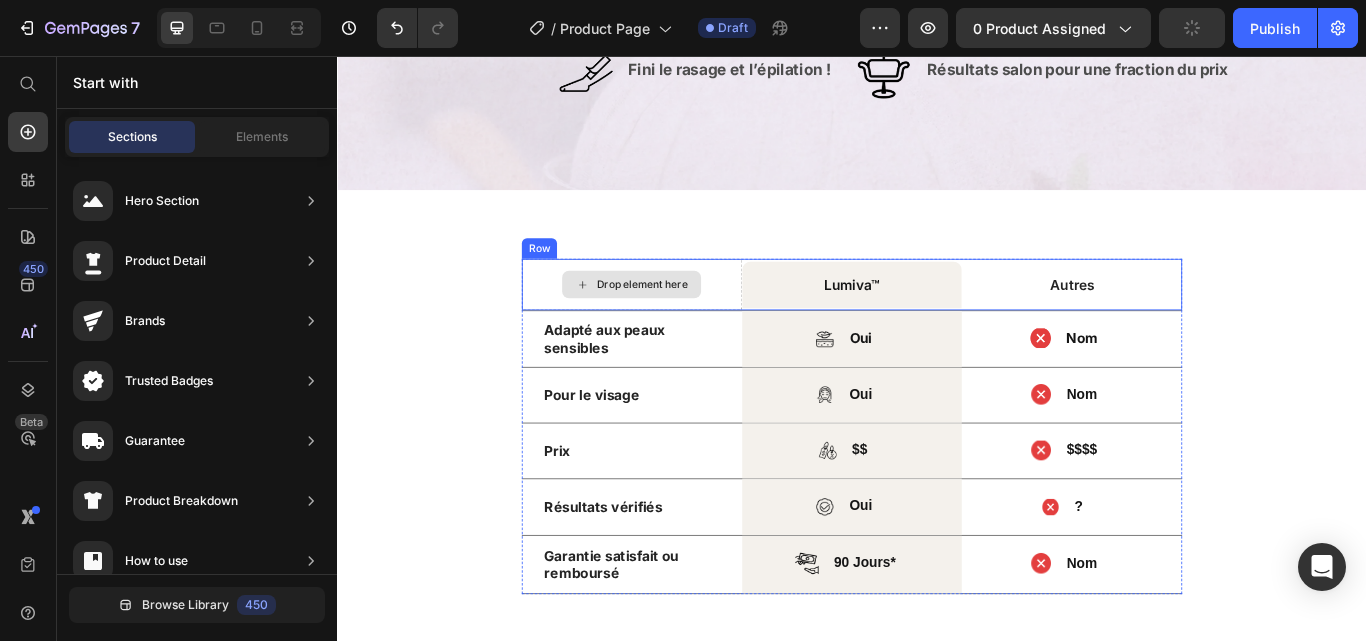 click on "Drop element here" at bounding box center [692, 323] 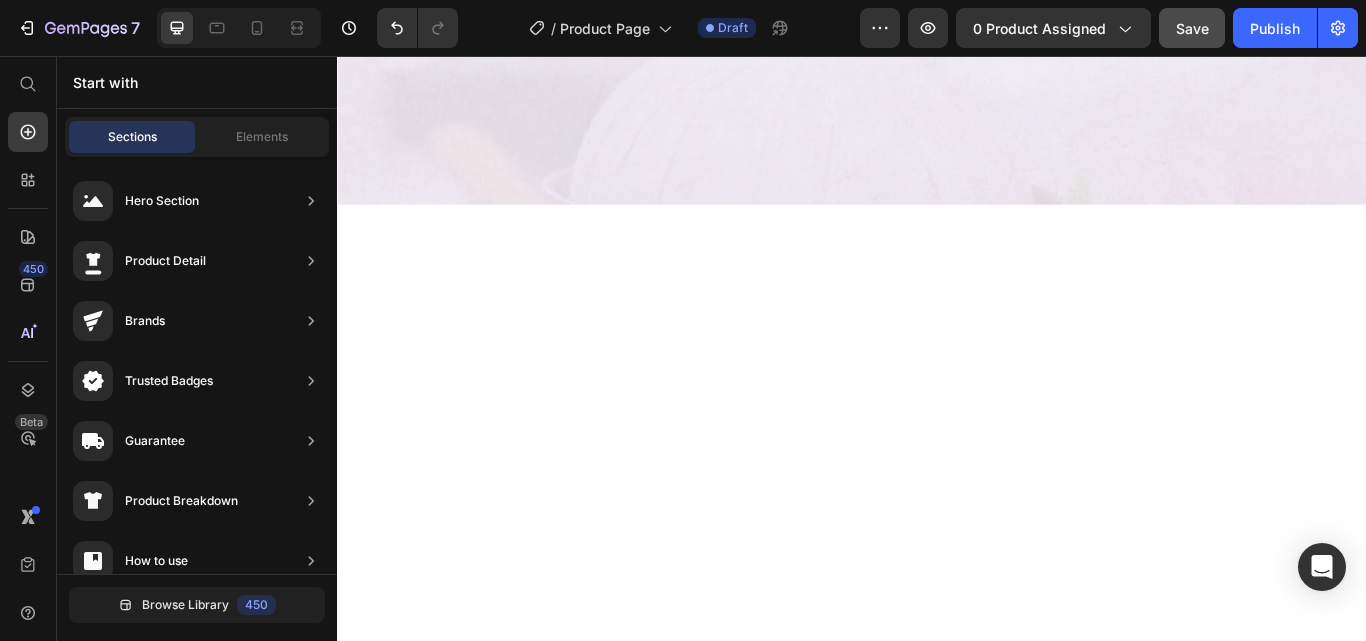scroll, scrollTop: 5980, scrollLeft: 0, axis: vertical 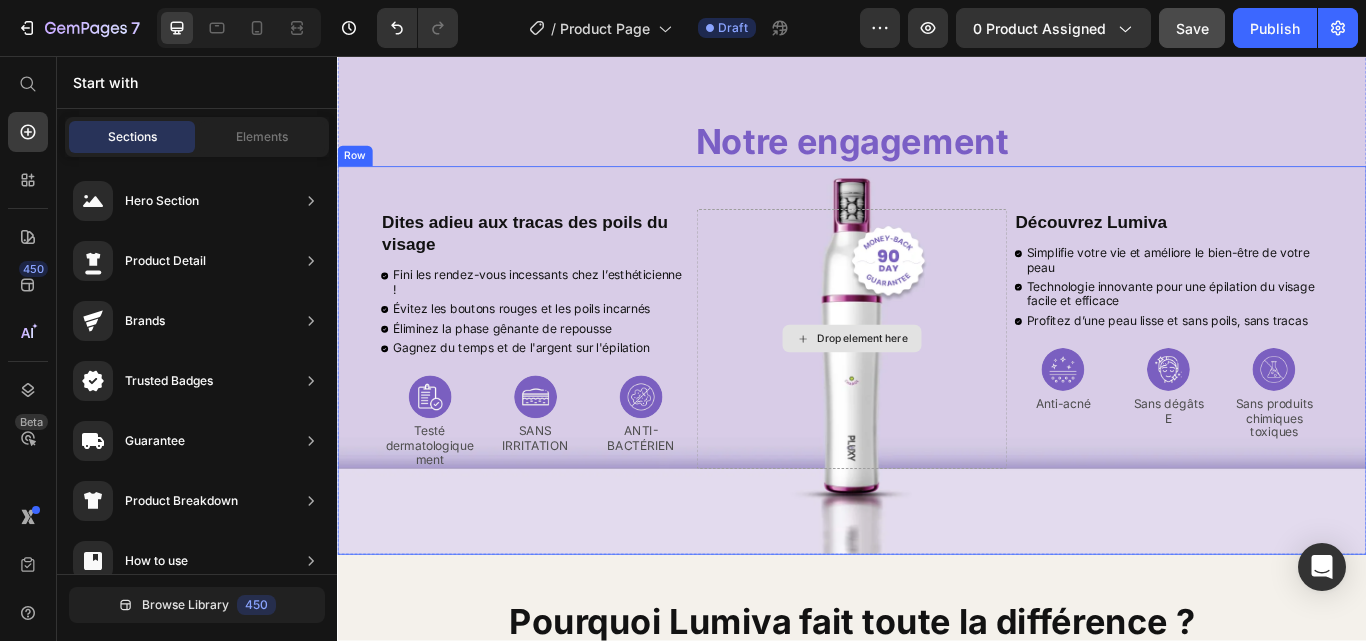 click on "Drop element here" at bounding box center (936, 386) 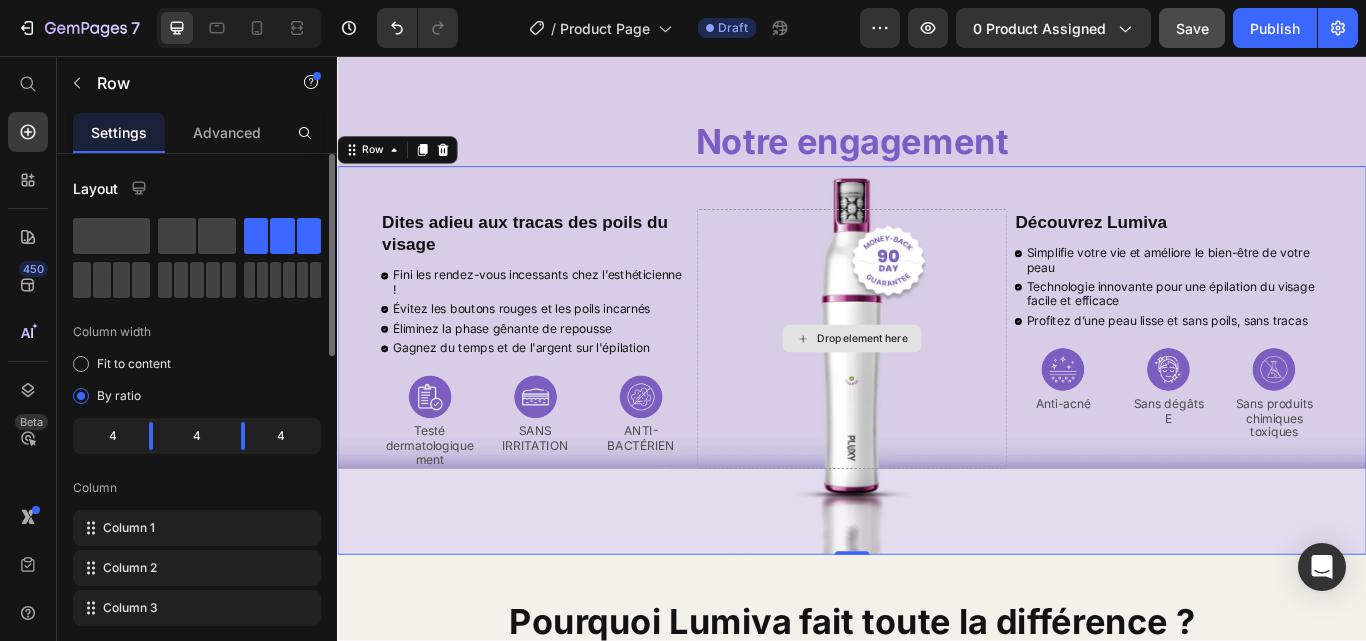 click on "Drop element here" at bounding box center (936, 386) 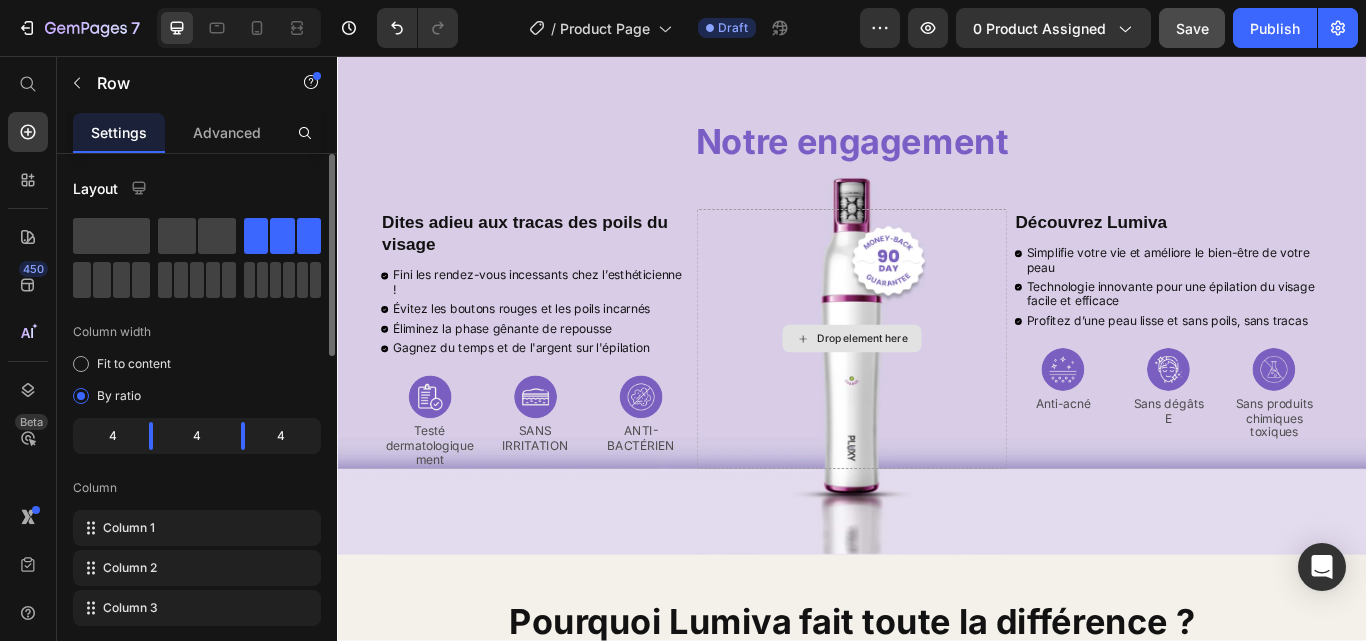 click on "Drop element here" at bounding box center (949, 386) 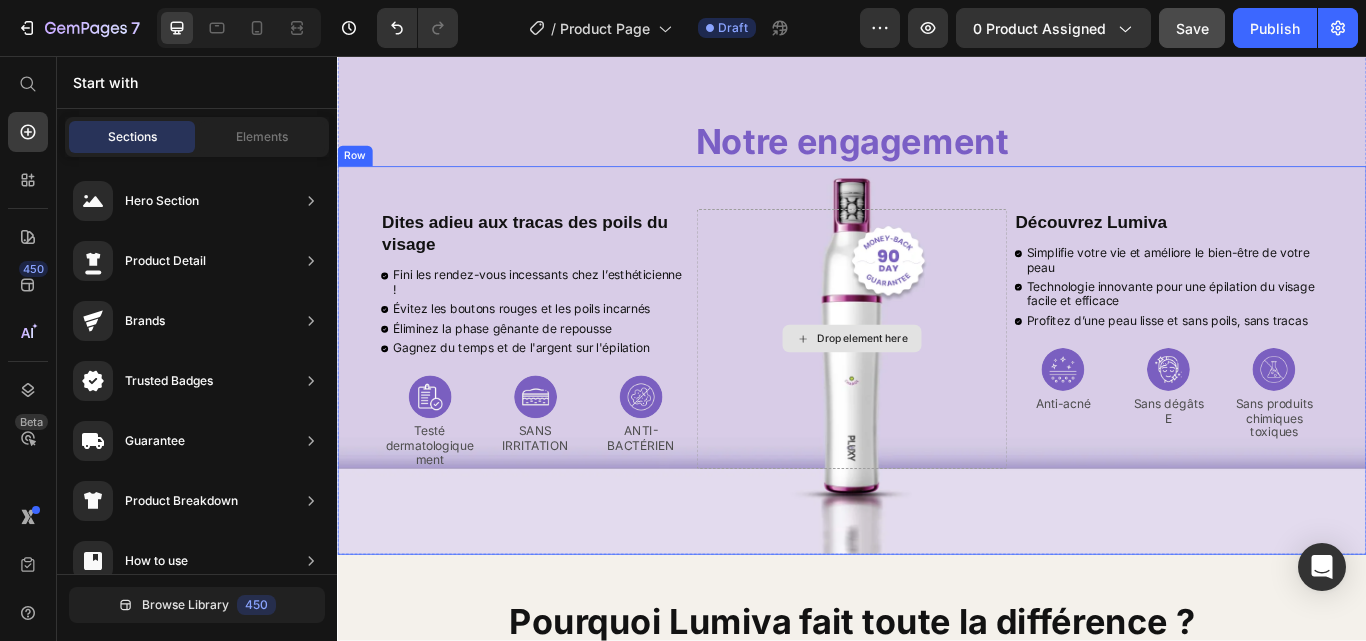 click on "Drop element here" at bounding box center (936, 386) 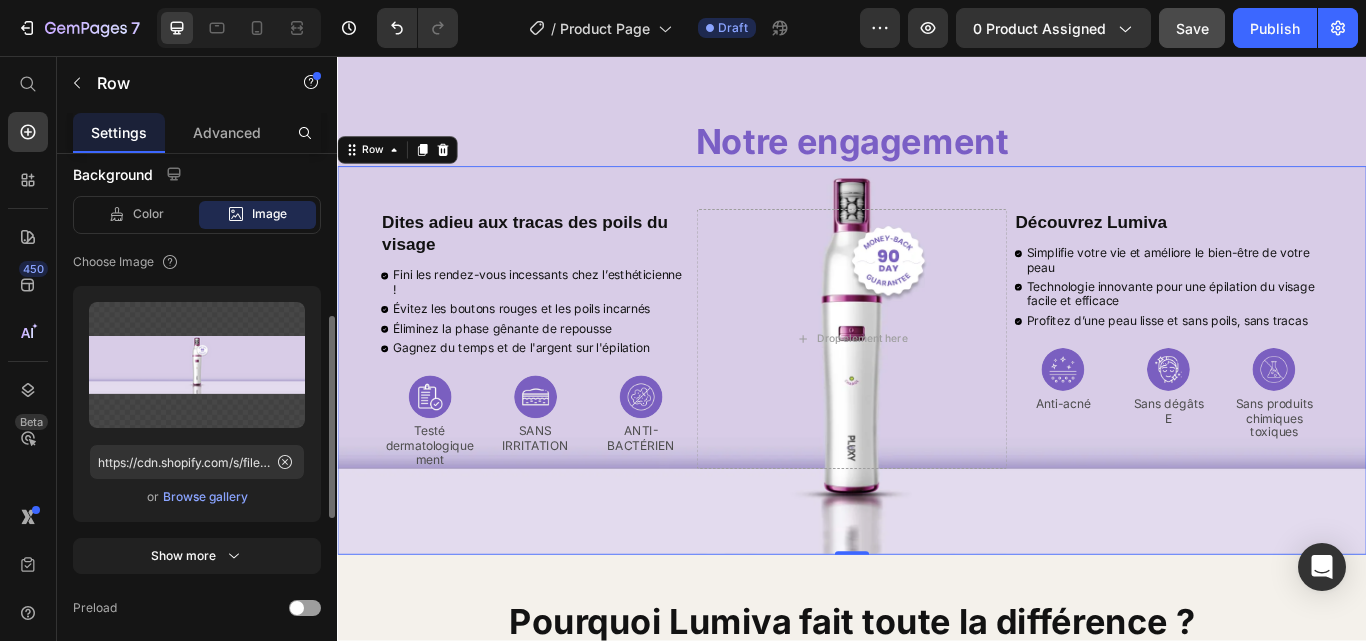 scroll, scrollTop: 921, scrollLeft: 0, axis: vertical 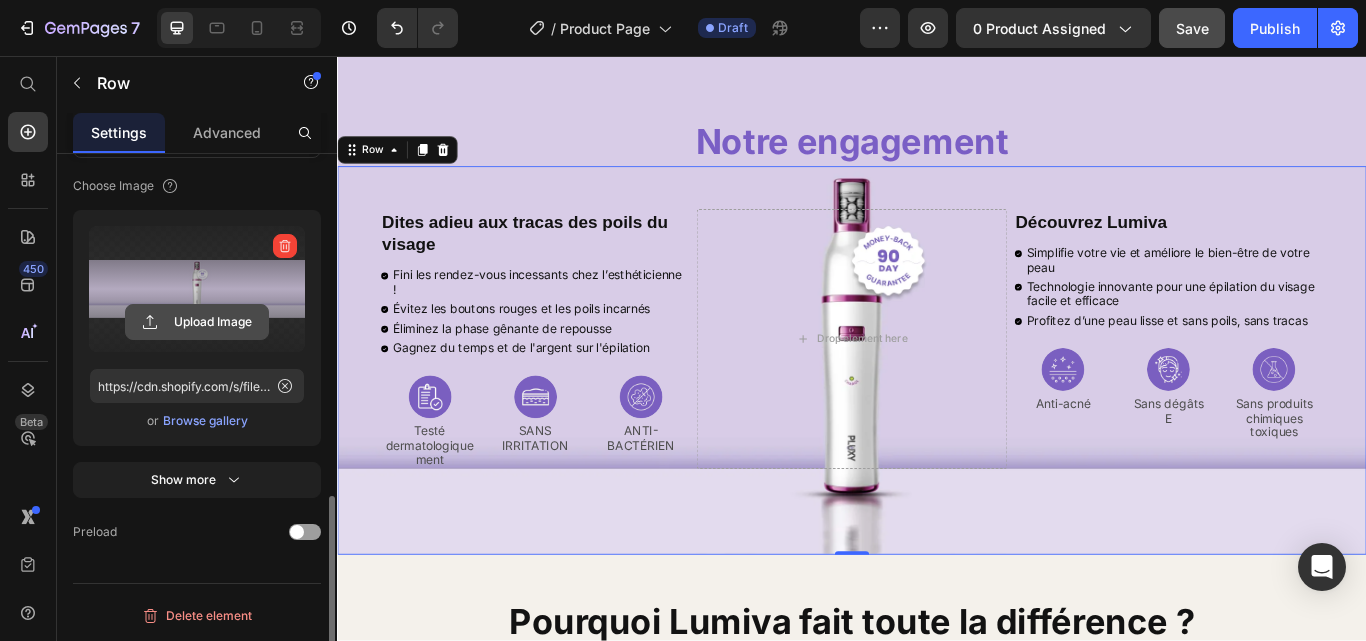 click 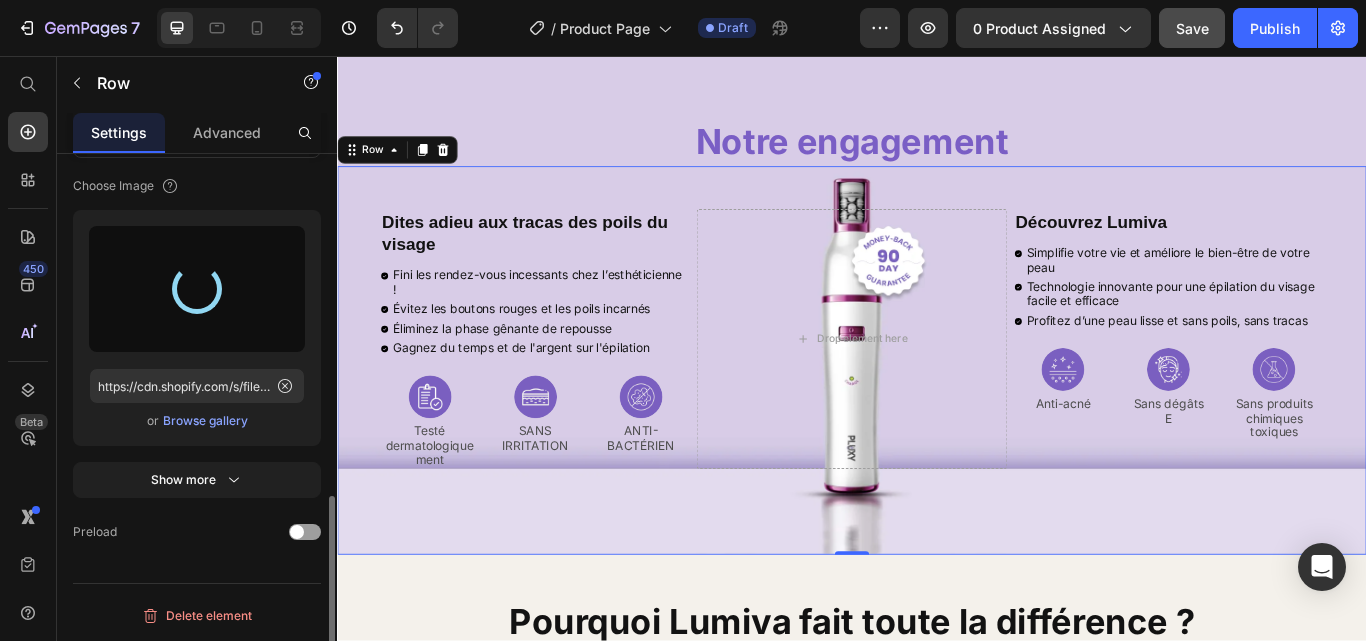 type on "https://cdn.shopify.com/s/files/1/0923/8927/8038/files/gempages_574662370995995492-a3ca5174-6bbf-43d8-a30d-5126d7c5d9cf.webp" 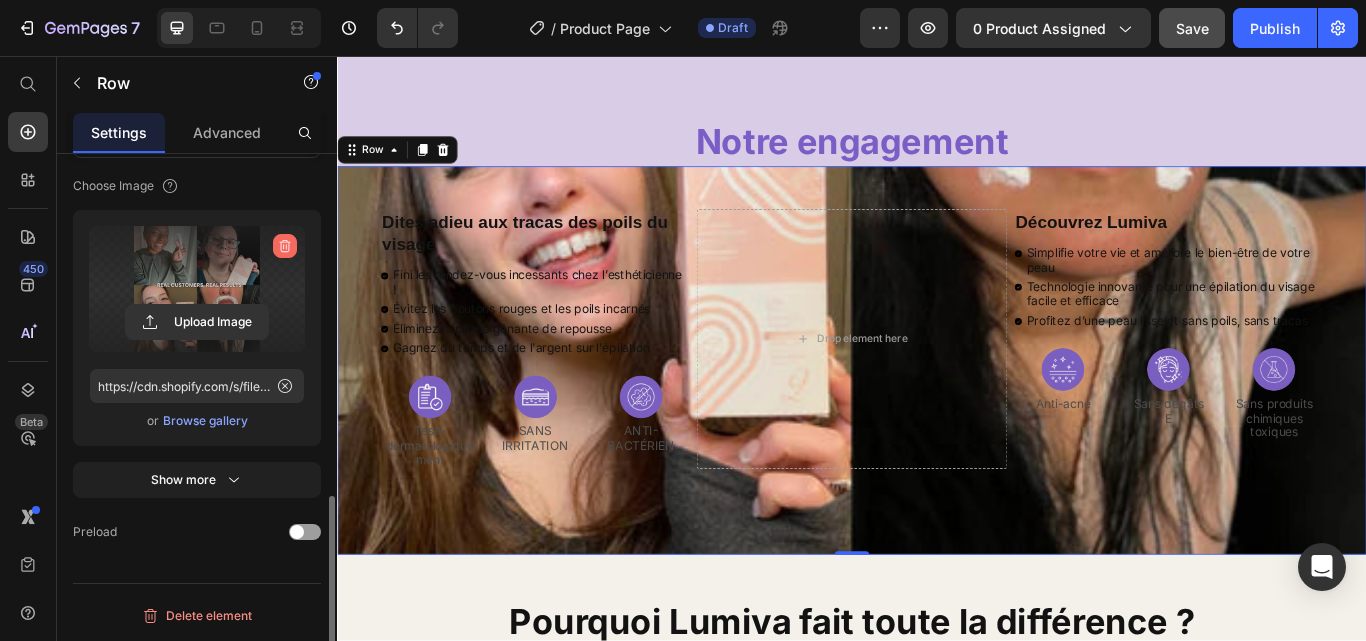 click 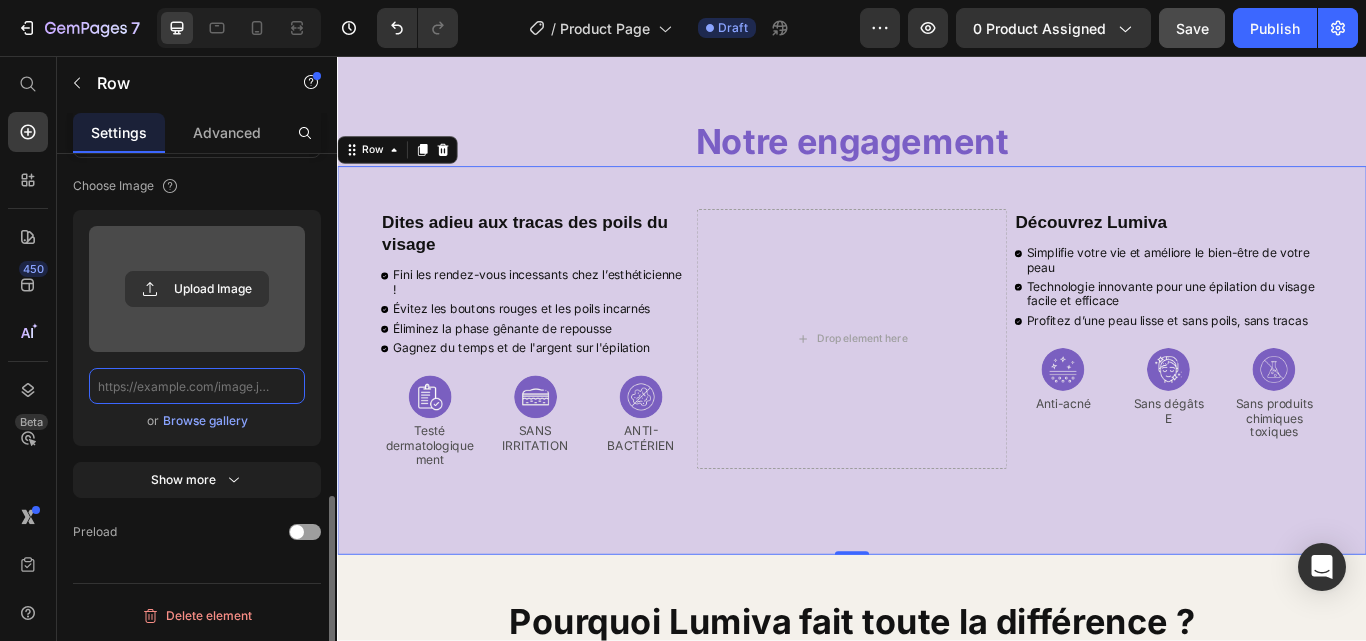 scroll, scrollTop: 0, scrollLeft: 0, axis: both 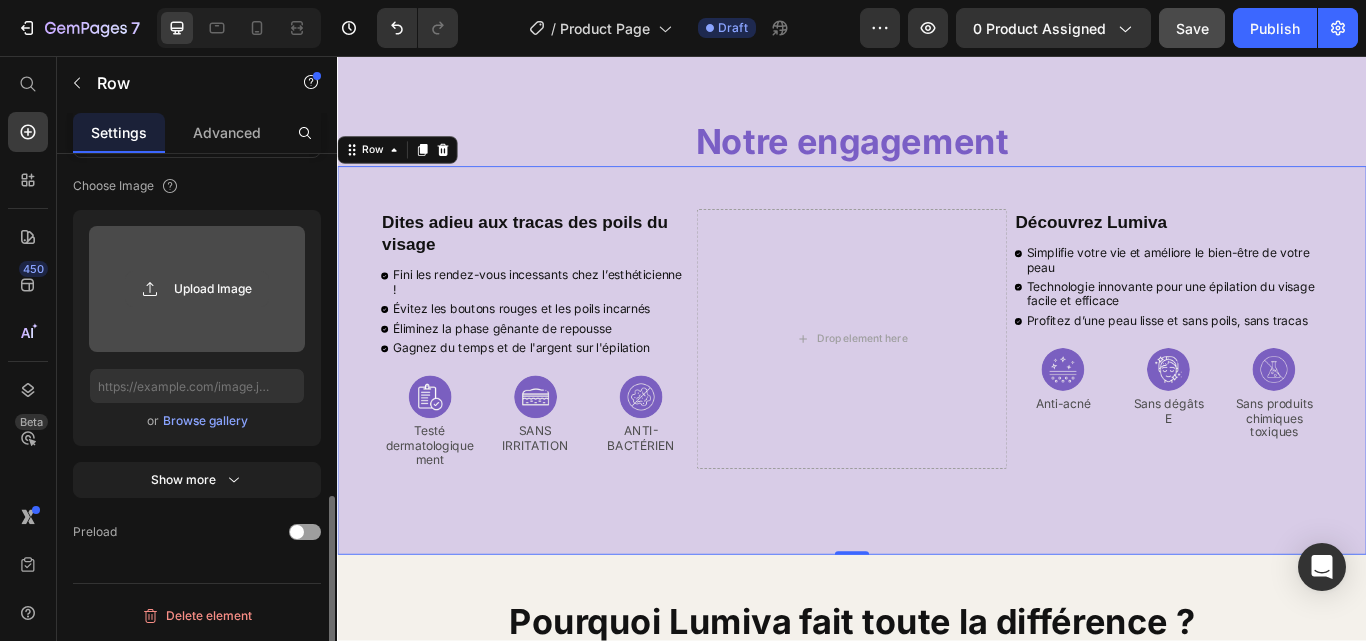 click 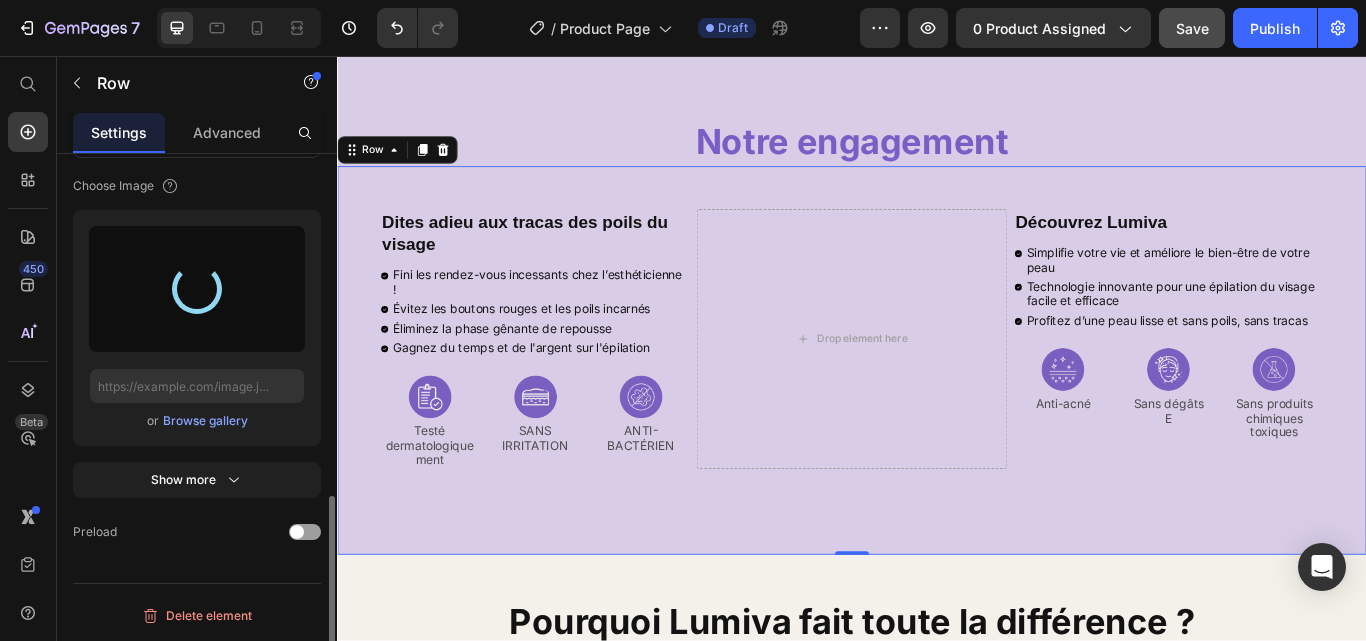 type on "https://cdn.shopify.com/s/files/1/0923/8927/8038/files/gempages_574662370995995492-5ea3f5c9-4892-4e55-9884-09fe67b6c988.webp" 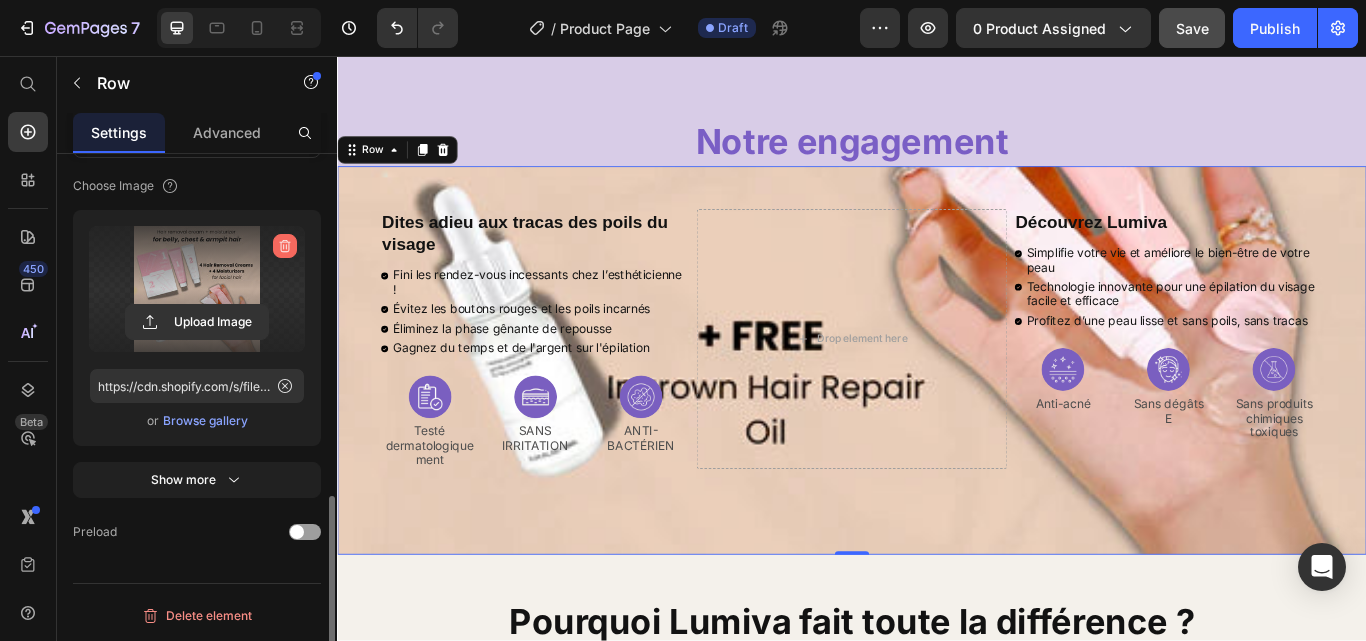 click 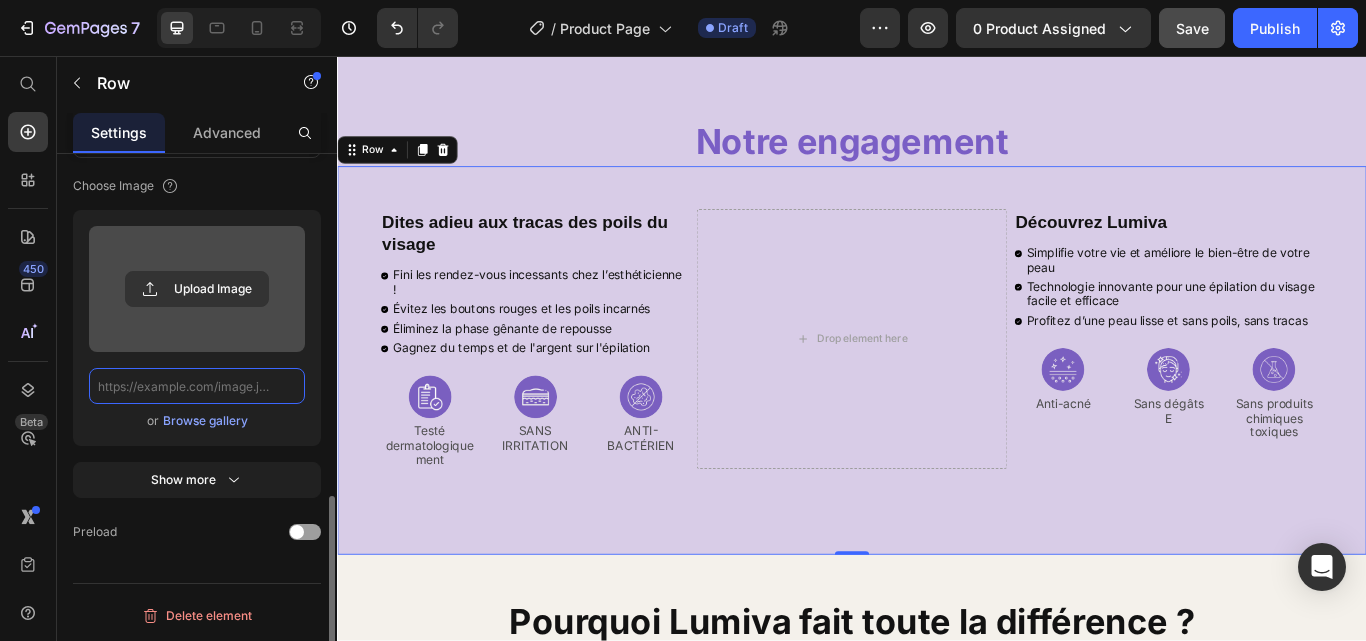 scroll, scrollTop: 0, scrollLeft: 0, axis: both 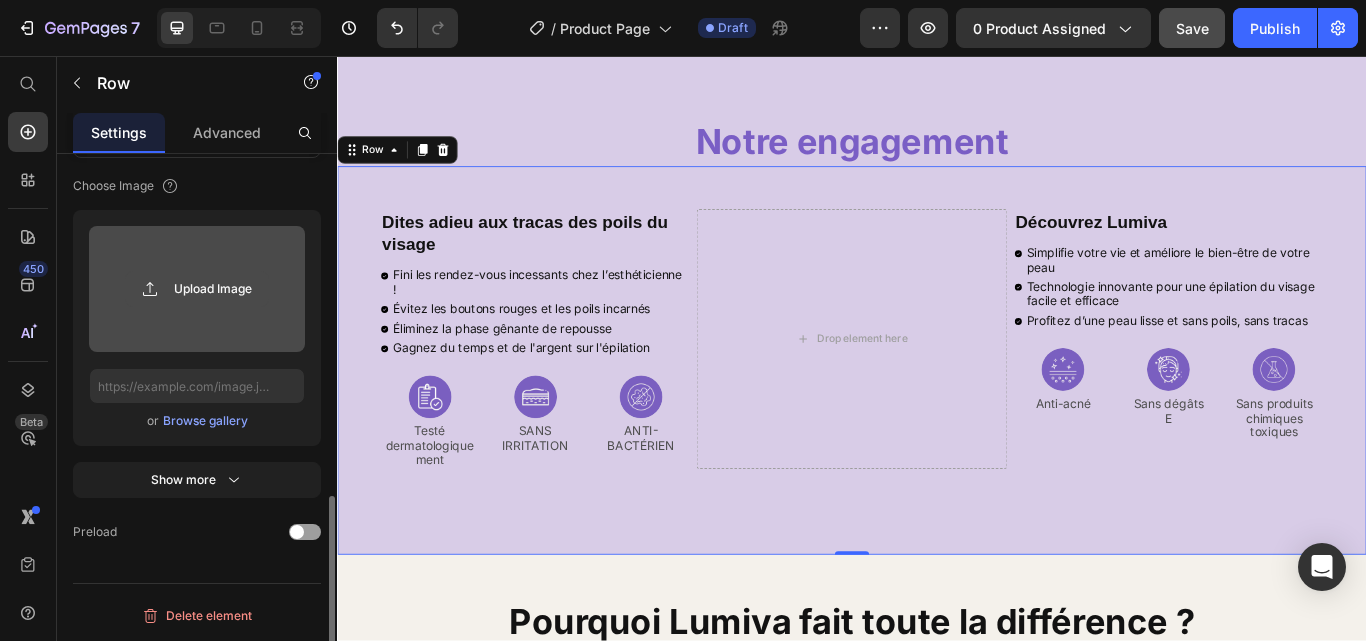 click 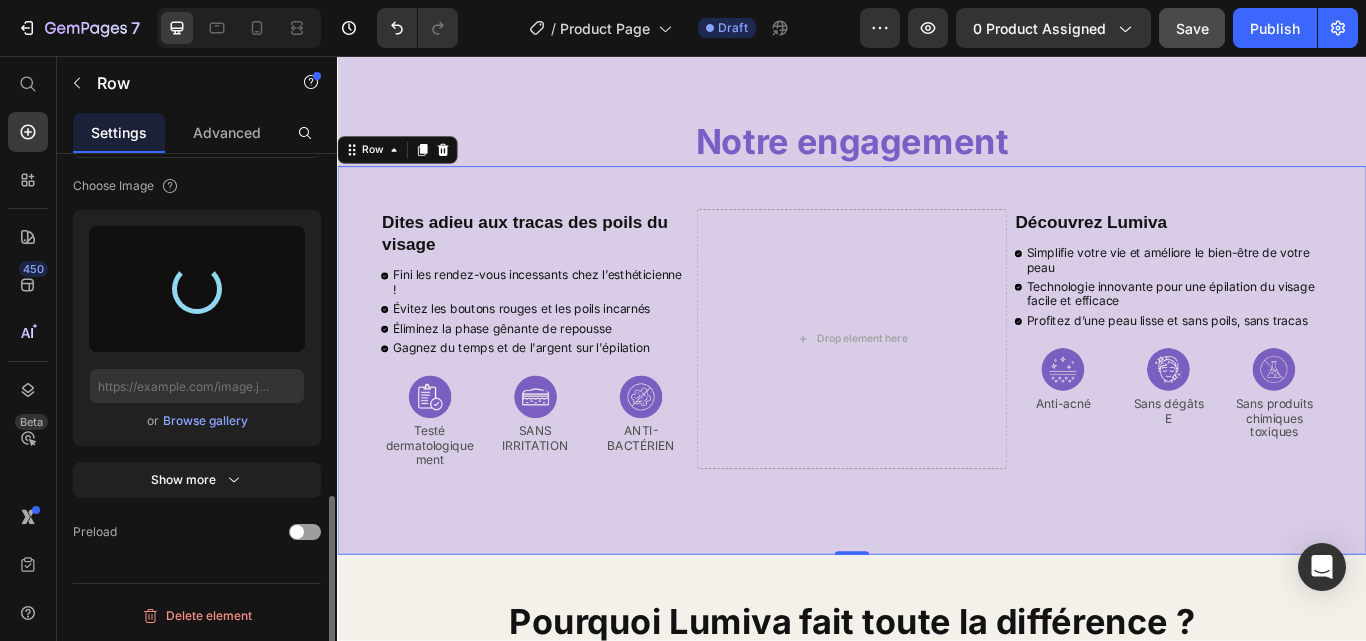 type on "https://cdn.shopify.com/s/files/1/0923/8927/8038/files/gempages_574662370995995492-87c94f26-2f47-4339-939d-4fb6d00ce6ee.webp" 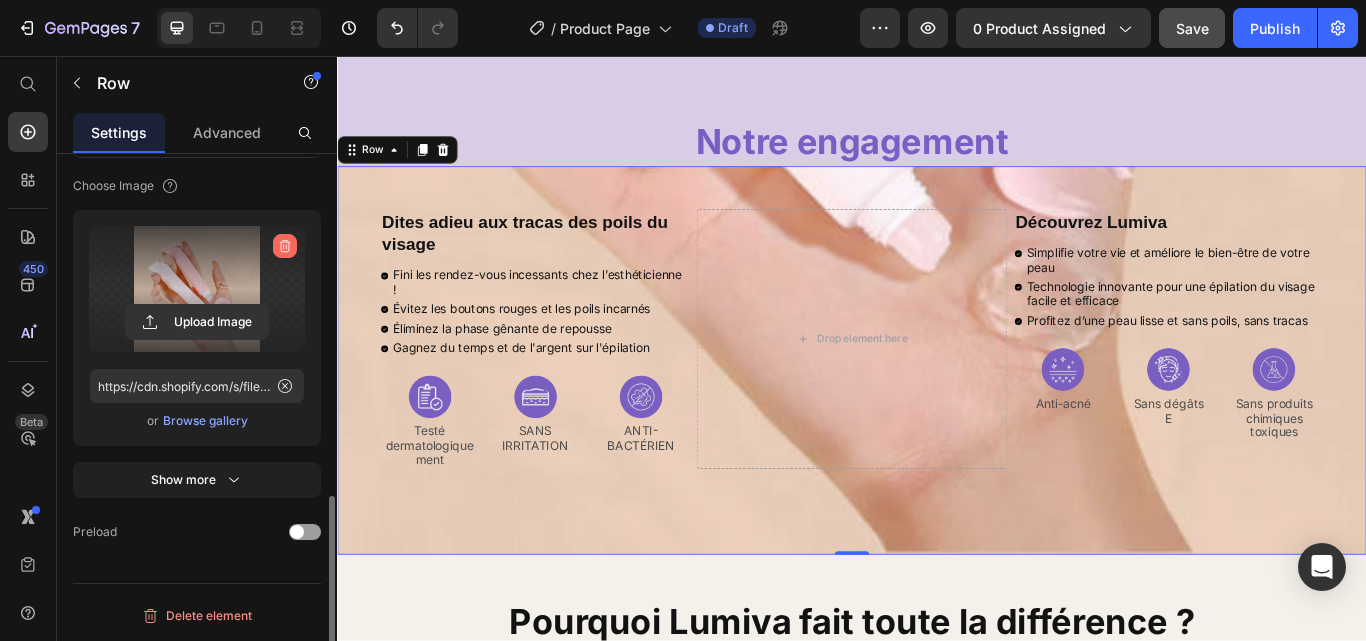 click 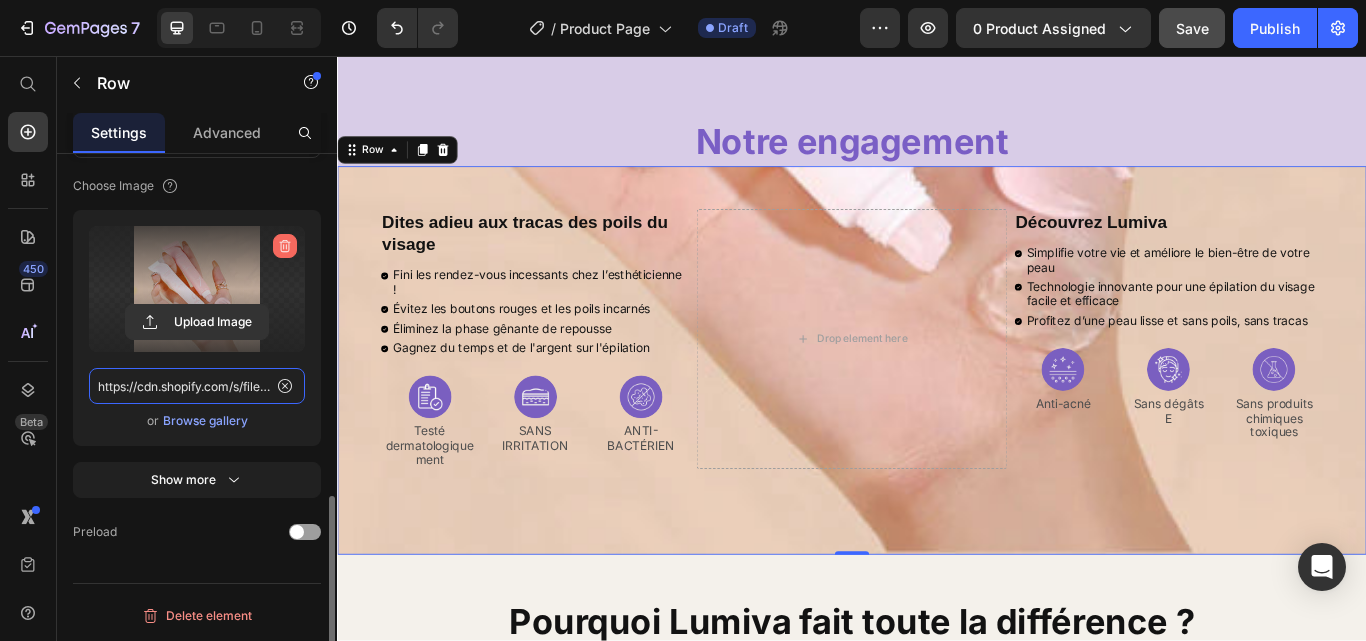 type 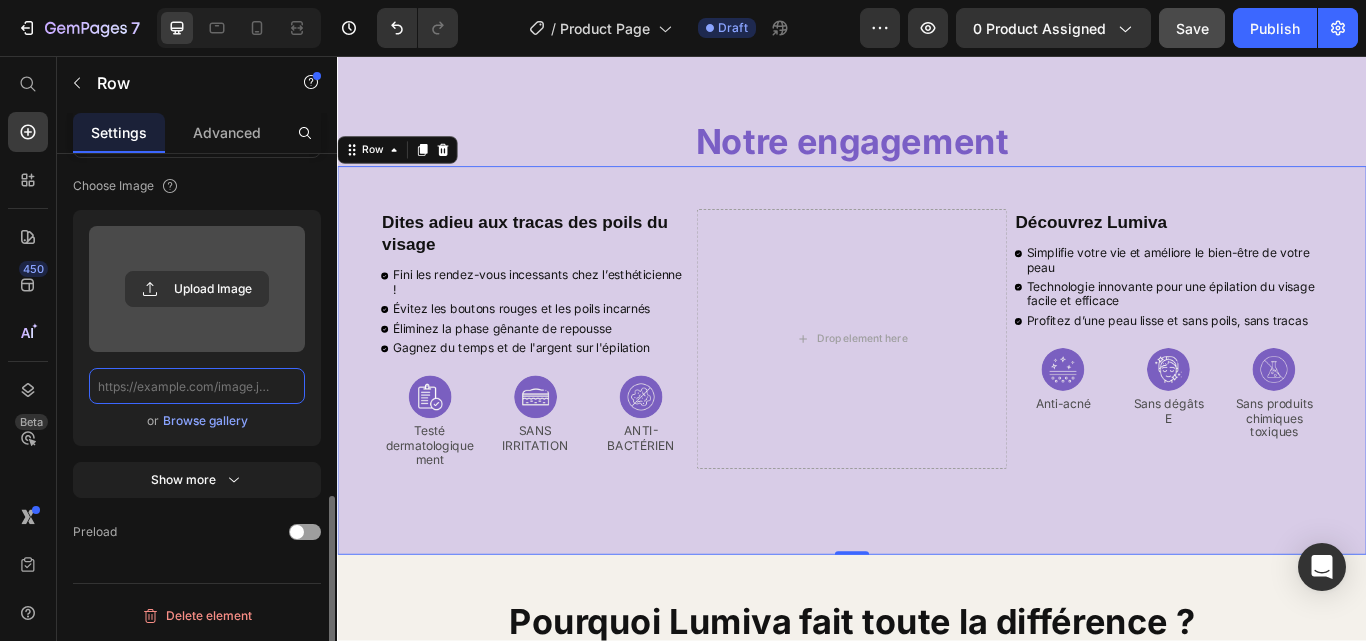 scroll, scrollTop: 0, scrollLeft: 0, axis: both 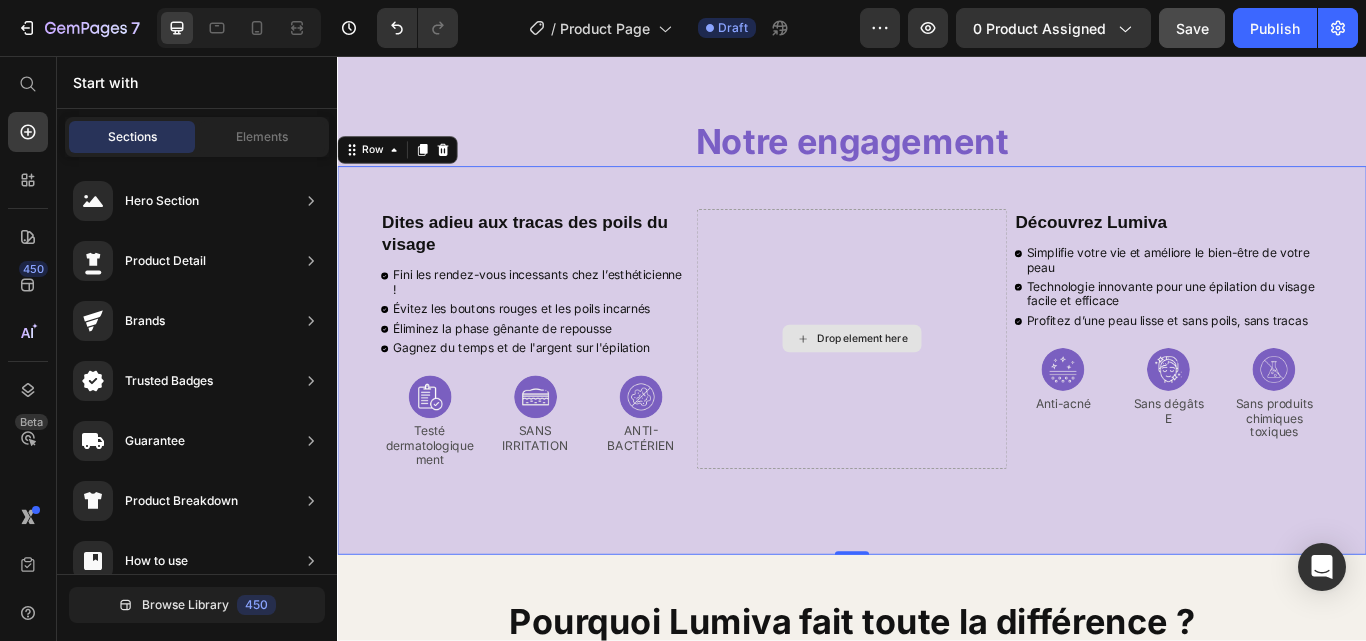 click on "Drop element here" at bounding box center (937, 386) 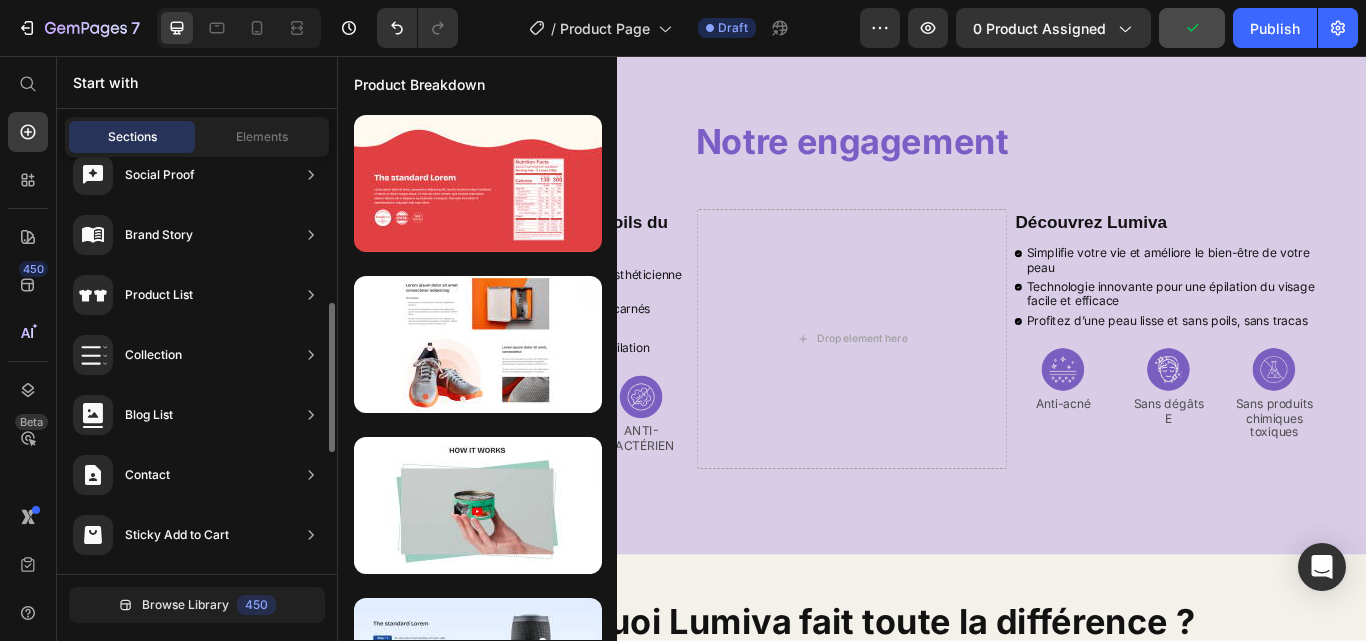 scroll, scrollTop: 743, scrollLeft: 0, axis: vertical 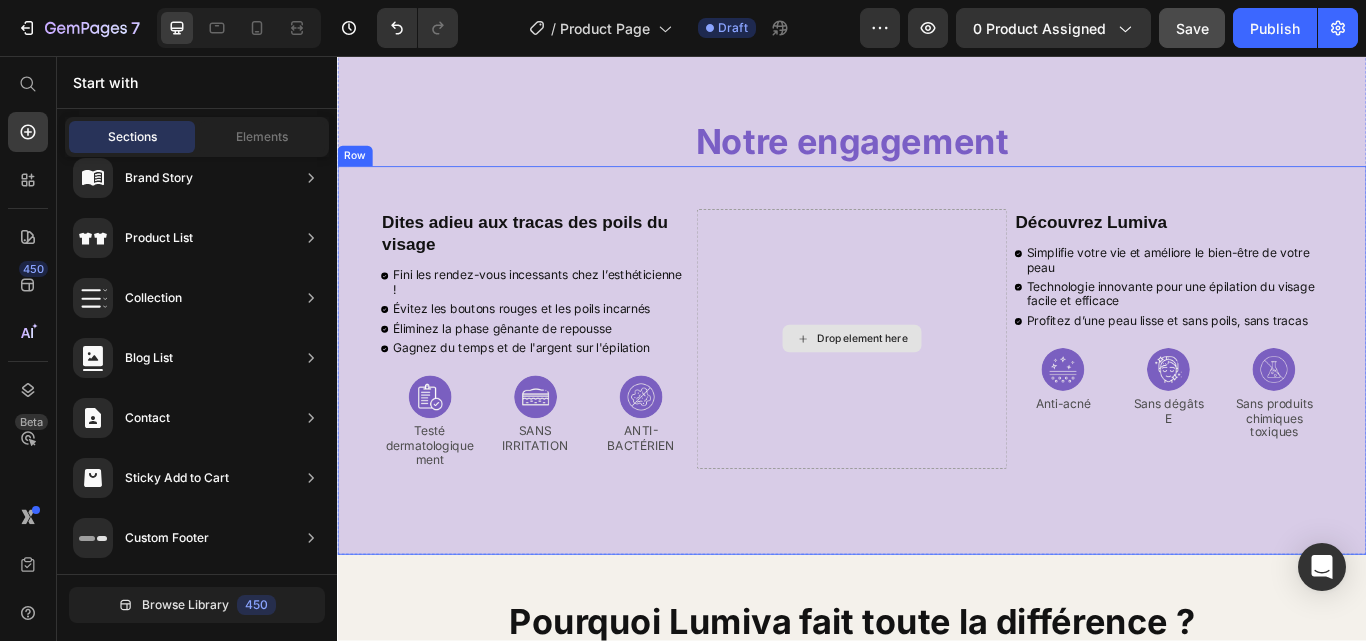 click on "Drop element here" at bounding box center [936, 386] 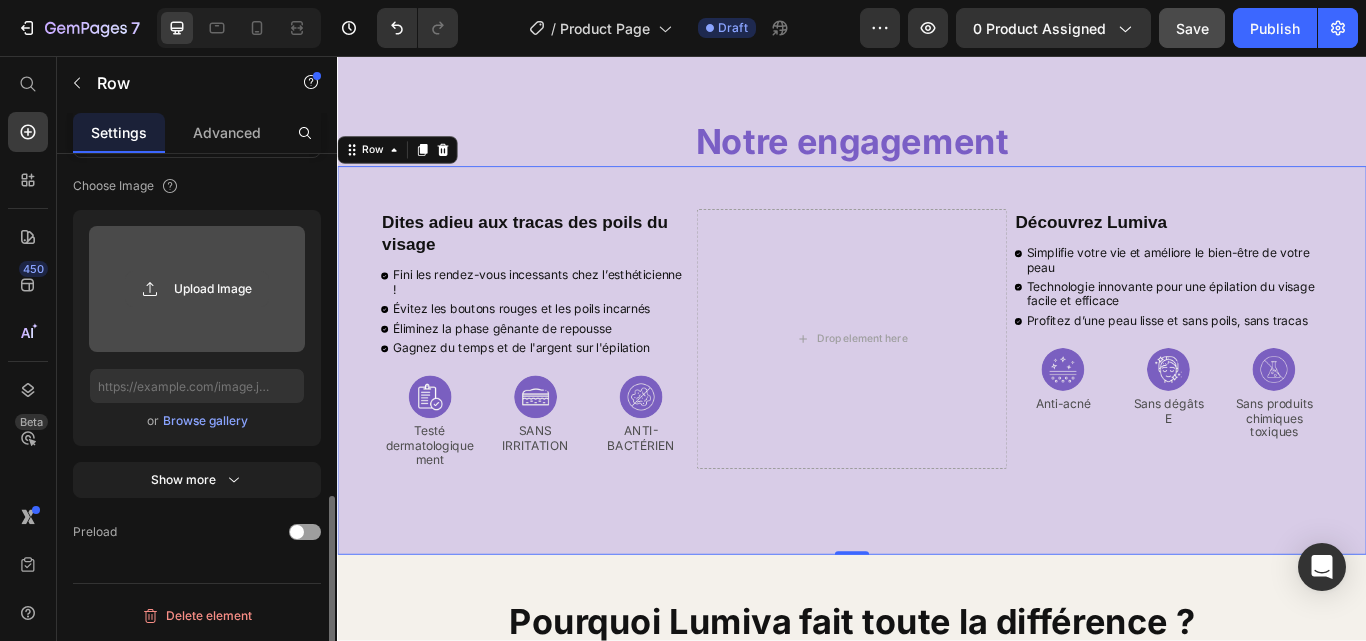 click 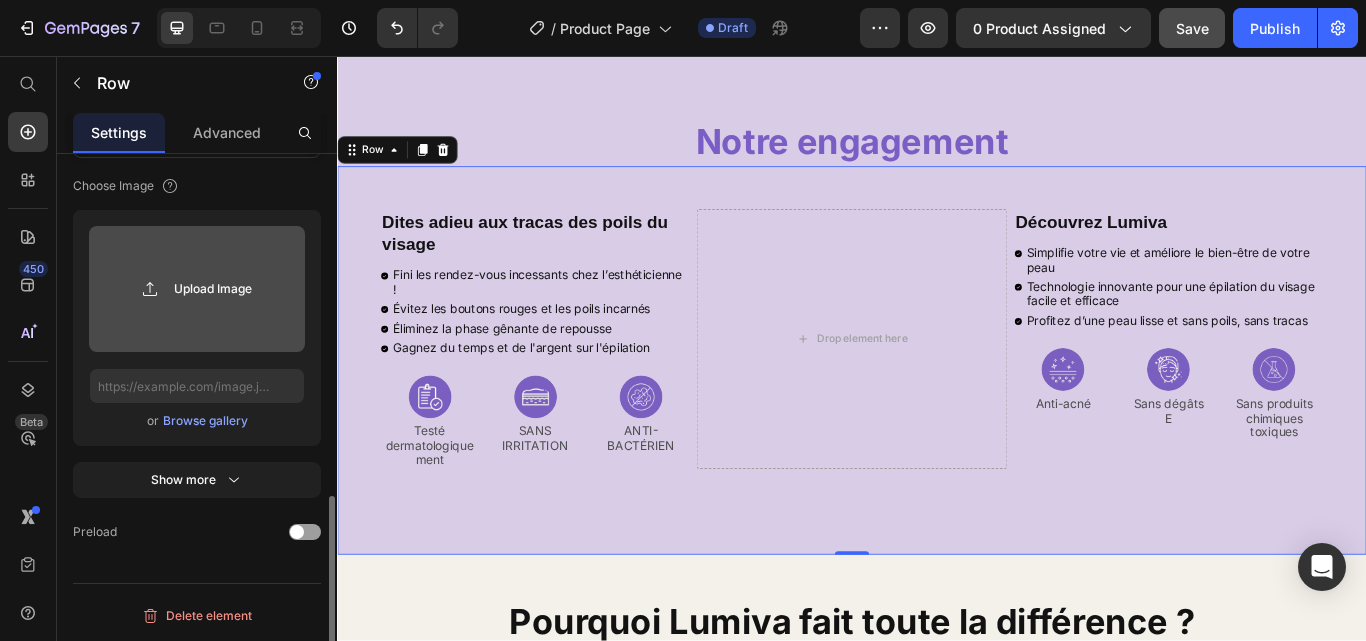 click 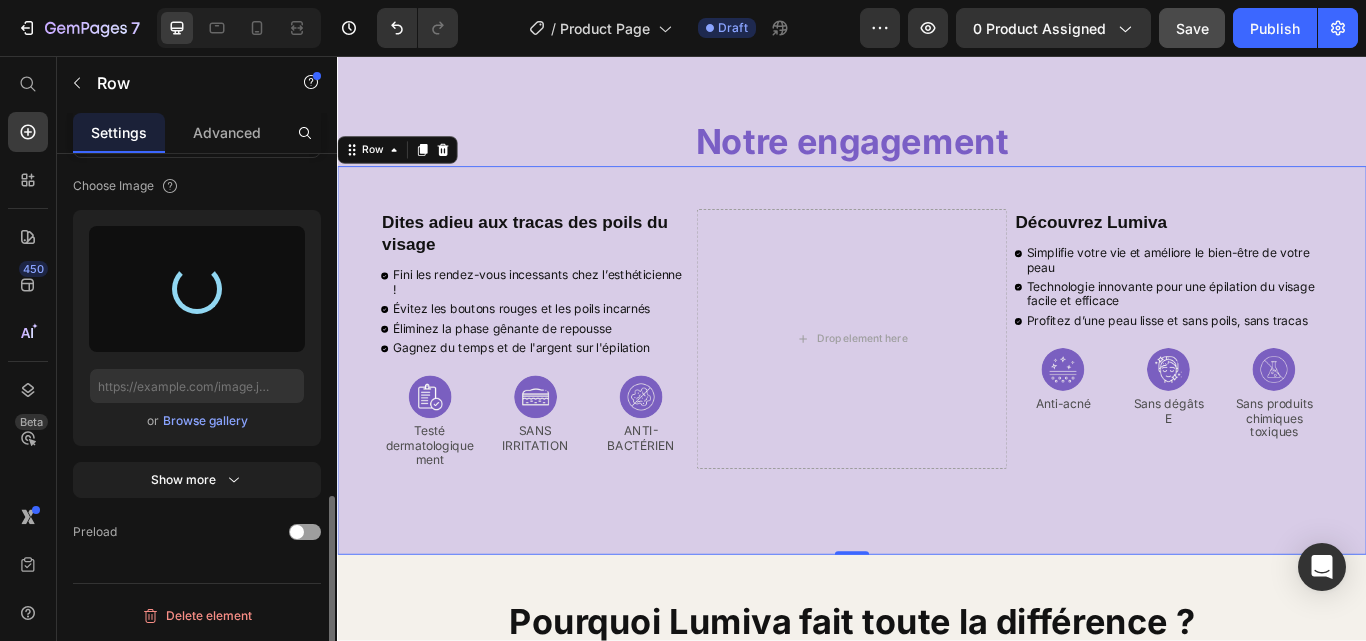 type on "https://cdn.shopify.com/s/files/1/0923/8927/8038/files/gempages_574662370995995492-85e15e43-8af9-4c61-a7fe-54e72ee6098a.webp" 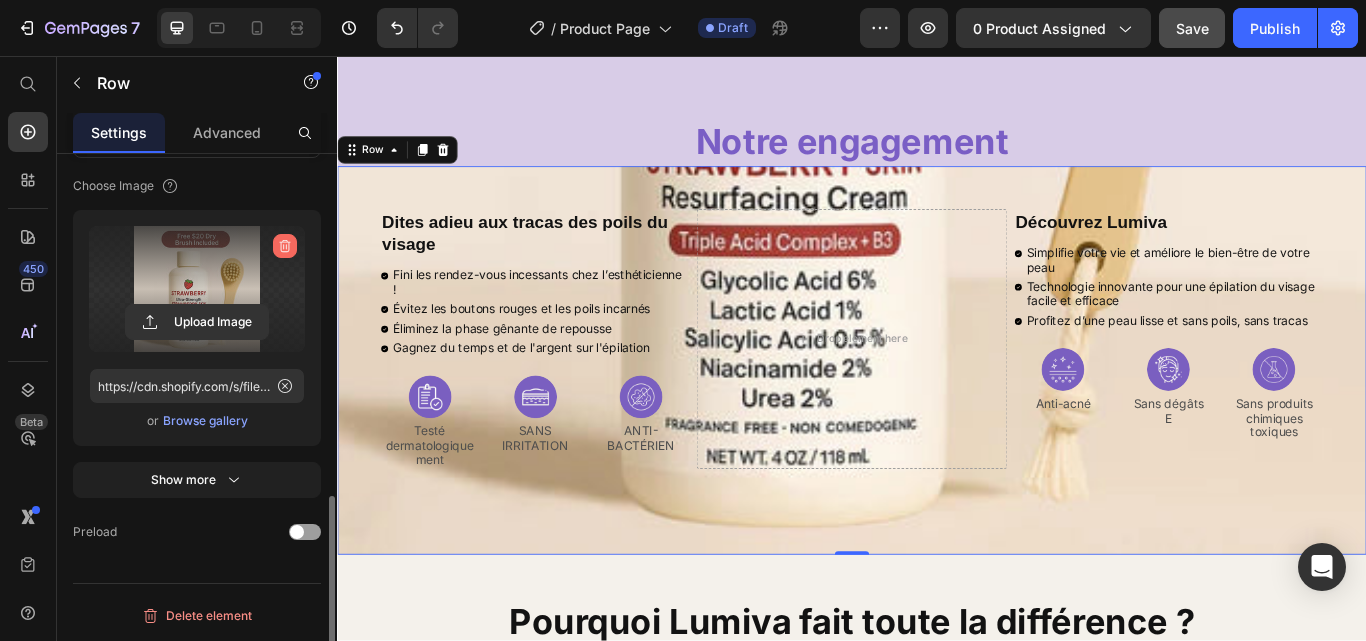 click 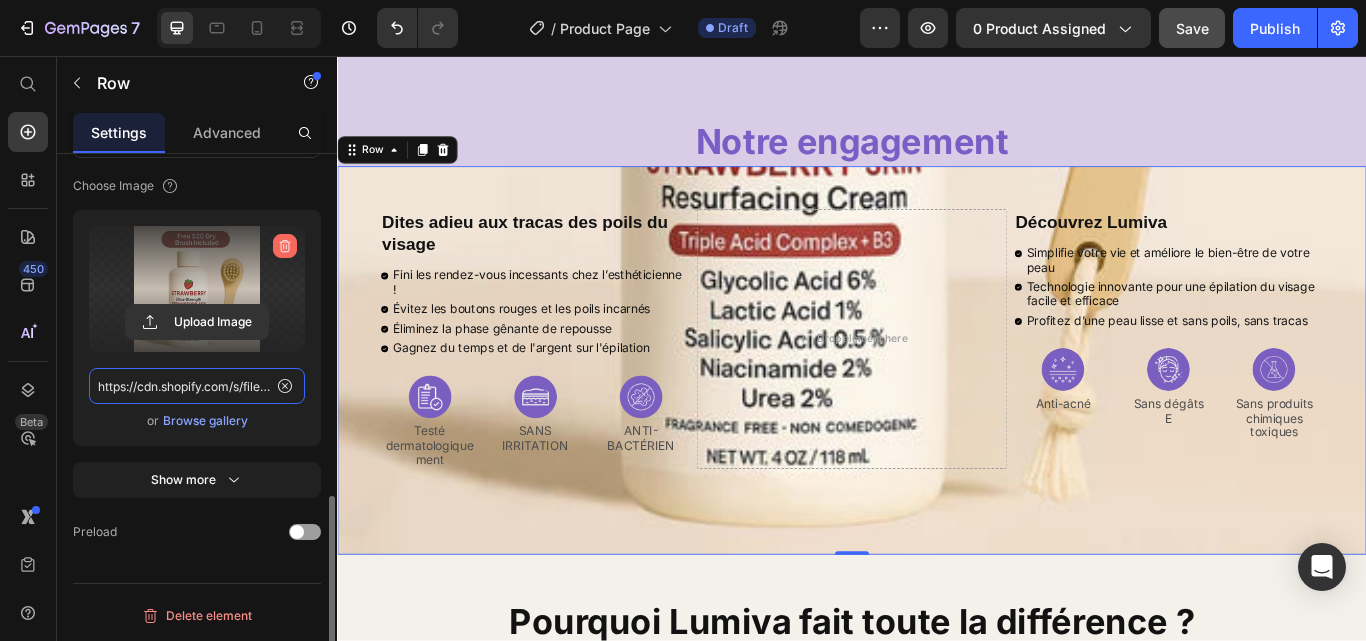 type 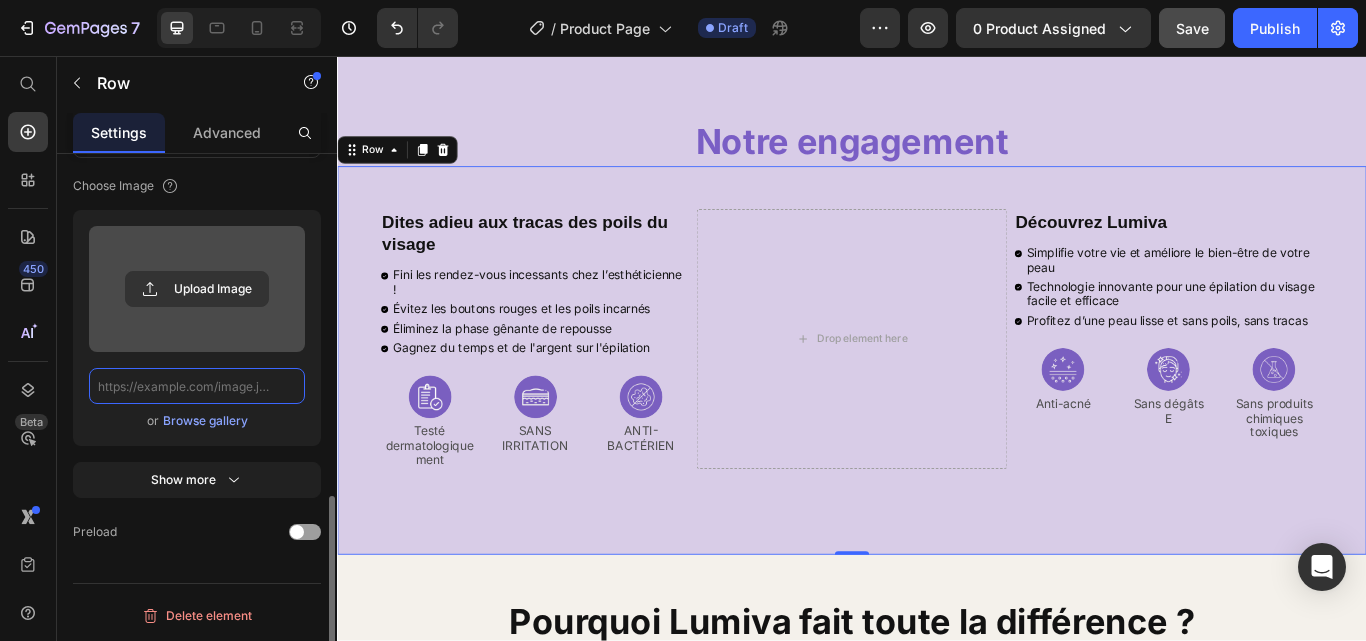 scroll, scrollTop: 0, scrollLeft: 0, axis: both 